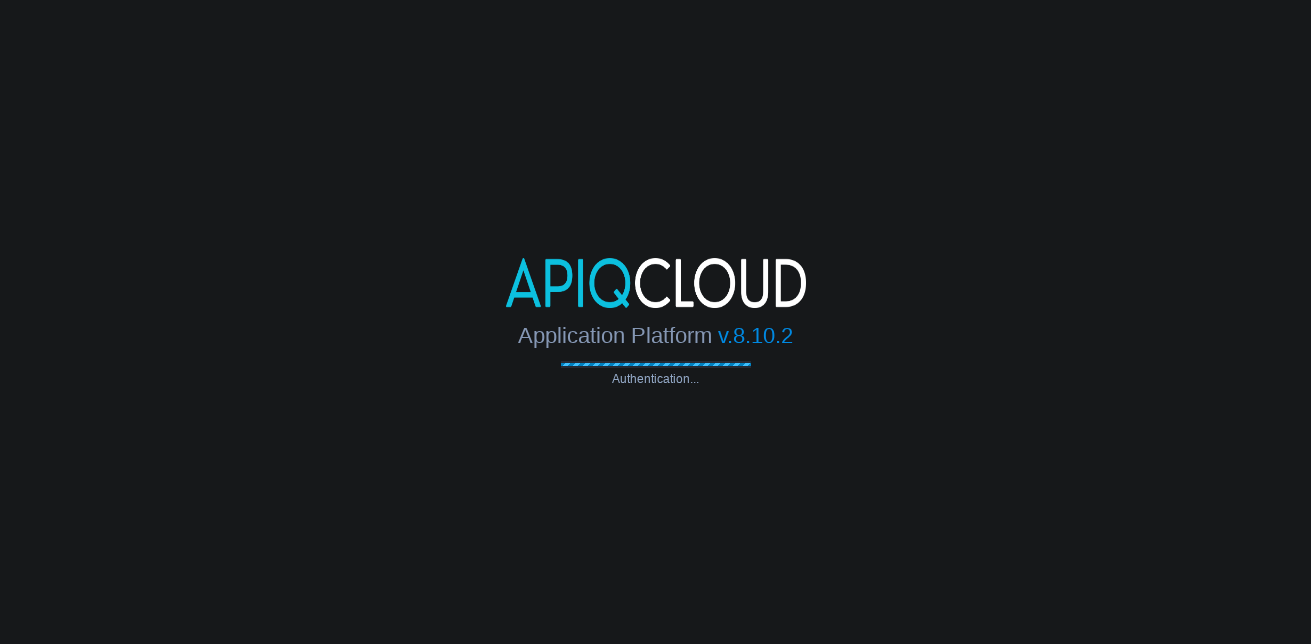 scroll, scrollTop: 0, scrollLeft: 0, axis: both 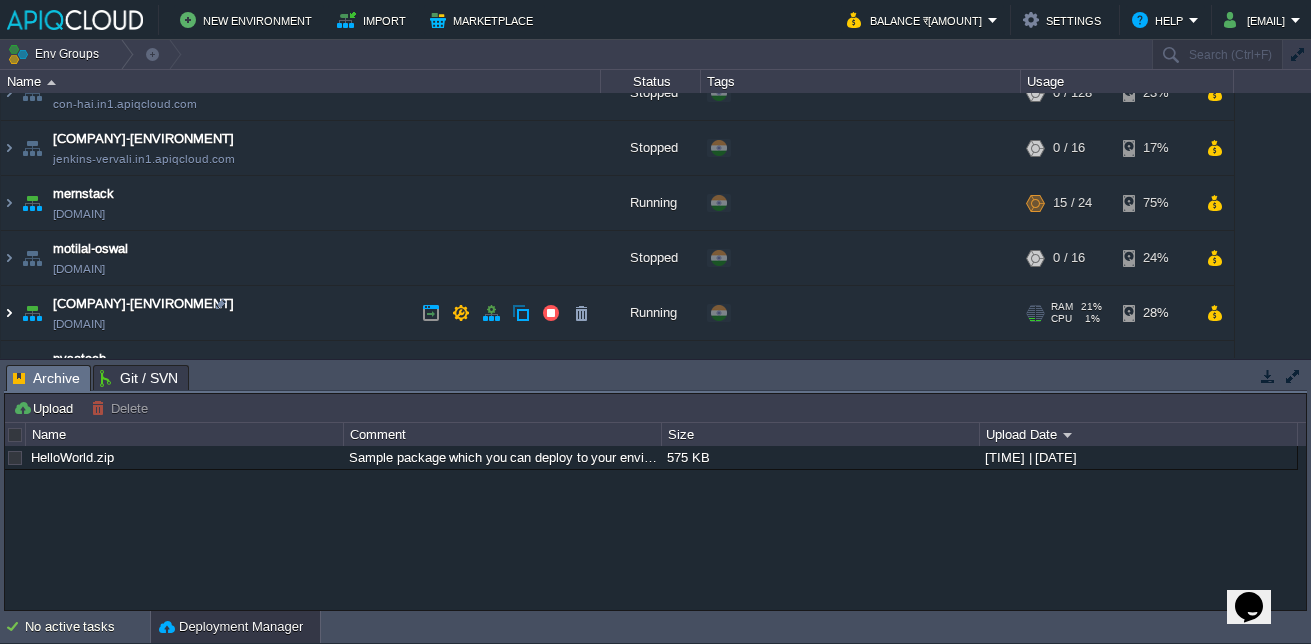 click at bounding box center [9, 313] 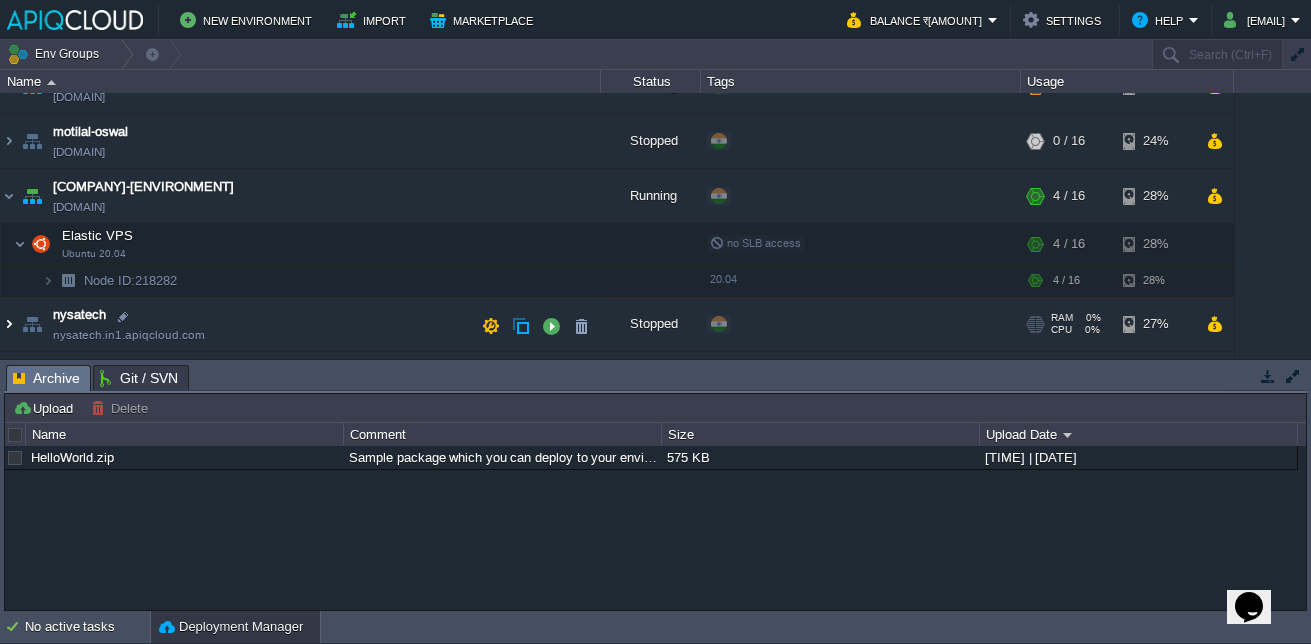 scroll, scrollTop: 195, scrollLeft: 0, axis: vertical 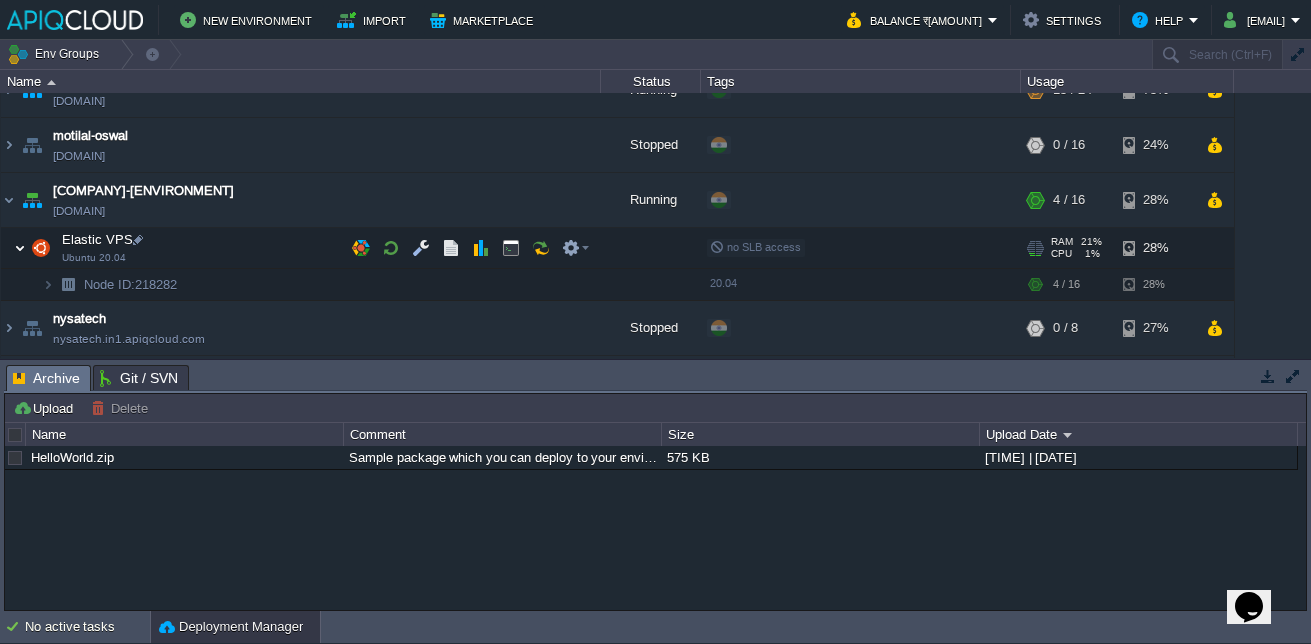 click at bounding box center [20, 248] 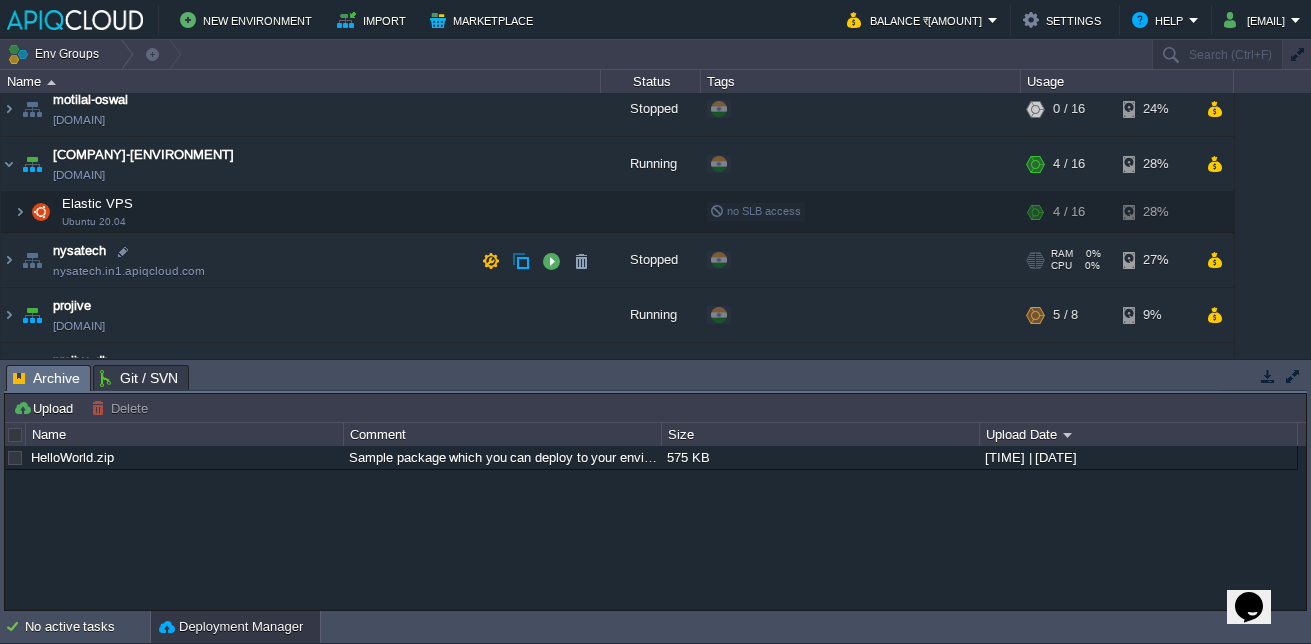 scroll, scrollTop: 228, scrollLeft: 0, axis: vertical 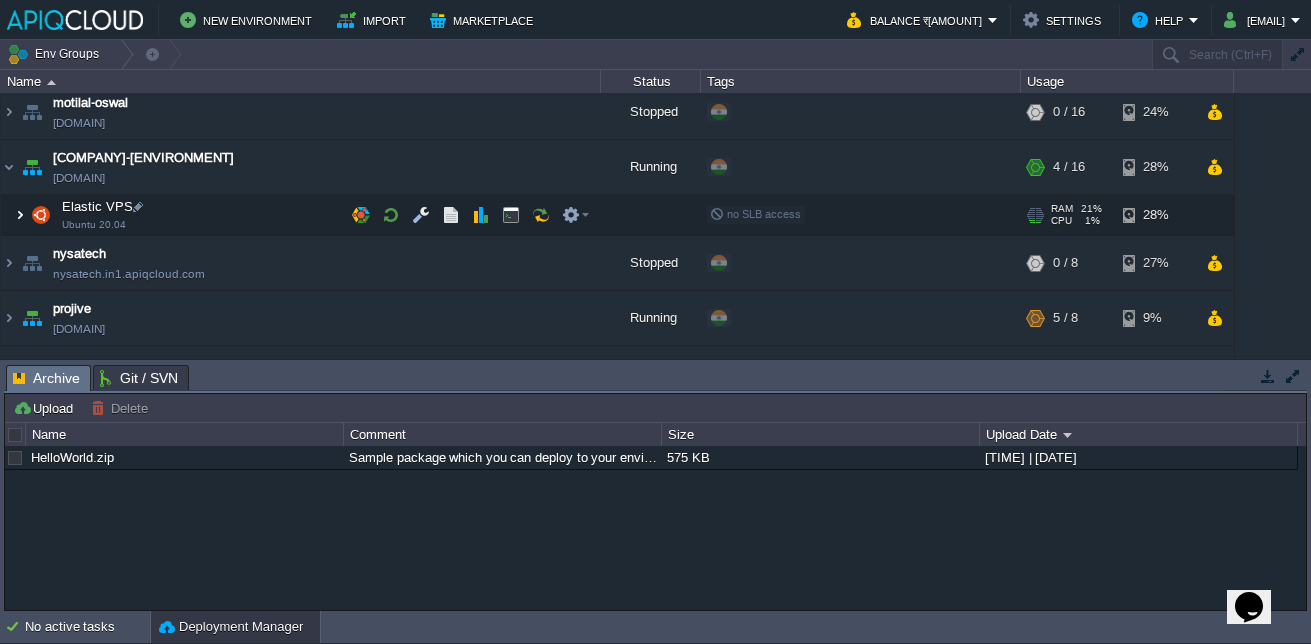 click at bounding box center [20, 215] 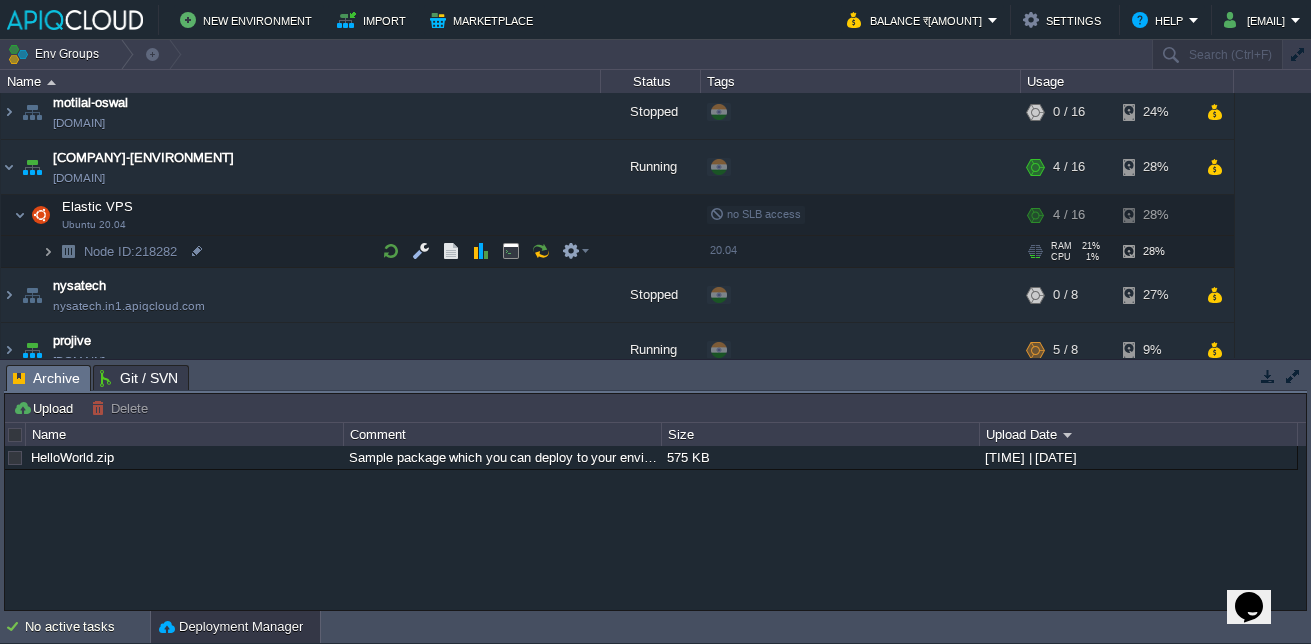 click at bounding box center [48, 251] 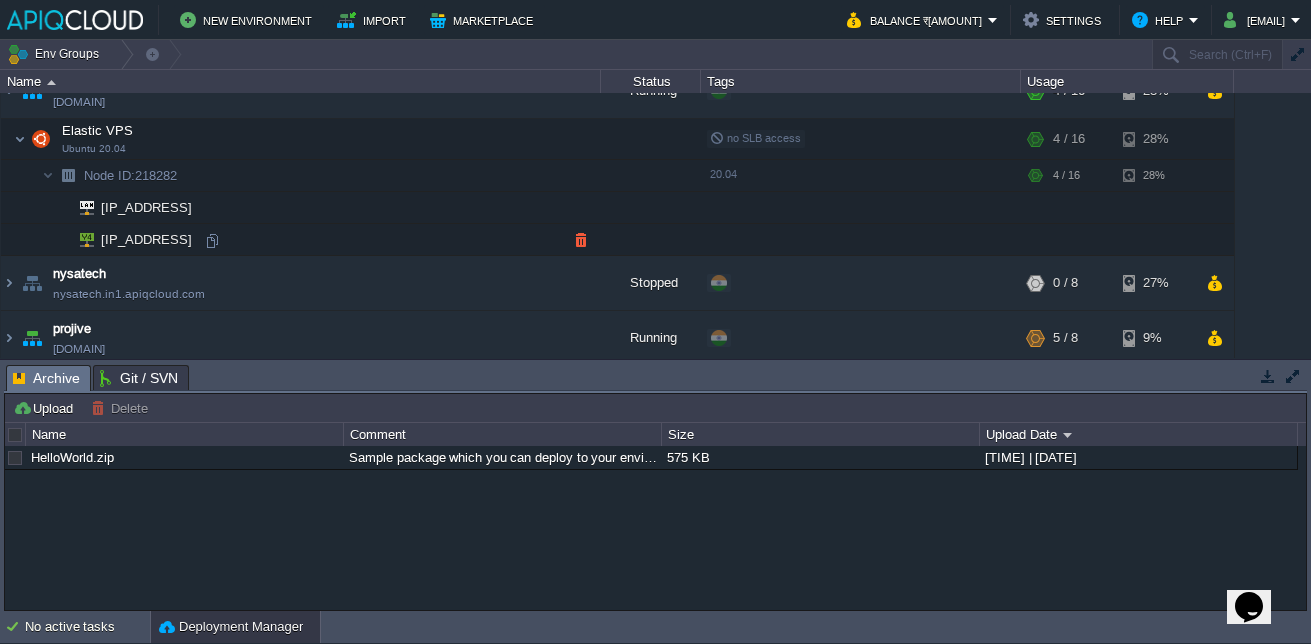 scroll, scrollTop: 305, scrollLeft: 0, axis: vertical 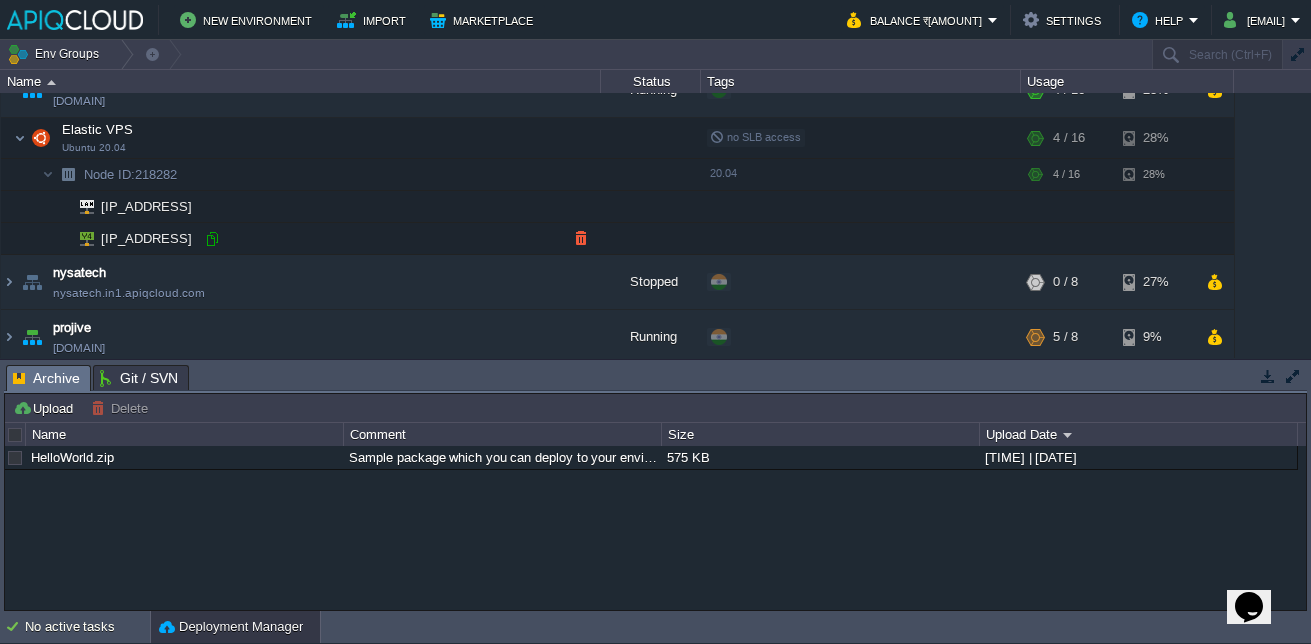 click at bounding box center (212, 239) 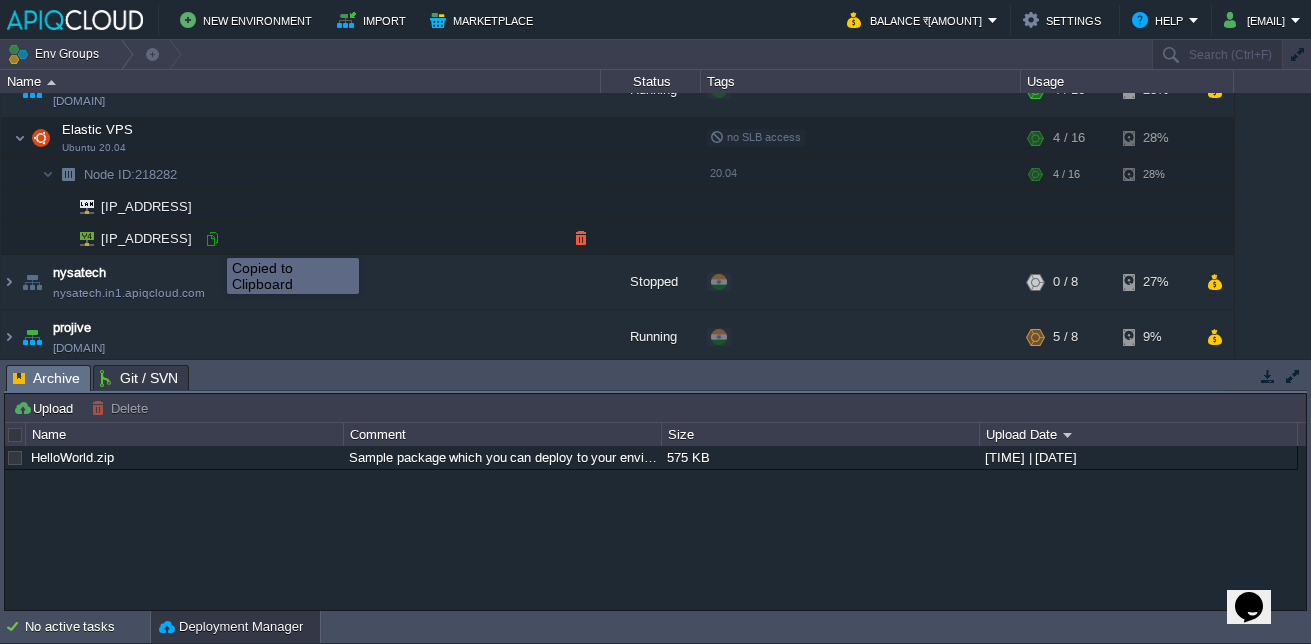 click at bounding box center (212, 239) 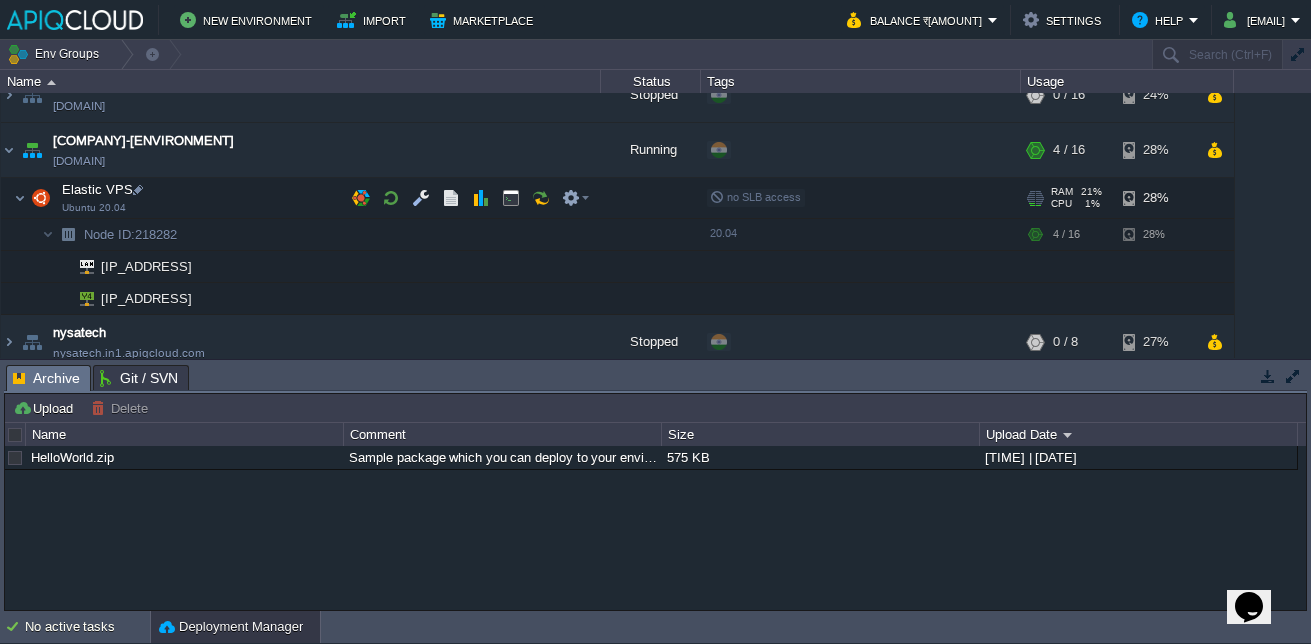 scroll, scrollTop: 246, scrollLeft: 0, axis: vertical 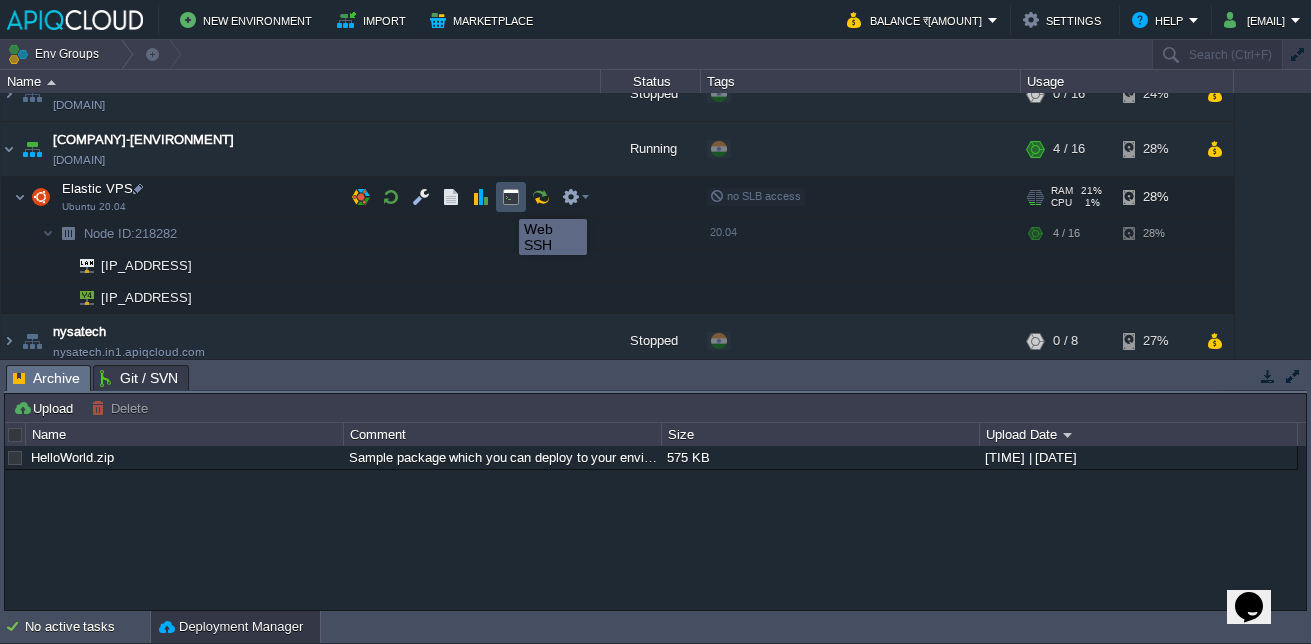 click at bounding box center (511, 197) 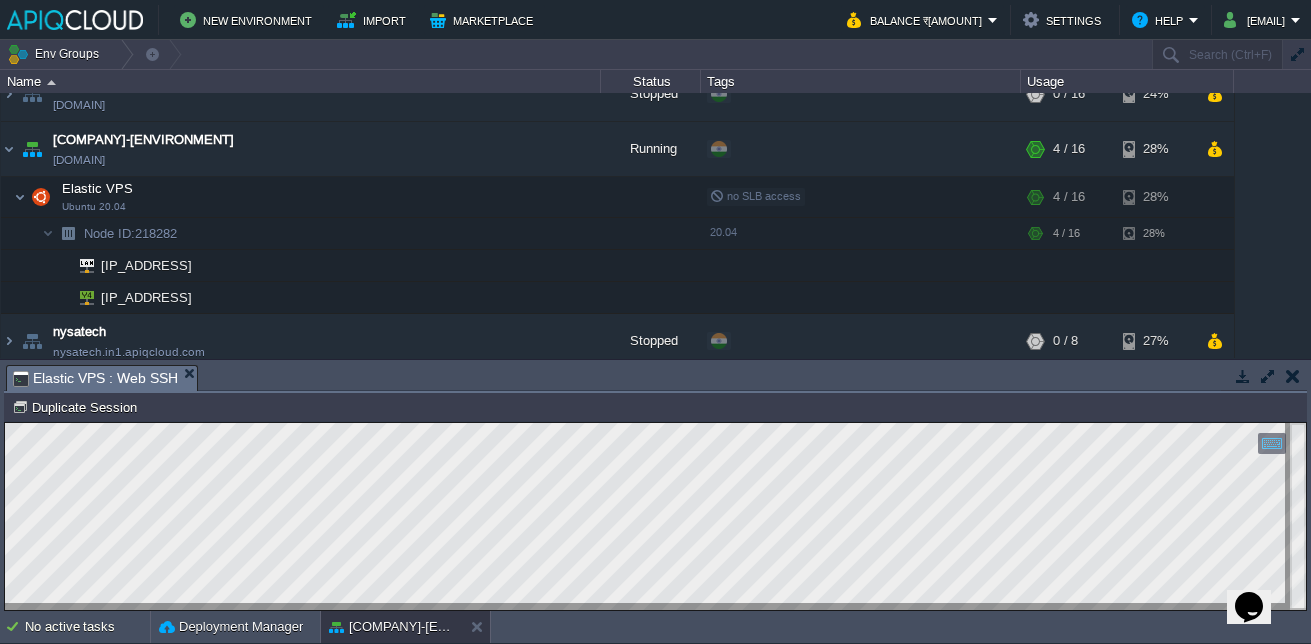 scroll, scrollTop: 0, scrollLeft: 0, axis: both 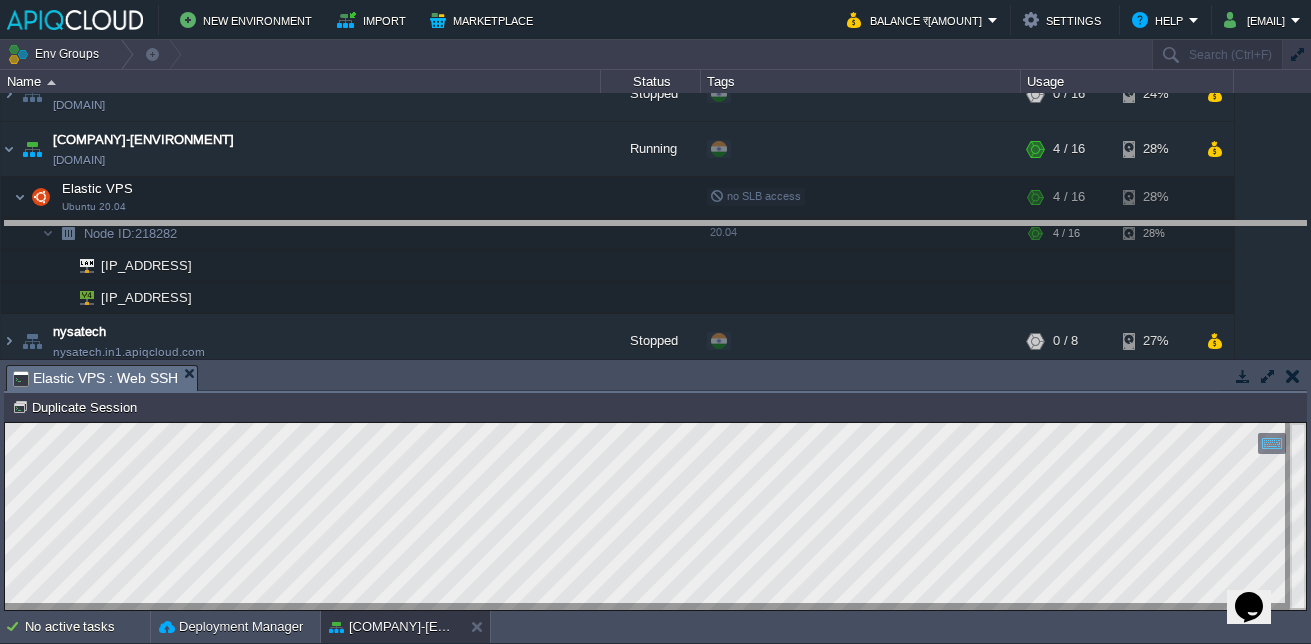 drag, startPoint x: 697, startPoint y: 391, endPoint x: 699, endPoint y: 241, distance: 150.01334 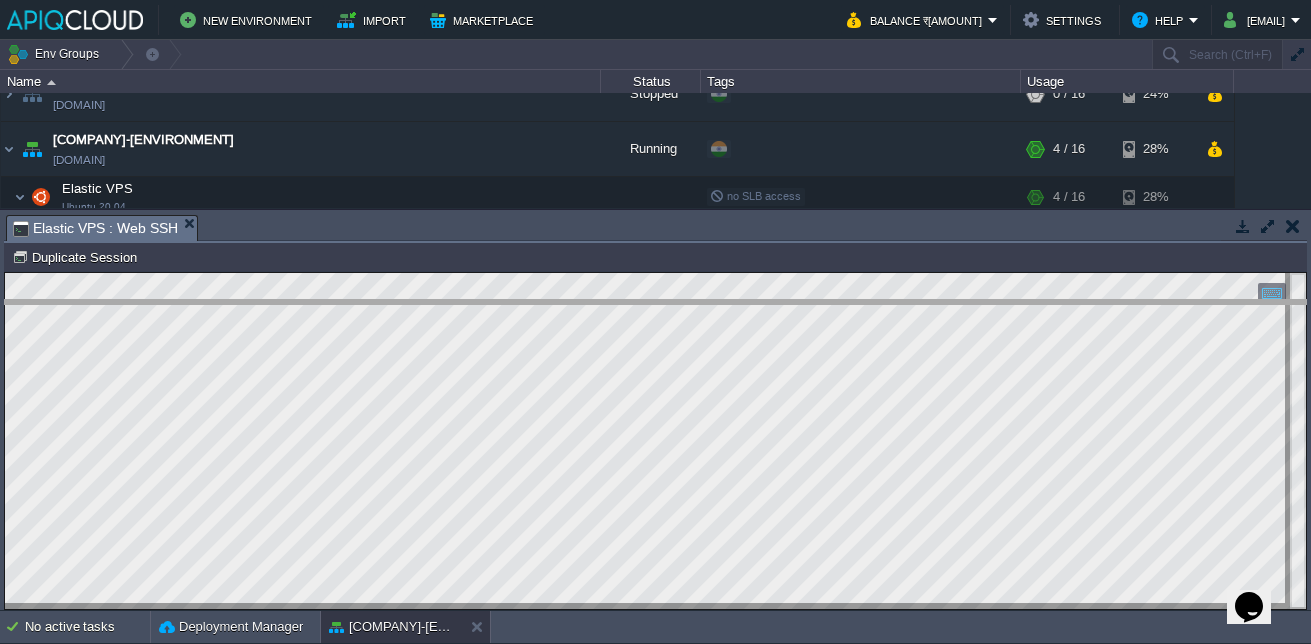 drag, startPoint x: 494, startPoint y: 235, endPoint x: 475, endPoint y: 320, distance: 87.09765 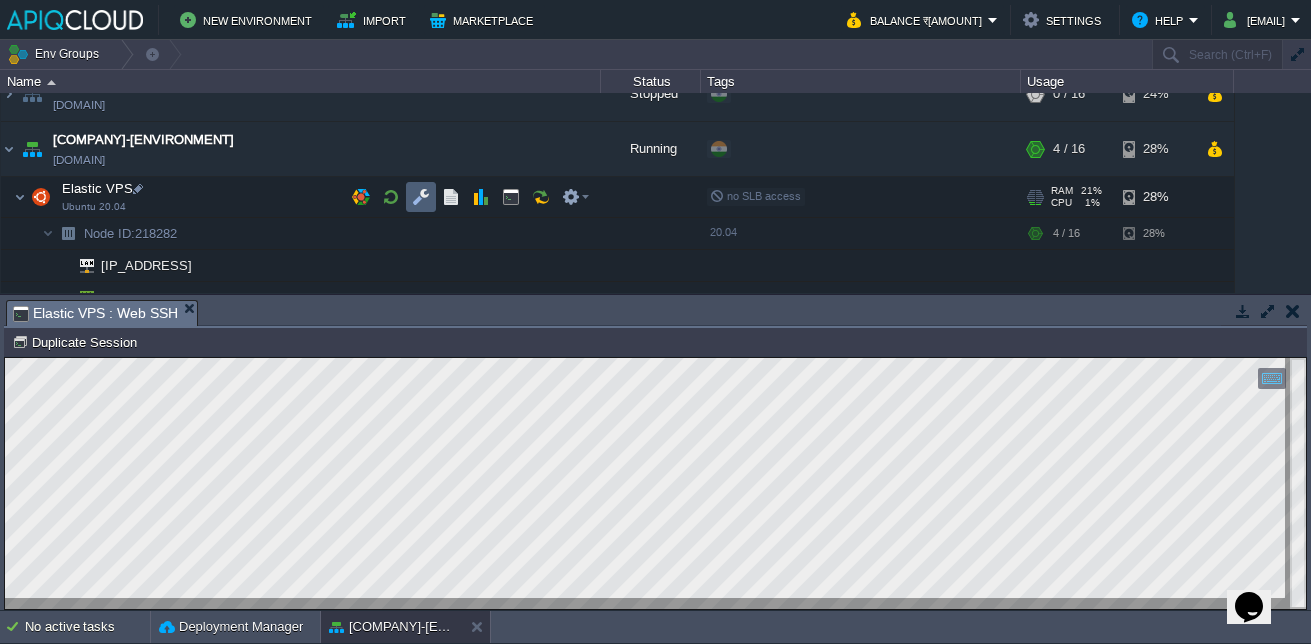 click at bounding box center (421, 197) 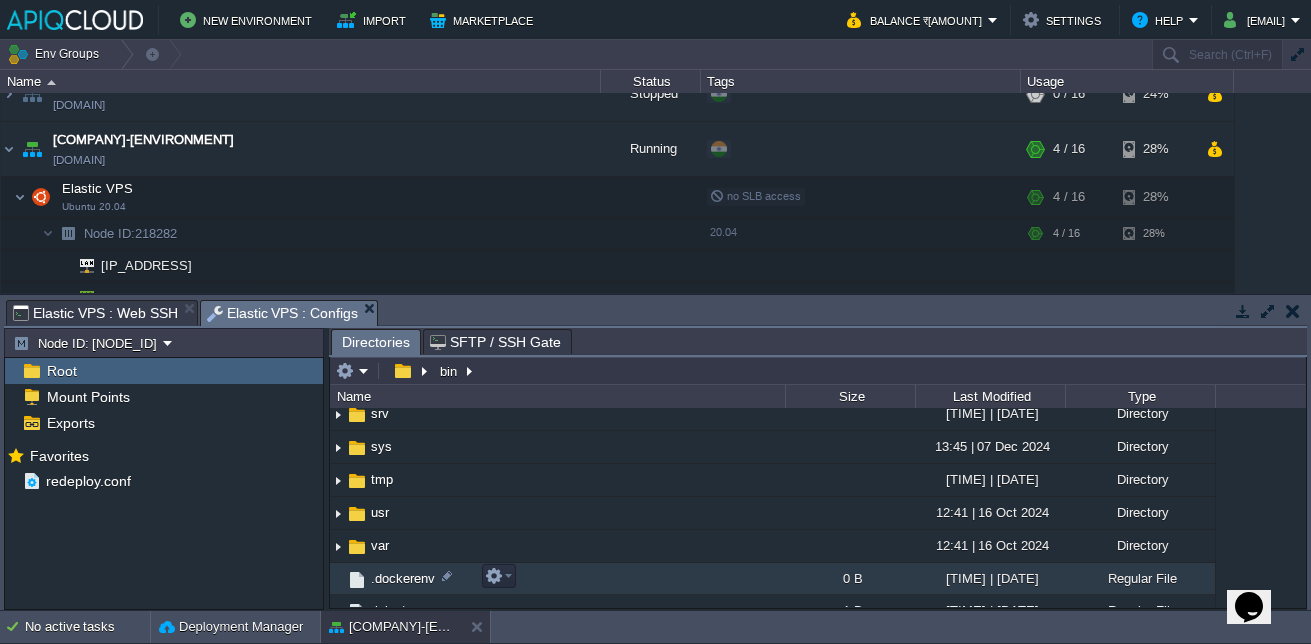 scroll, scrollTop: 609, scrollLeft: 0, axis: vertical 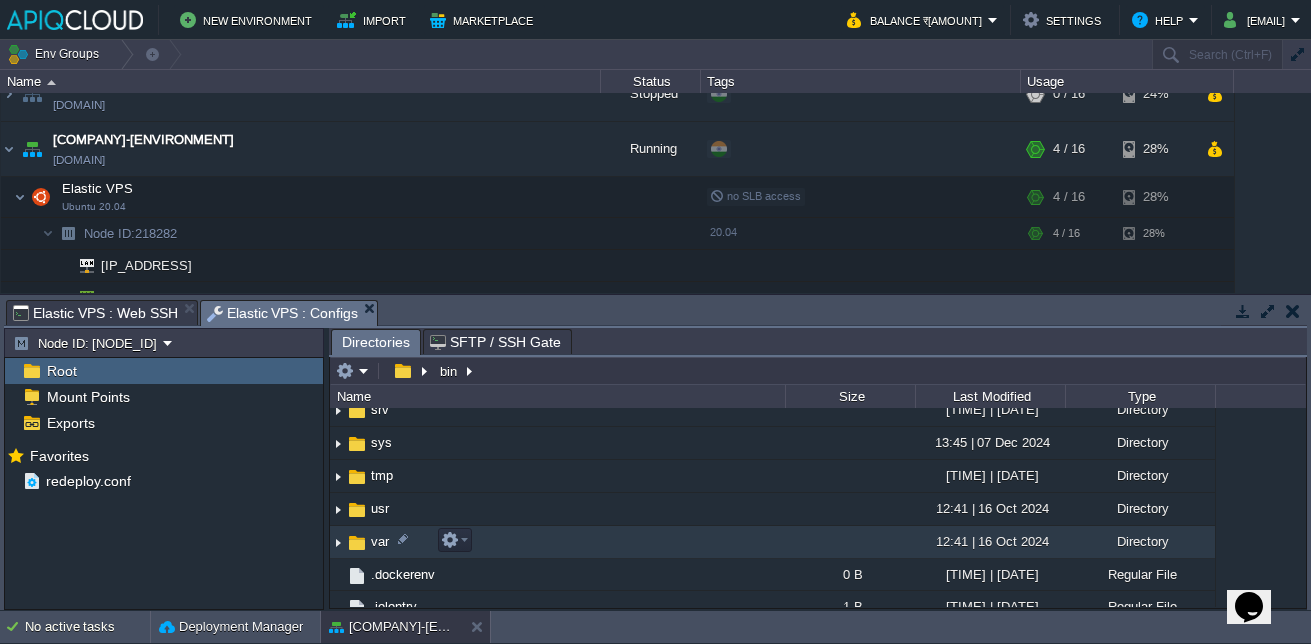 click on "var" at bounding box center [557, 542] 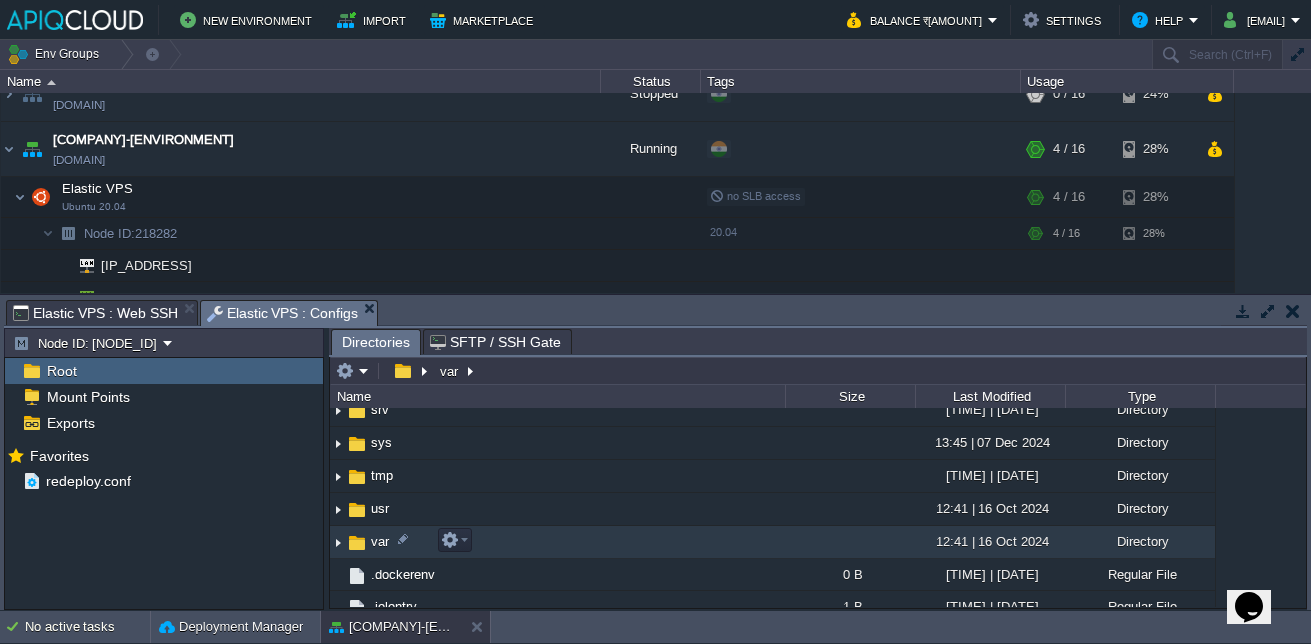click at bounding box center (338, 542) 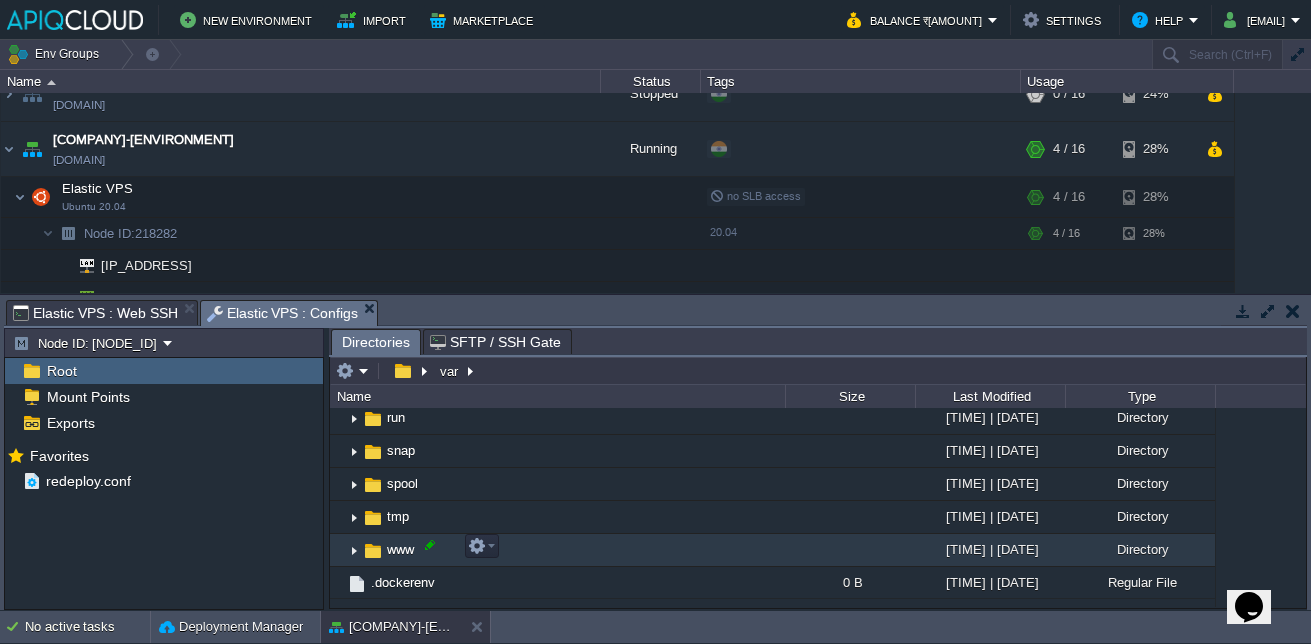 scroll, scrollTop: 1035, scrollLeft: 0, axis: vertical 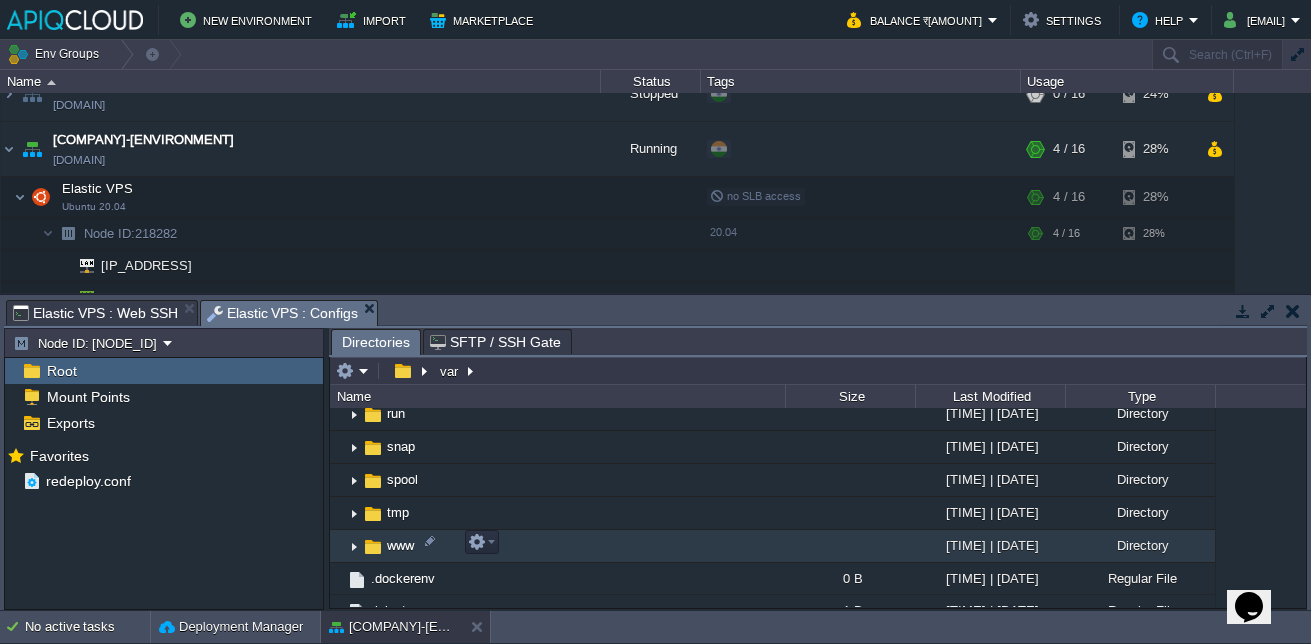 click at bounding box center [354, 546] 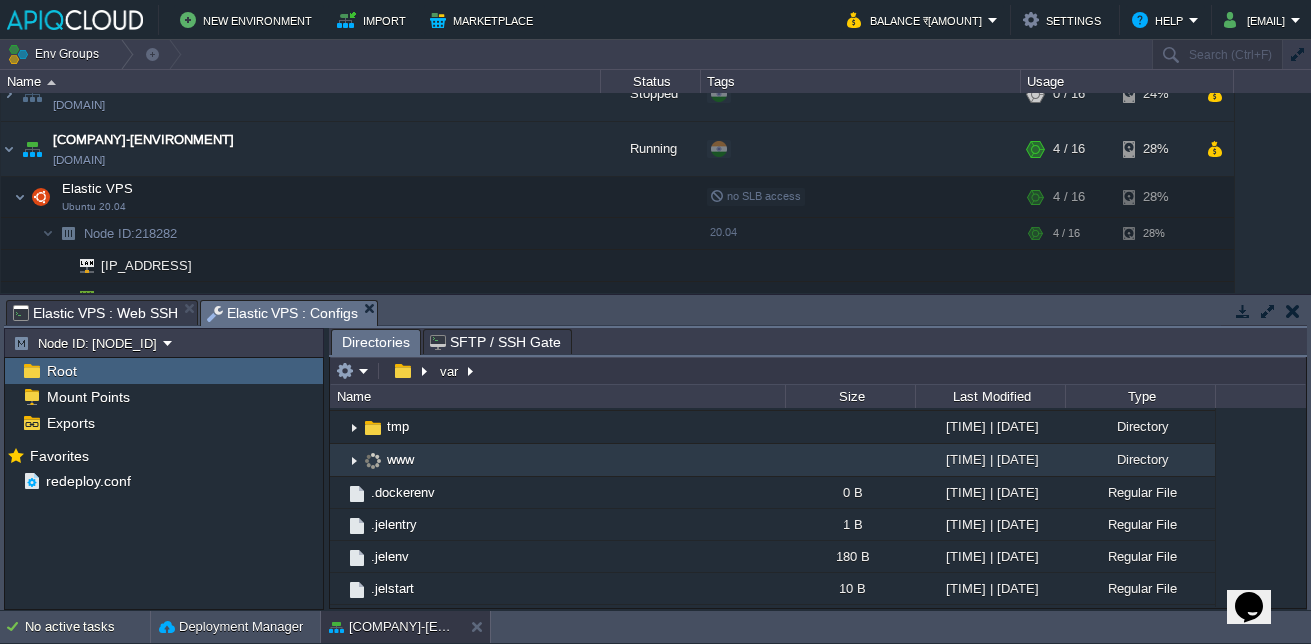 scroll, scrollTop: 1122, scrollLeft: 0, axis: vertical 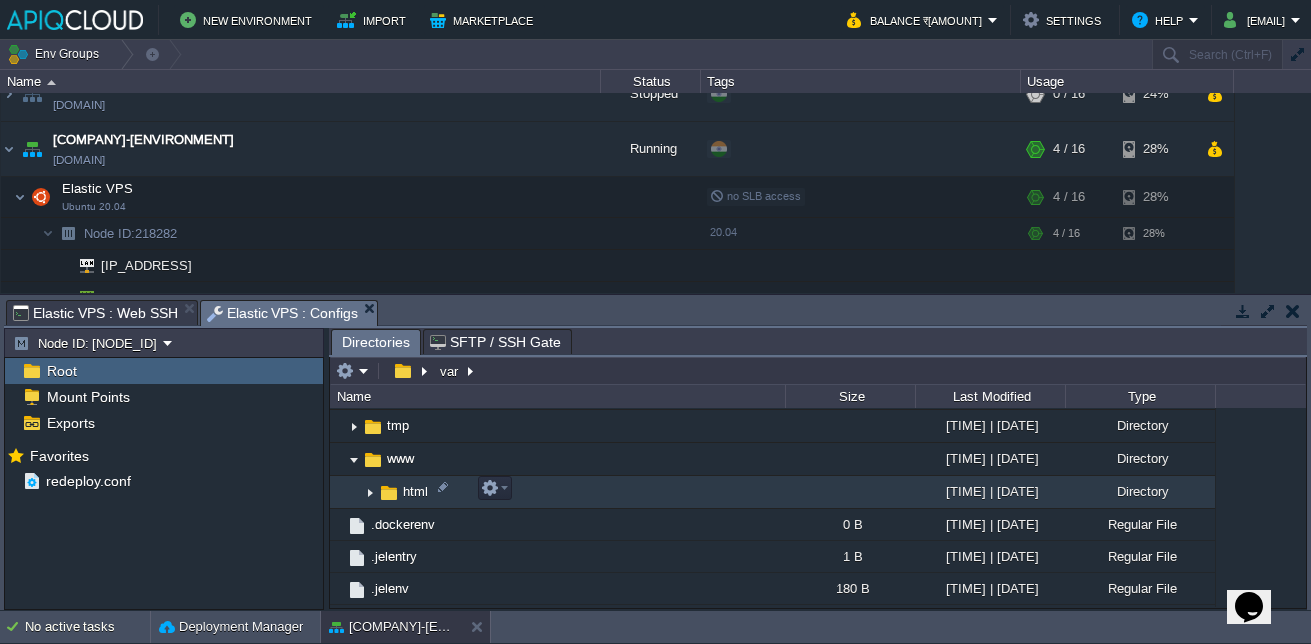 click at bounding box center (370, 492) 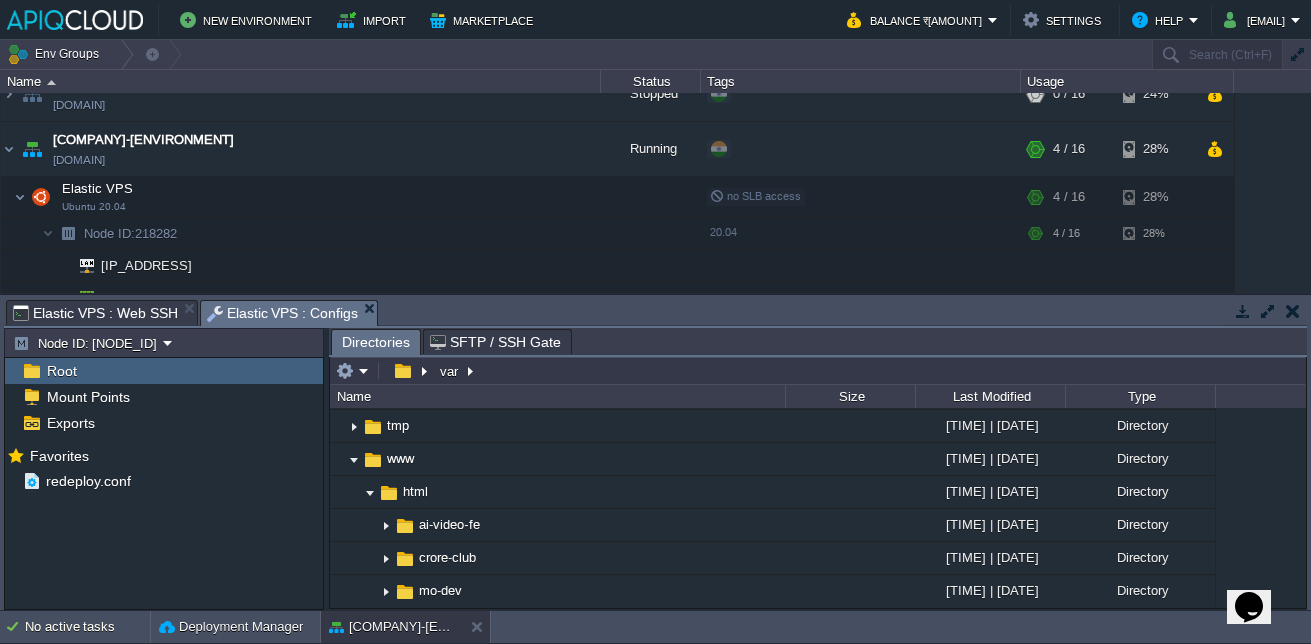 click on "Name" at bounding box center [558, 396] 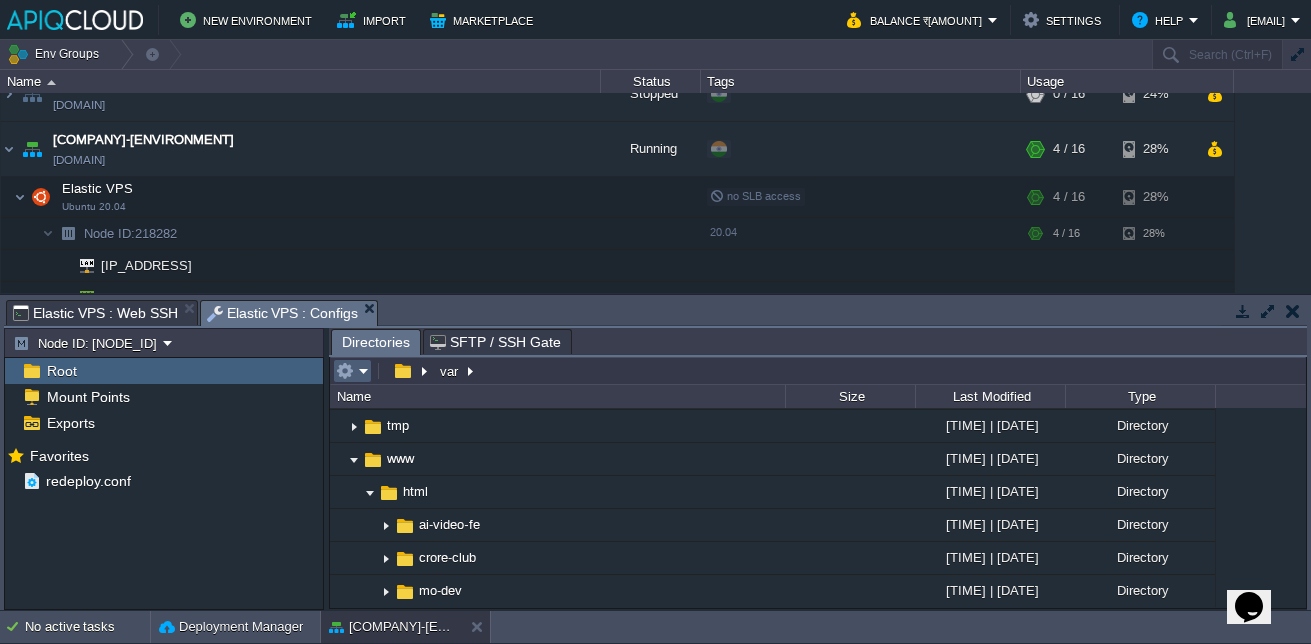 click at bounding box center (352, 371) 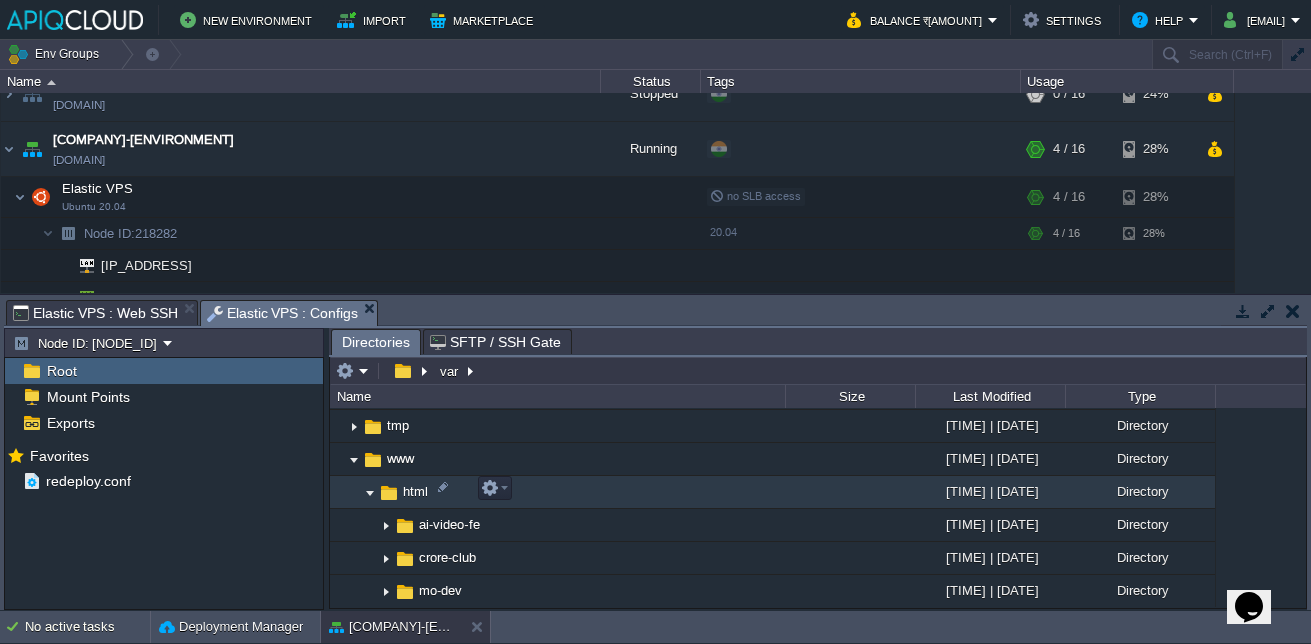 click on "html" at bounding box center [557, 492] 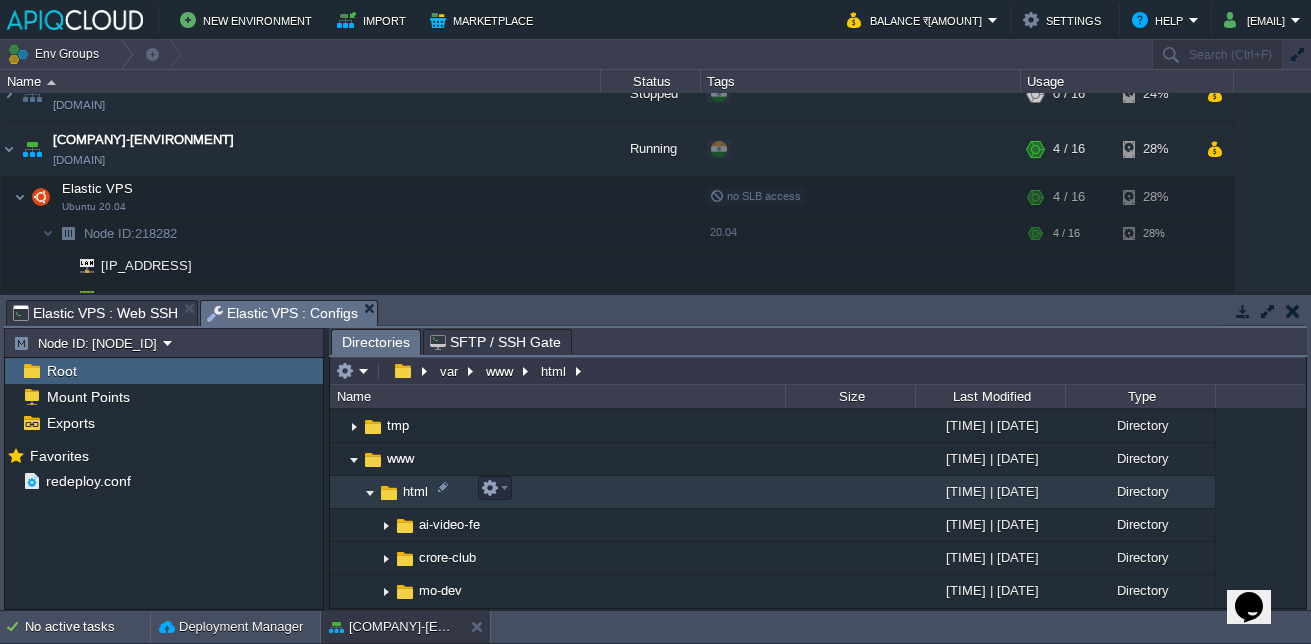 click at bounding box center [370, 492] 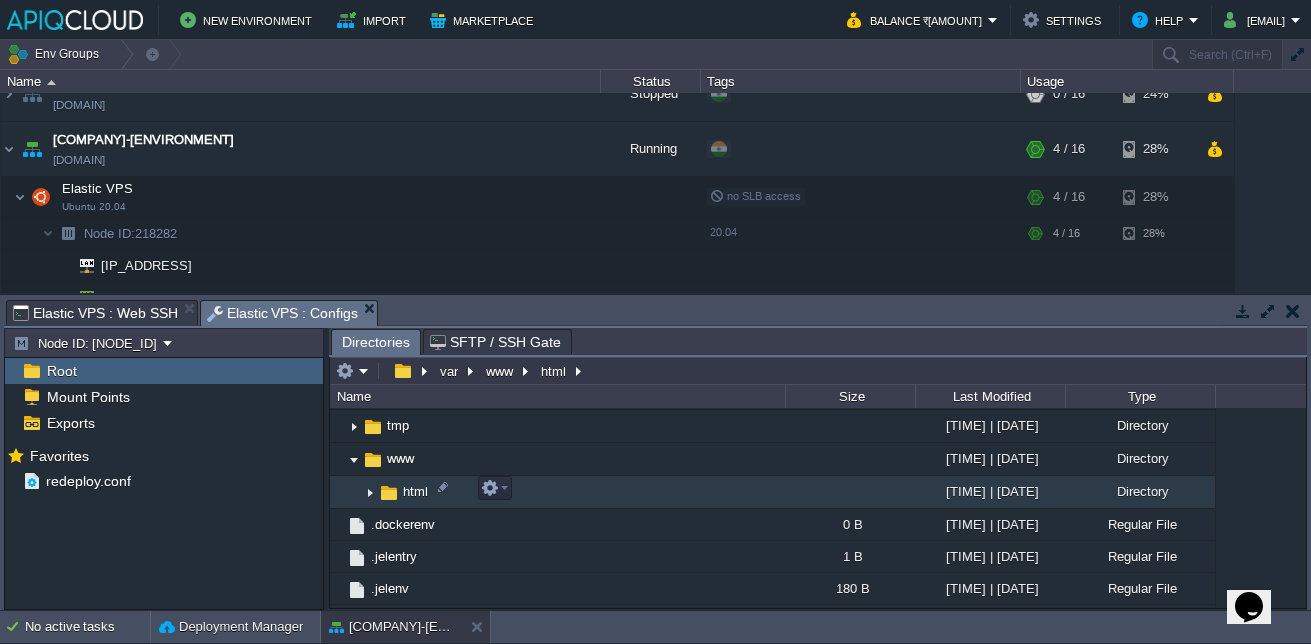 click at bounding box center (370, 492) 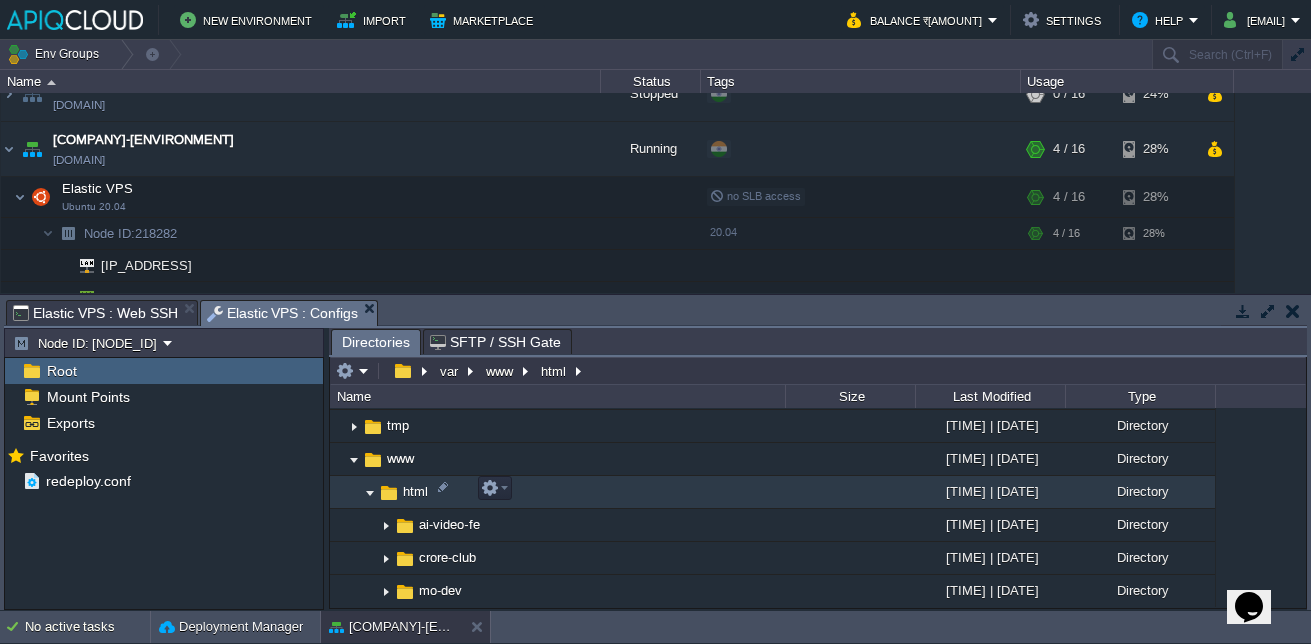 click on "html" at bounding box center [557, 492] 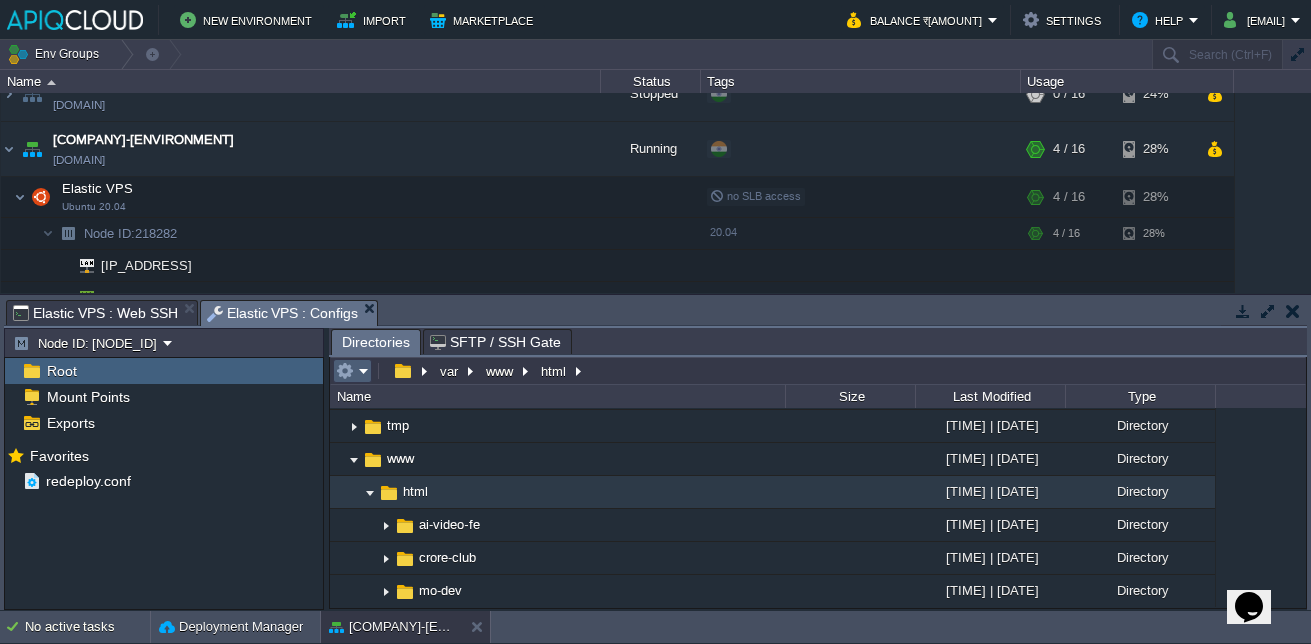 click at bounding box center (352, 371) 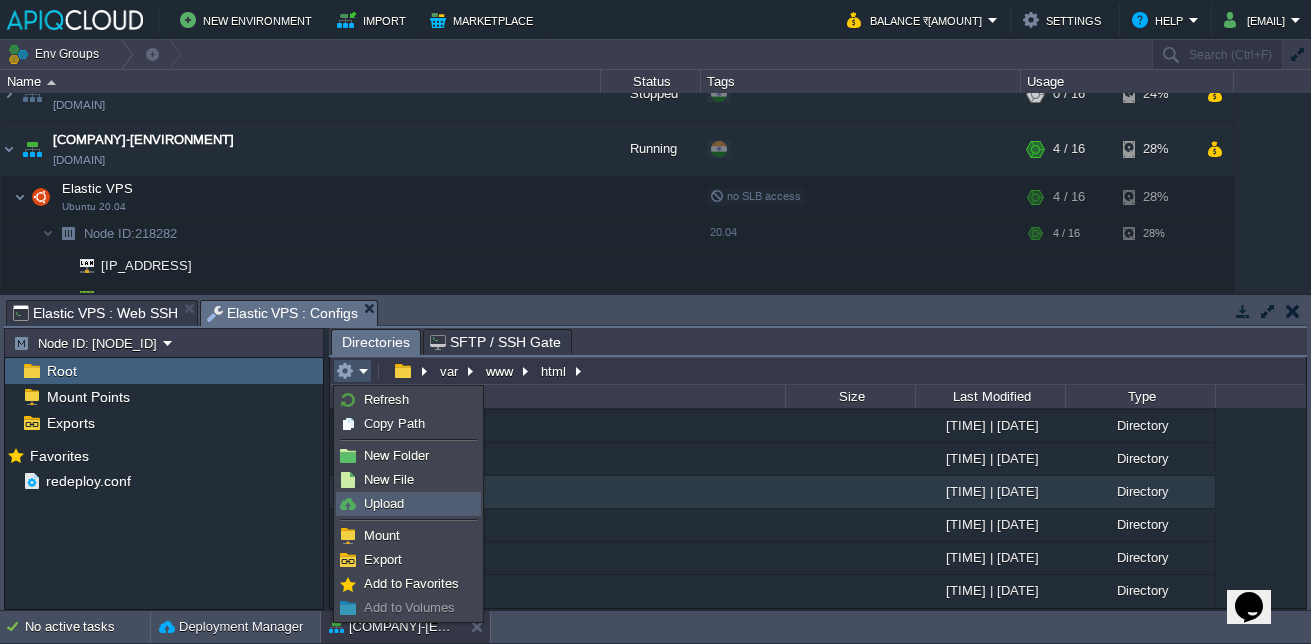 click on "Upload" at bounding box center [408, 504] 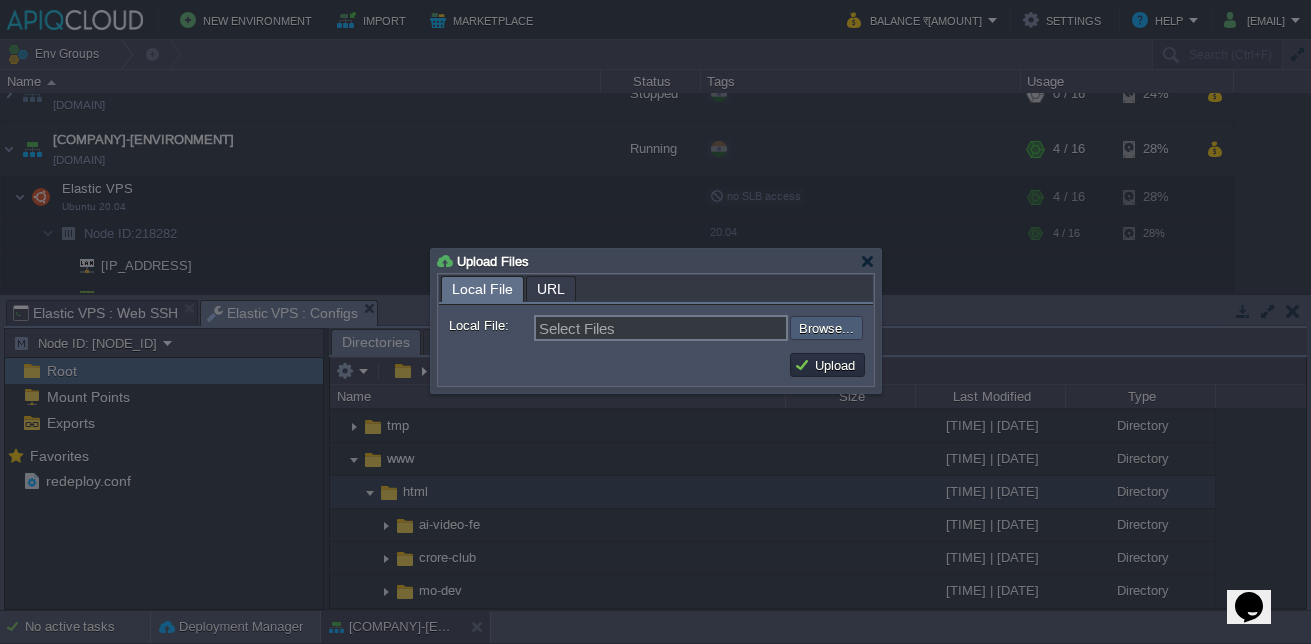 click at bounding box center (736, 328) 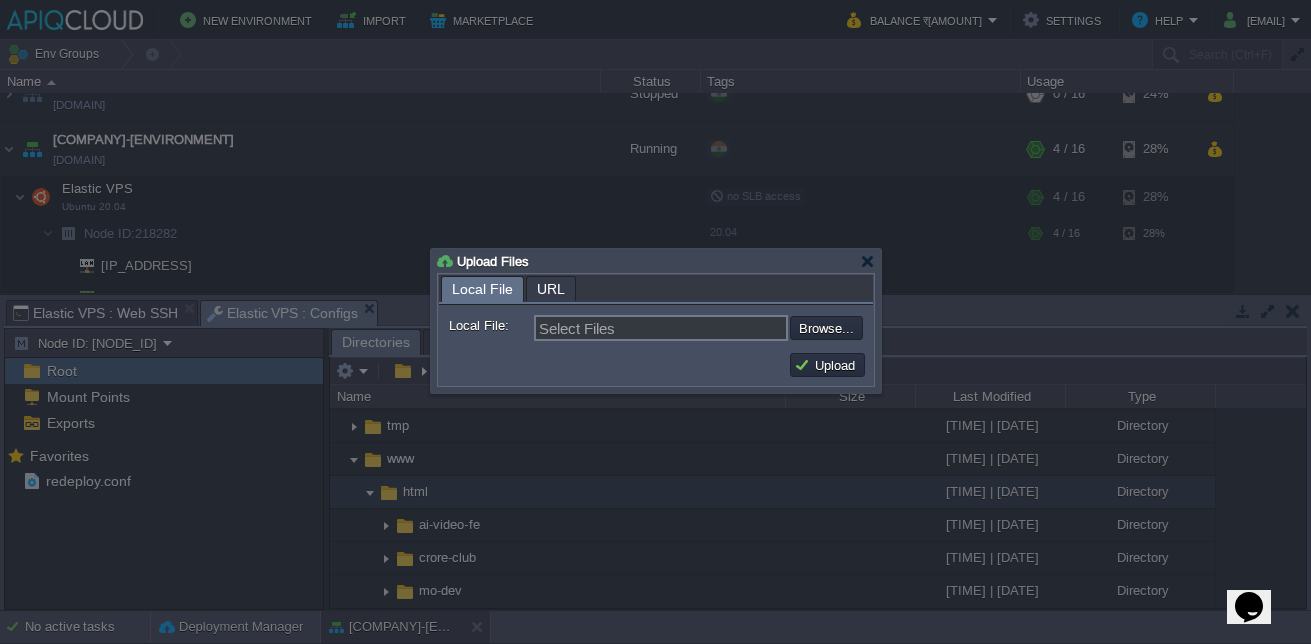 type on "C:\fakepath\[FILENAME_PART].txt" 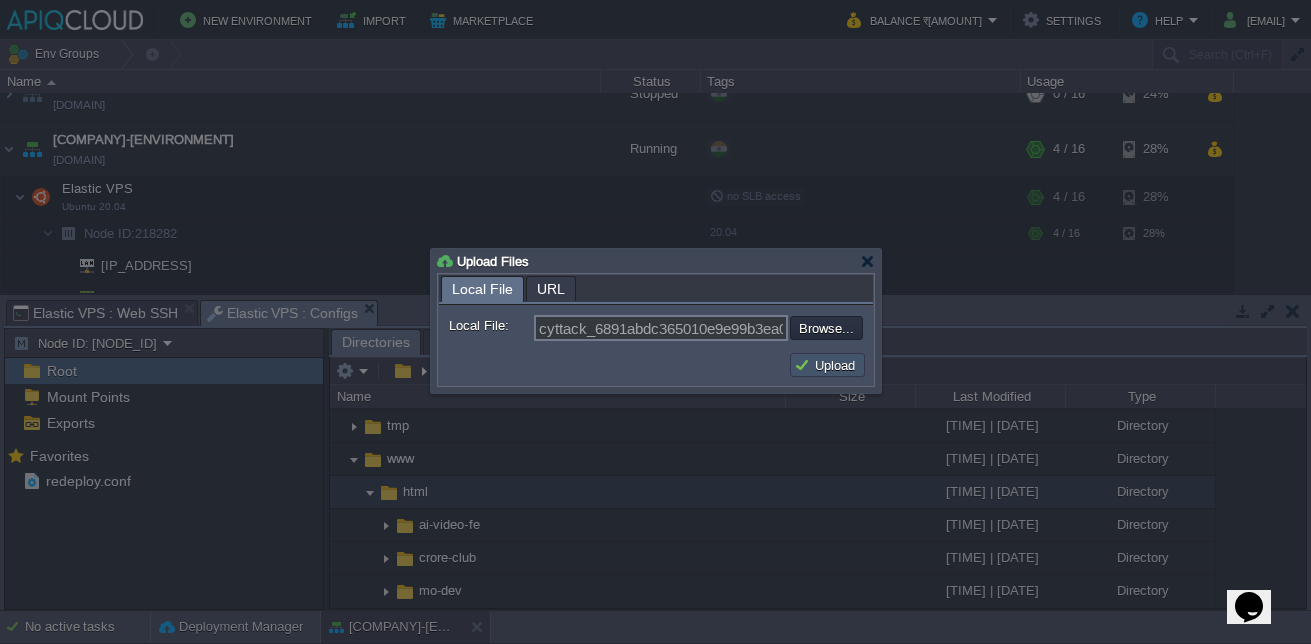 click on "Upload" at bounding box center [827, 365] 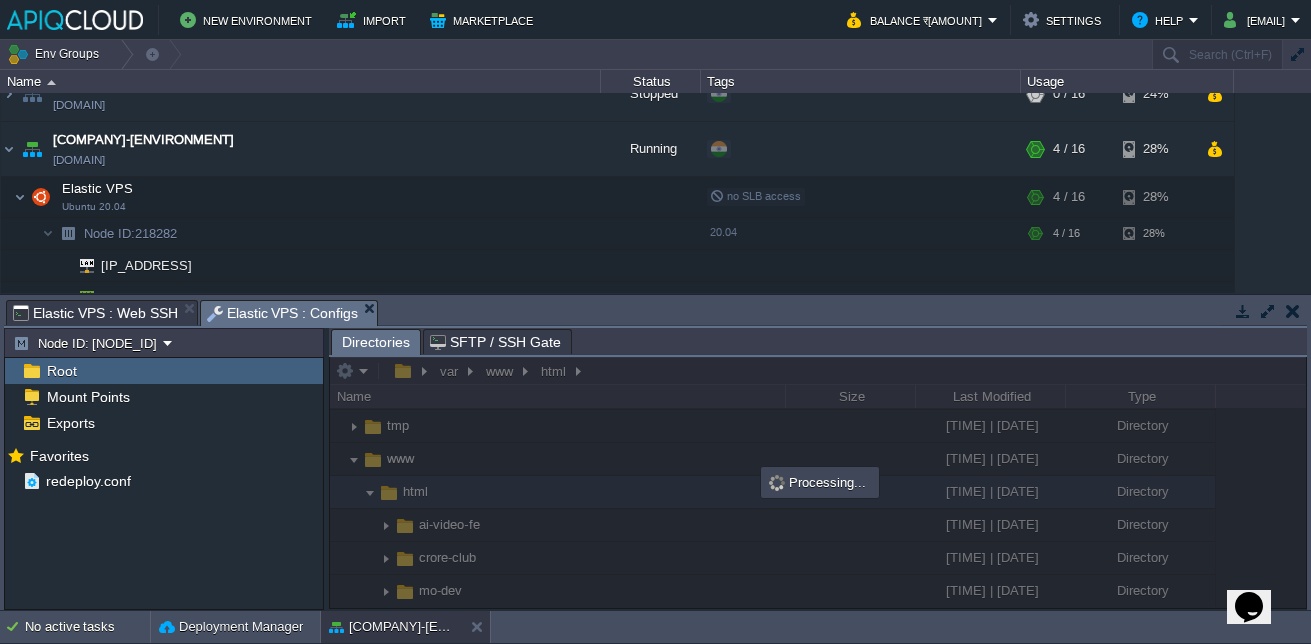 scroll, scrollTop: 0, scrollLeft: 0, axis: both 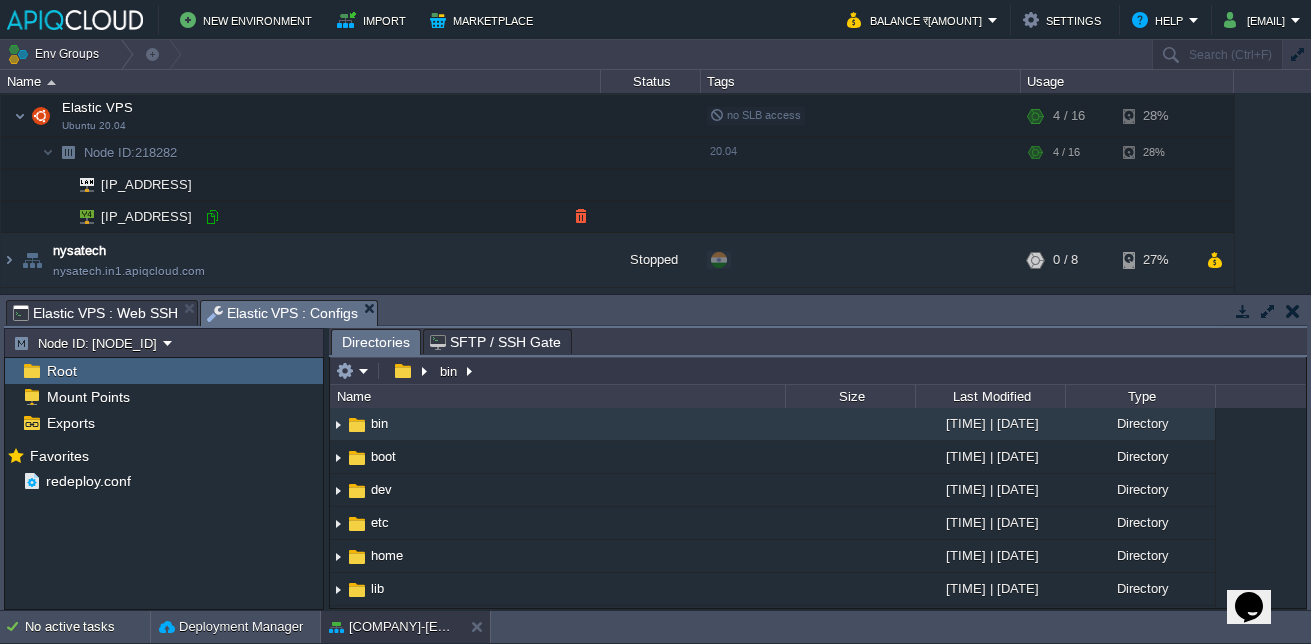 click at bounding box center [212, 217] 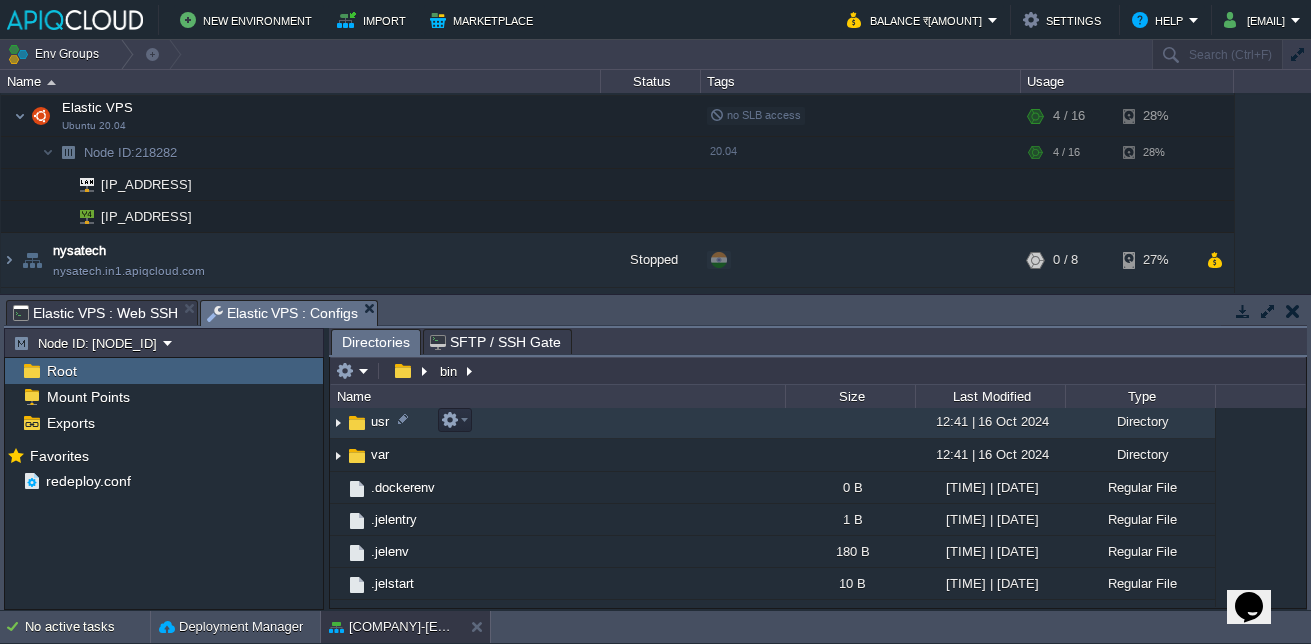 scroll, scrollTop: 704, scrollLeft: 0, axis: vertical 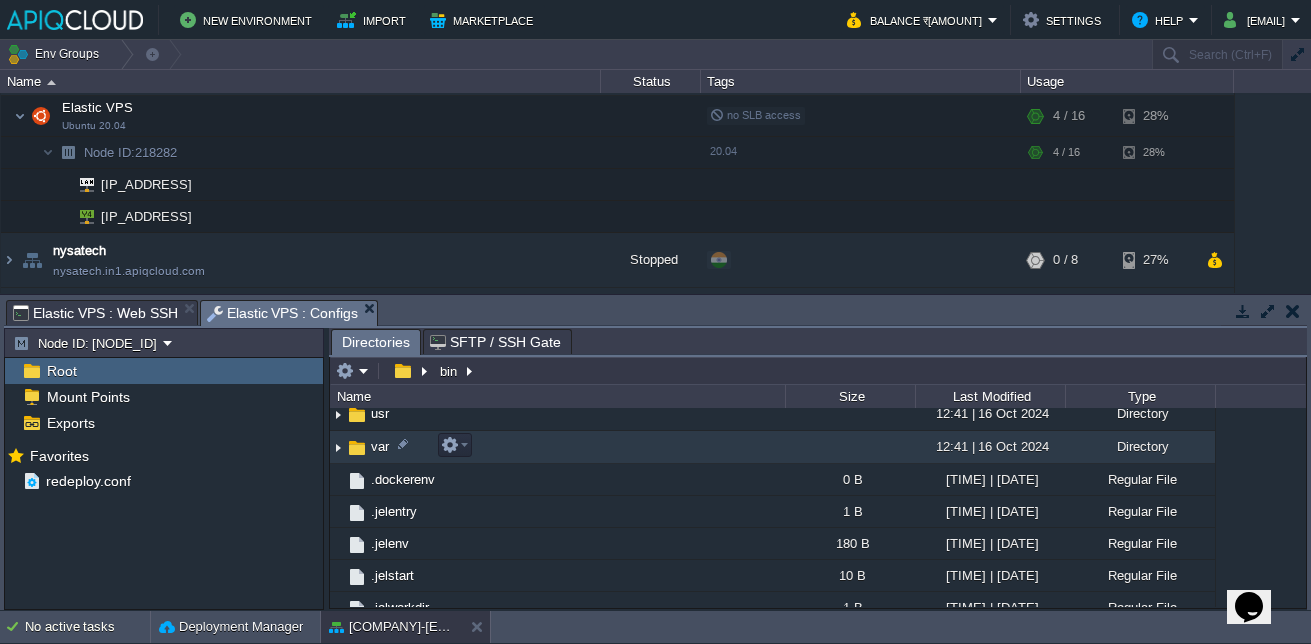 click on "var" at bounding box center (557, 447) 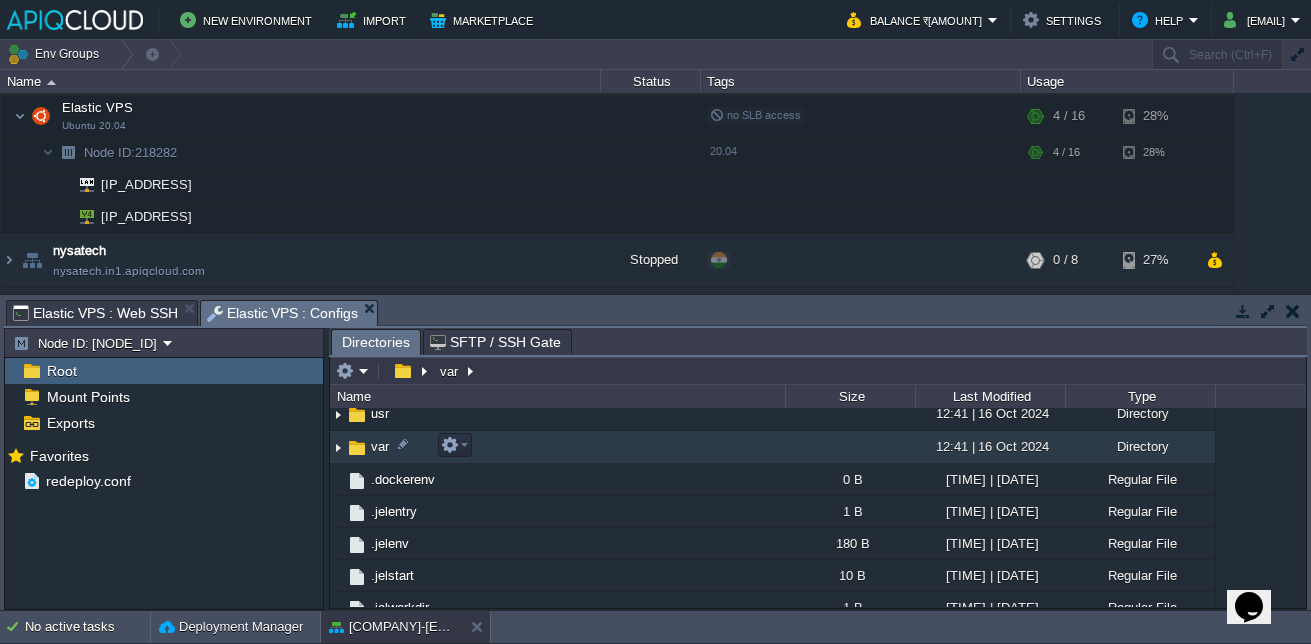 click at bounding box center (338, 447) 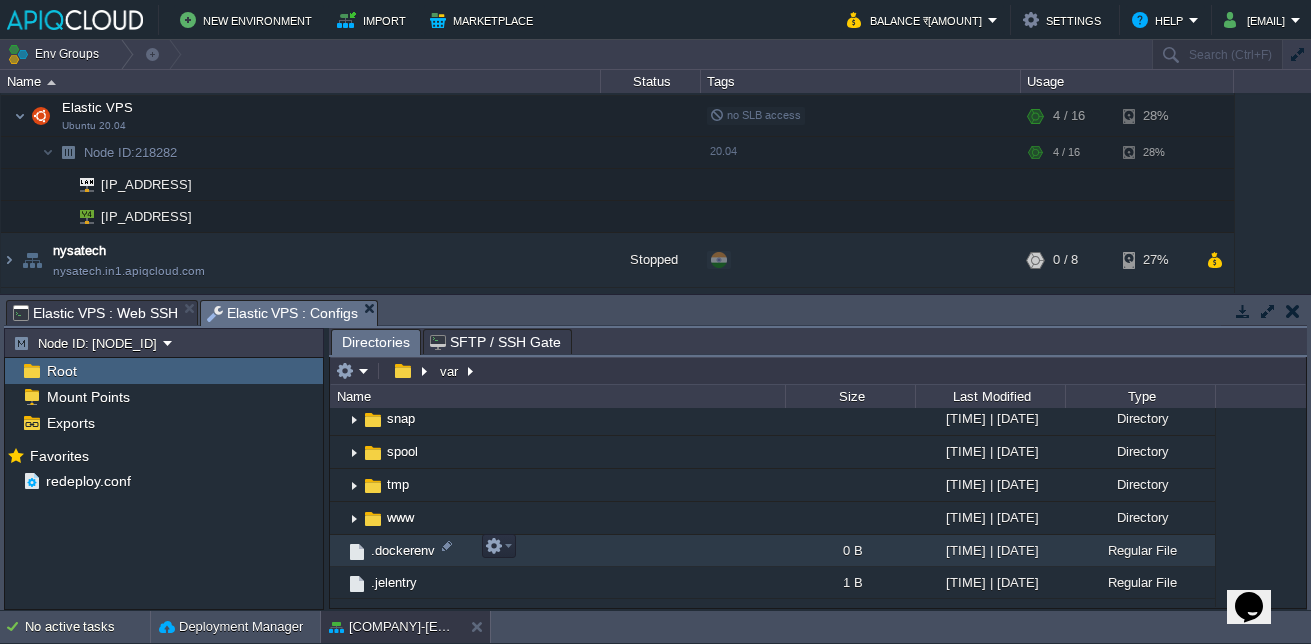 scroll, scrollTop: 1064, scrollLeft: 0, axis: vertical 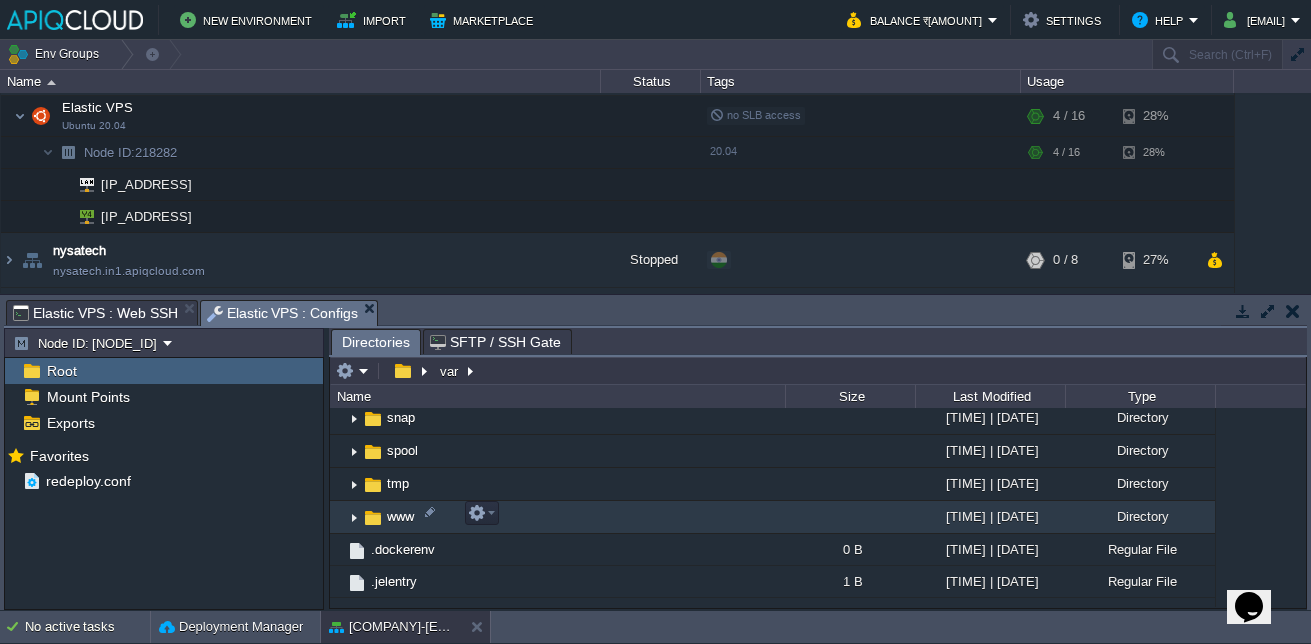 click at bounding box center [338, 516] 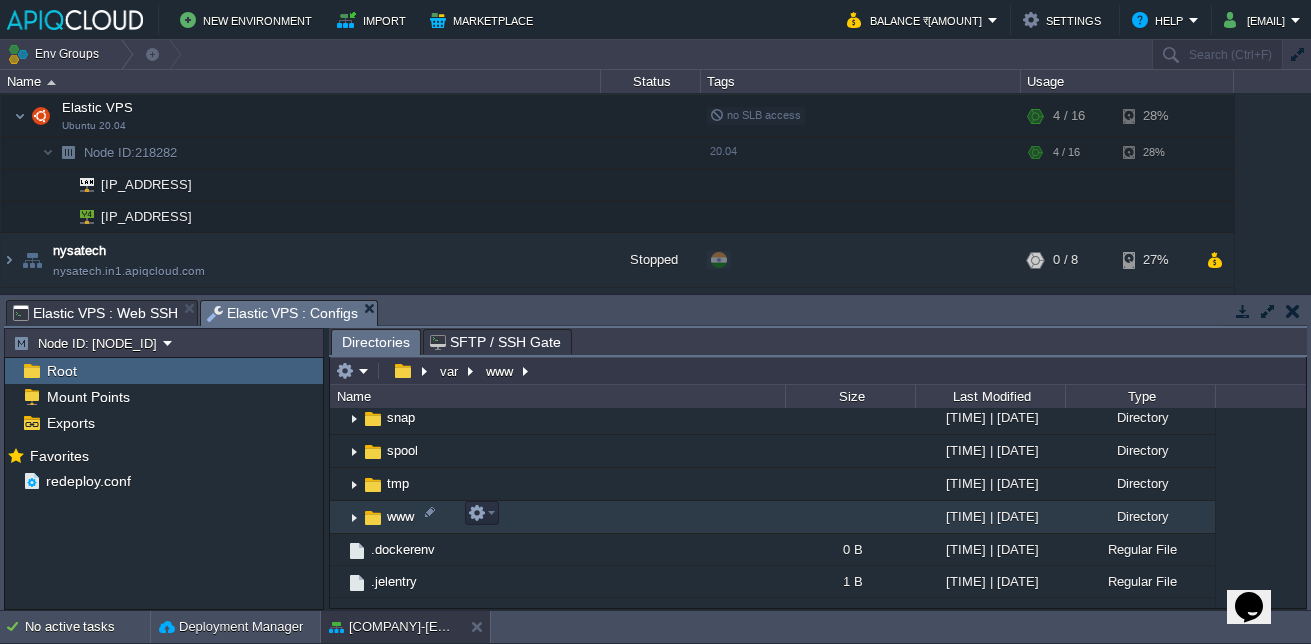 click at bounding box center (354, 517) 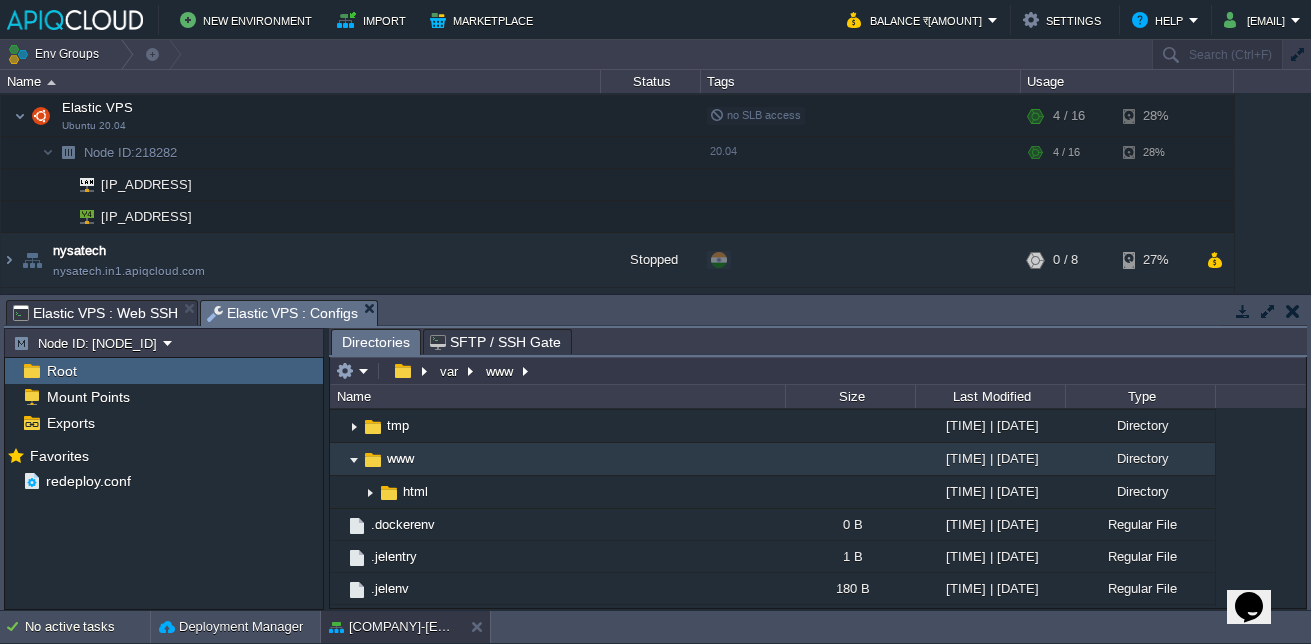 scroll, scrollTop: 1125, scrollLeft: 0, axis: vertical 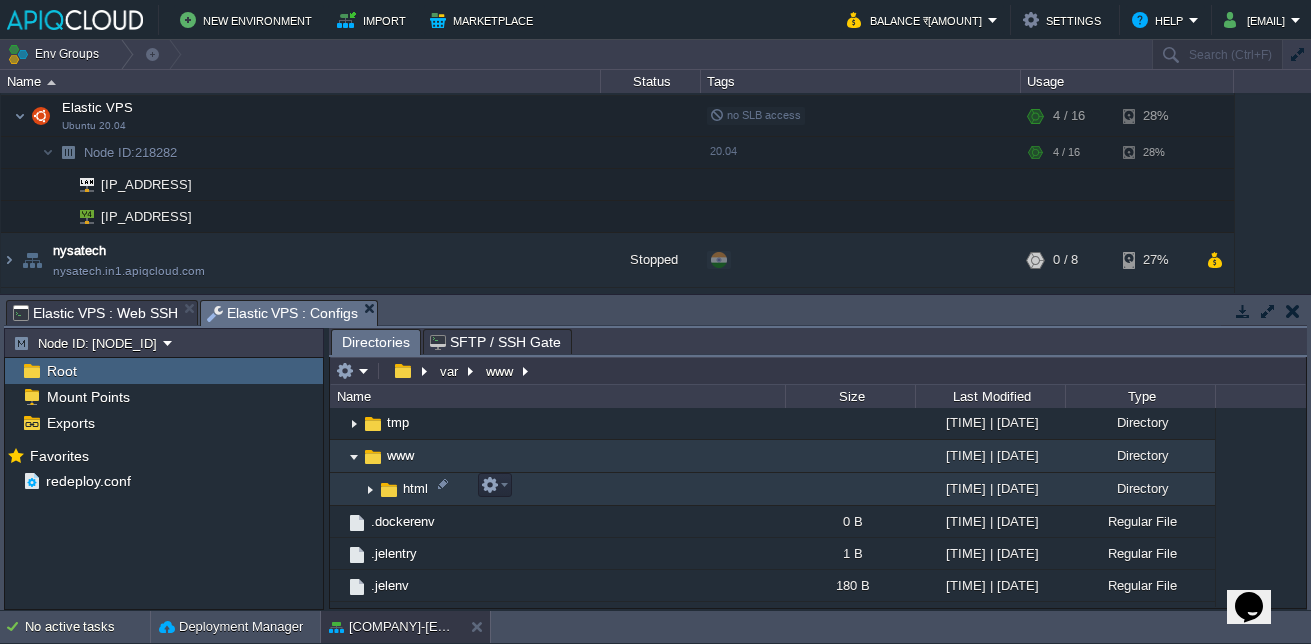 click at bounding box center (370, 489) 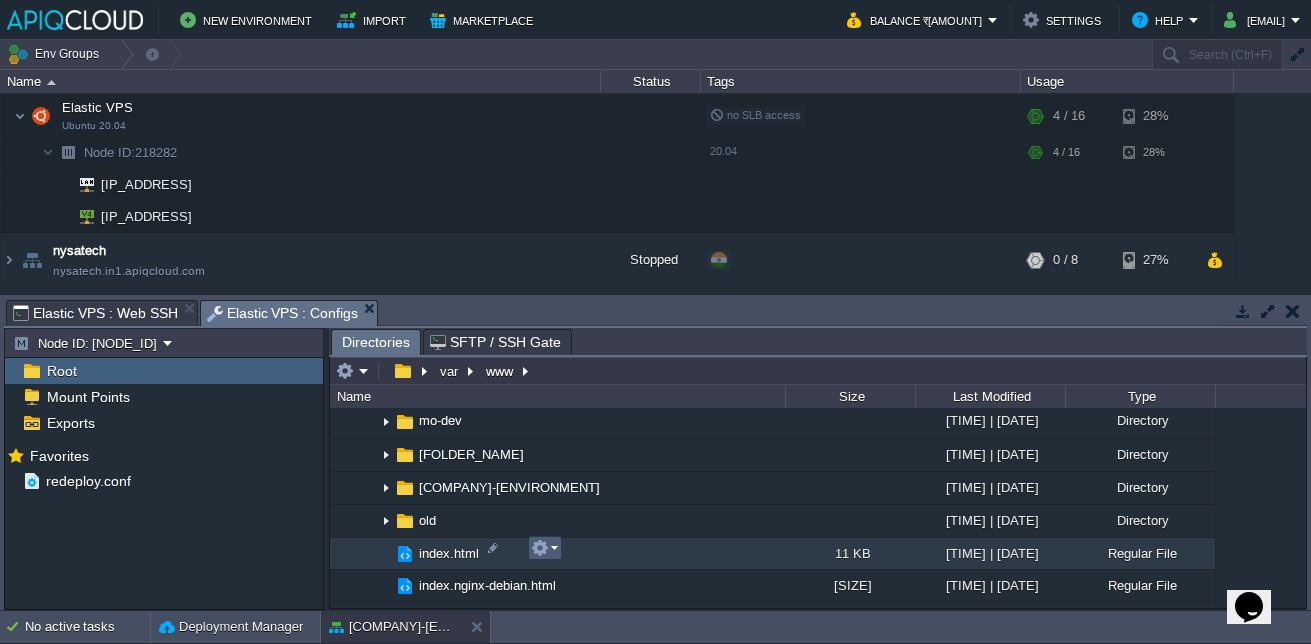 scroll, scrollTop: 1343, scrollLeft: 0, axis: vertical 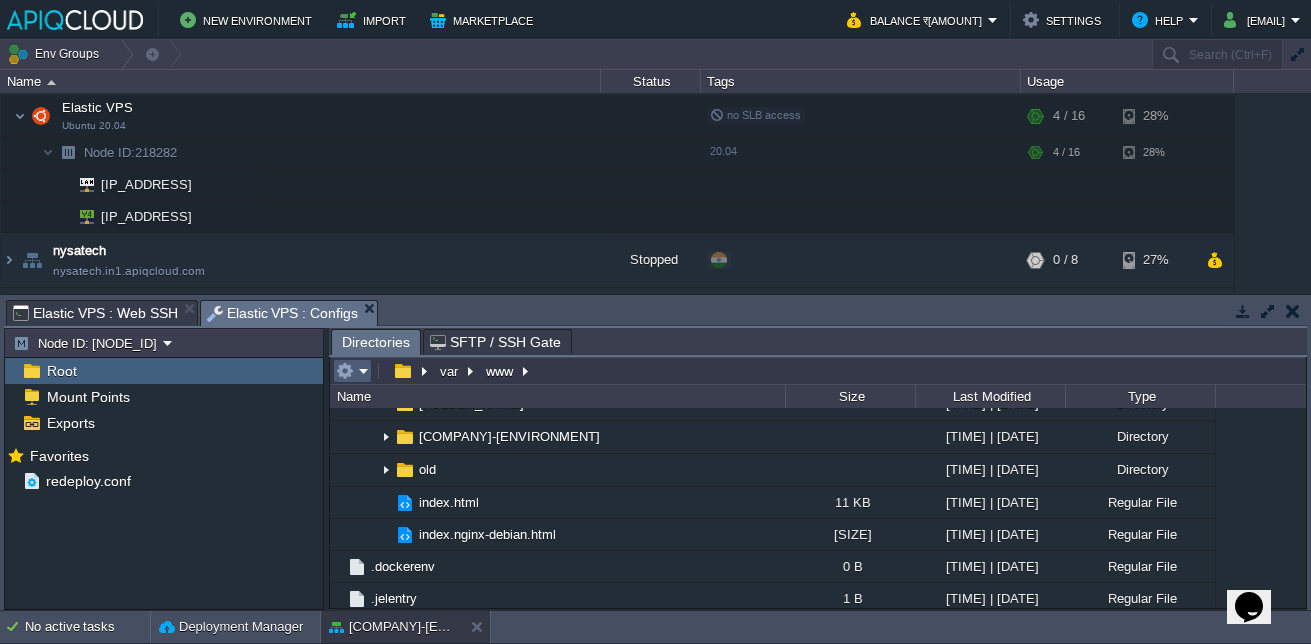 click at bounding box center (352, 371) 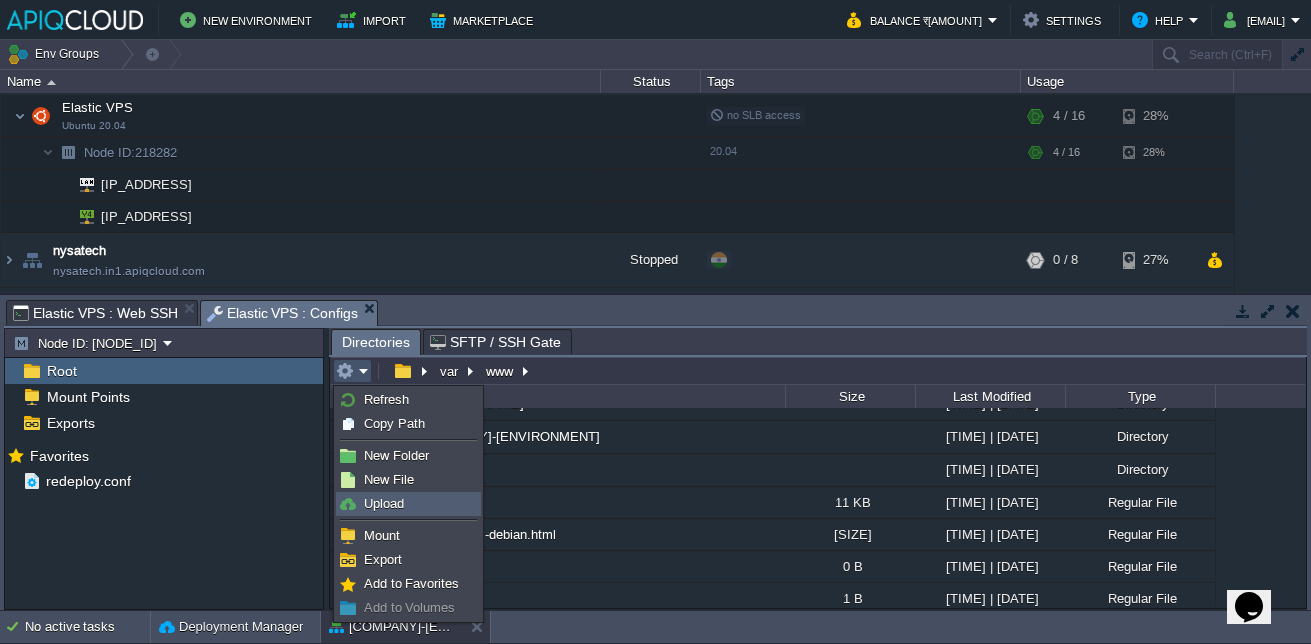 click on "Upload" at bounding box center [408, 504] 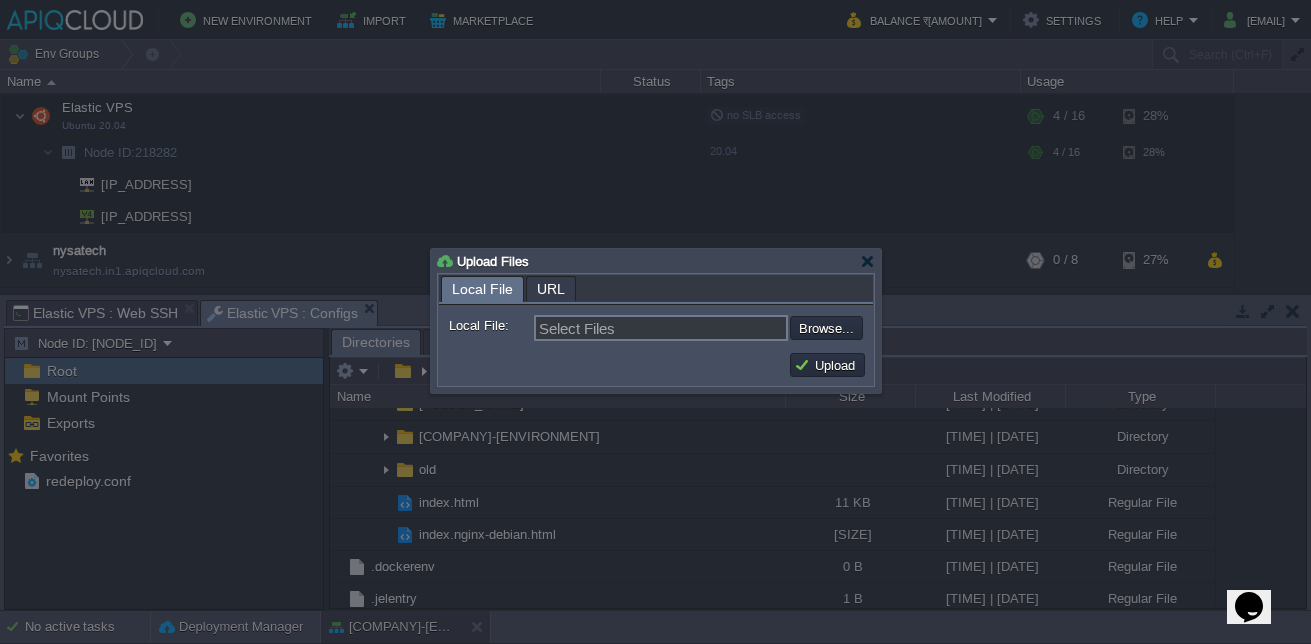 click on "Local File: Select Files Browse... Comment:" at bounding box center (656, 325) 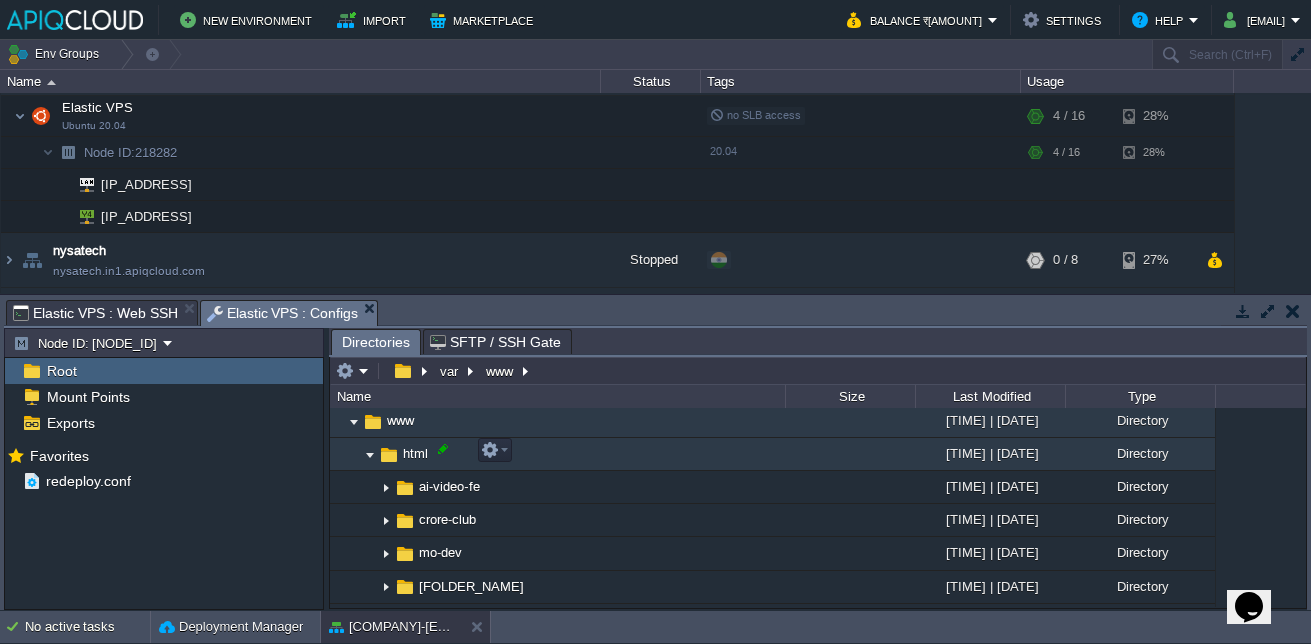scroll, scrollTop: 1139, scrollLeft: 0, axis: vertical 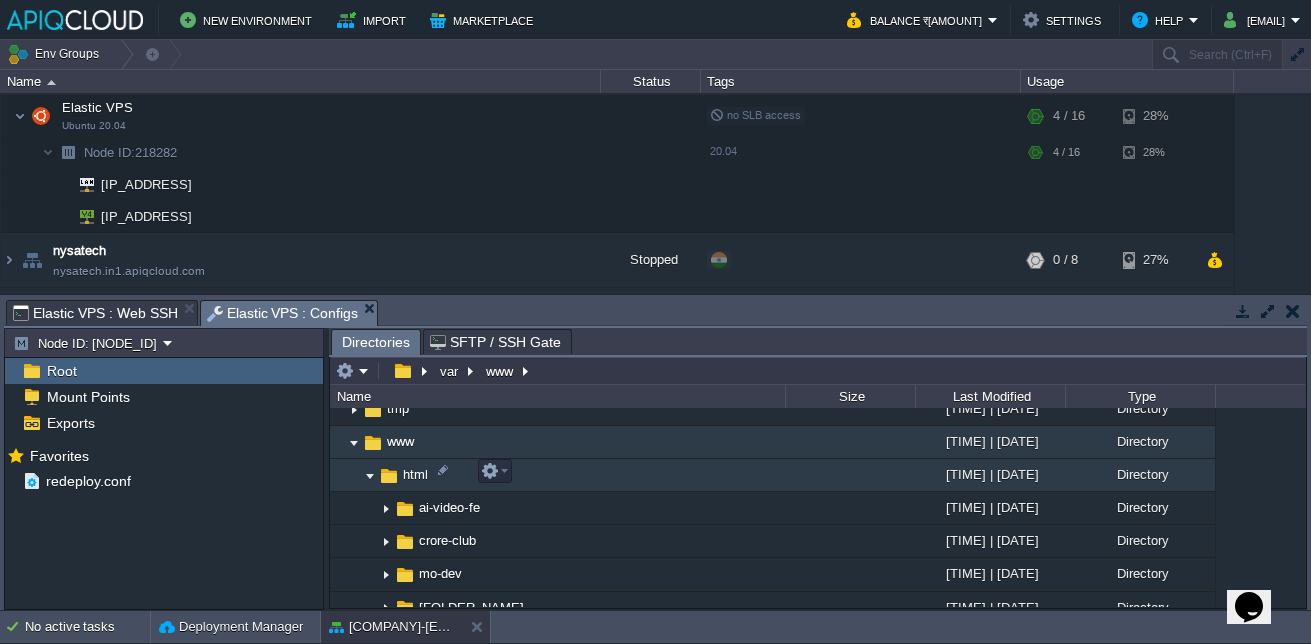 click on "html" at bounding box center (557, 475) 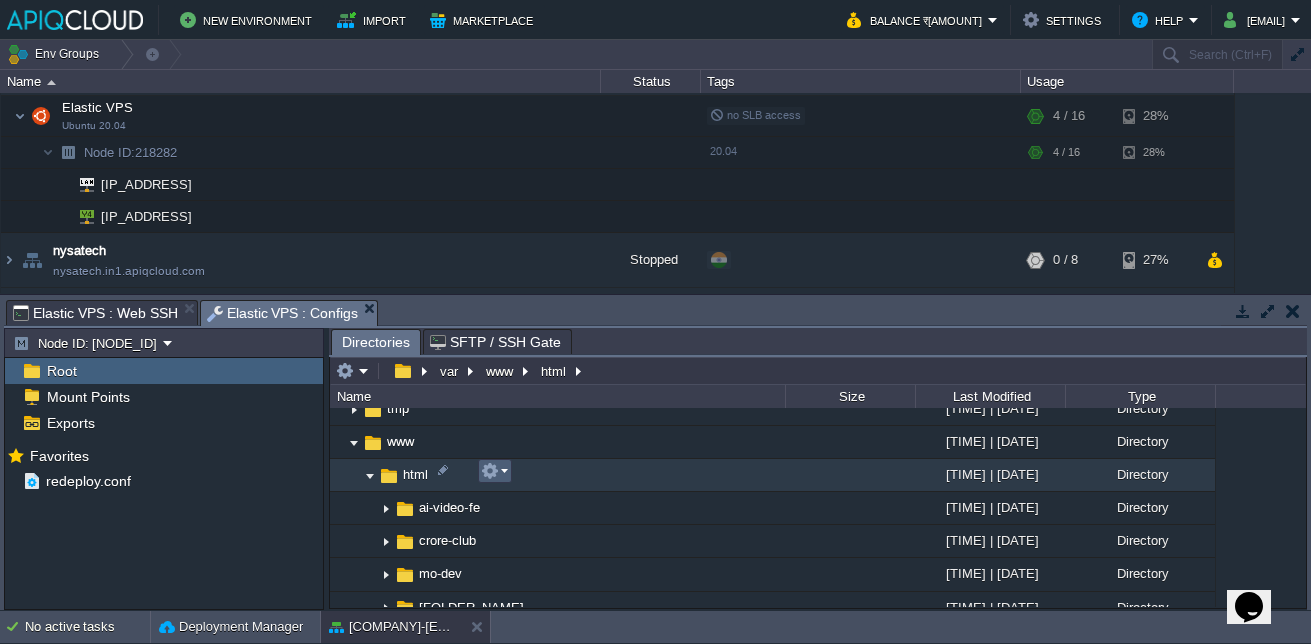 click at bounding box center [490, 471] 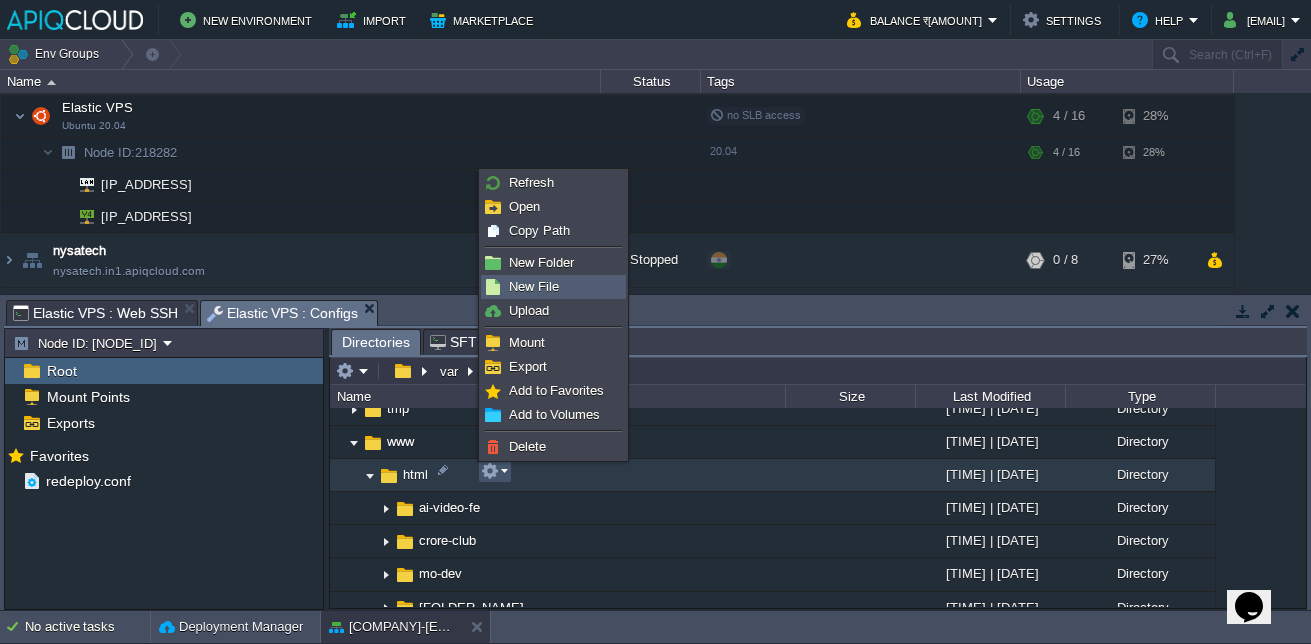 click on "New File" at bounding box center [553, 287] 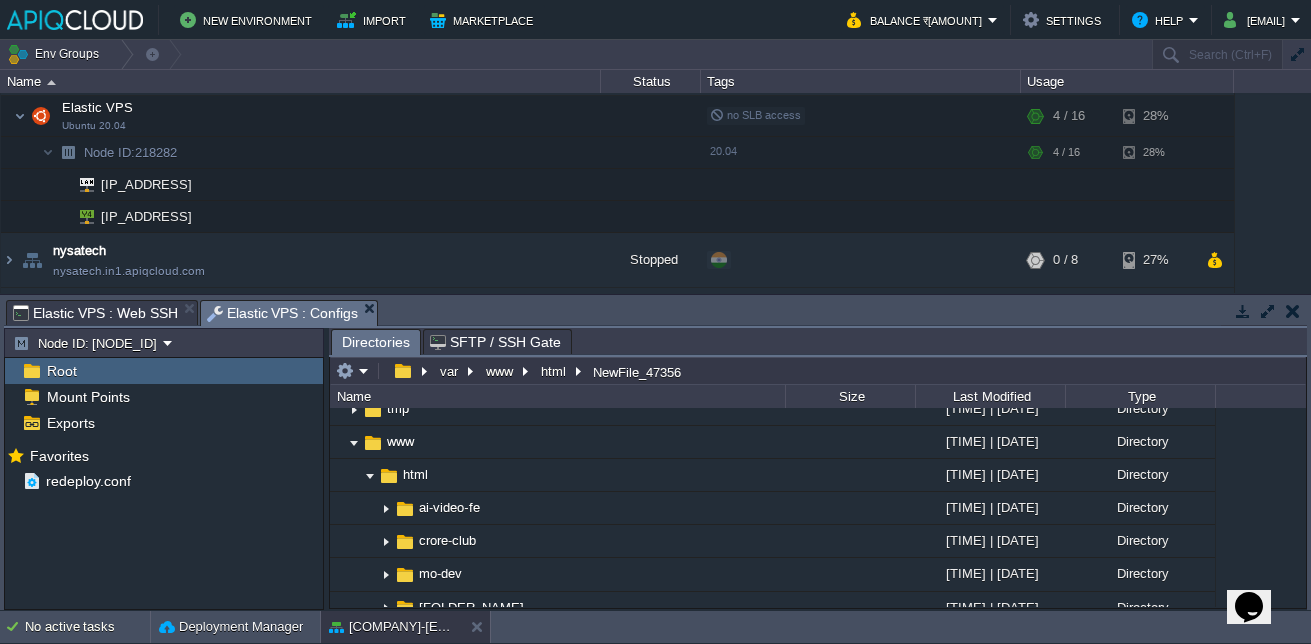 scroll, scrollTop: 1481, scrollLeft: 0, axis: vertical 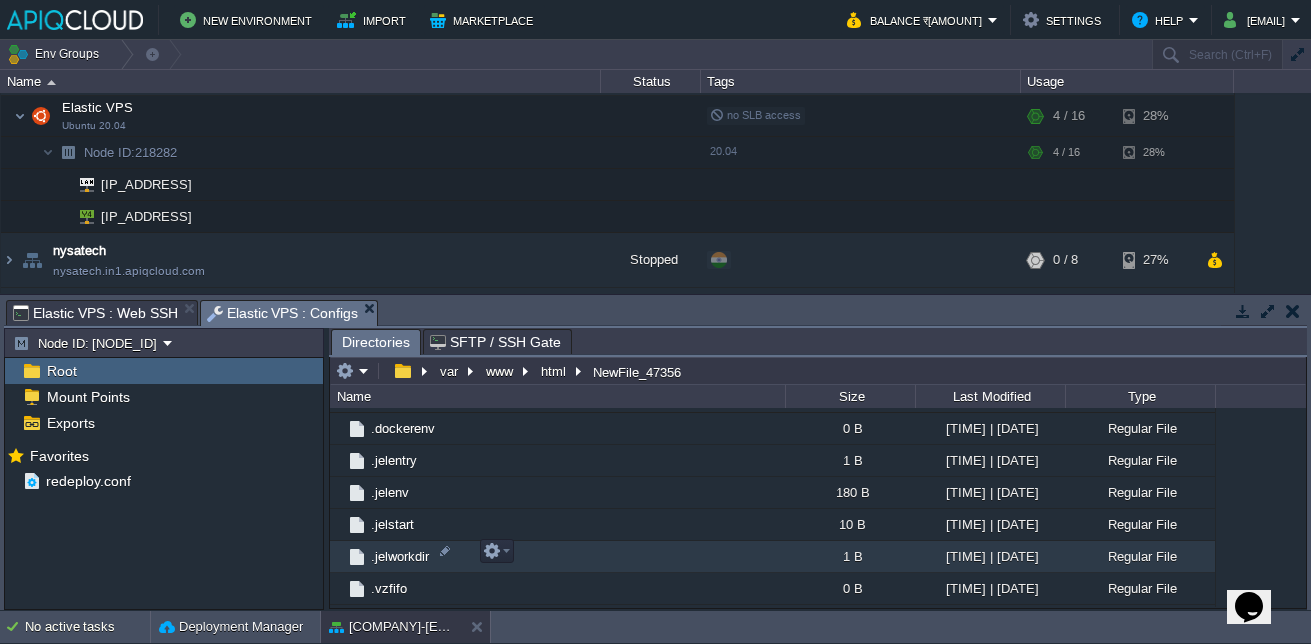 click on ".jelworkdir" at bounding box center [400, 556] 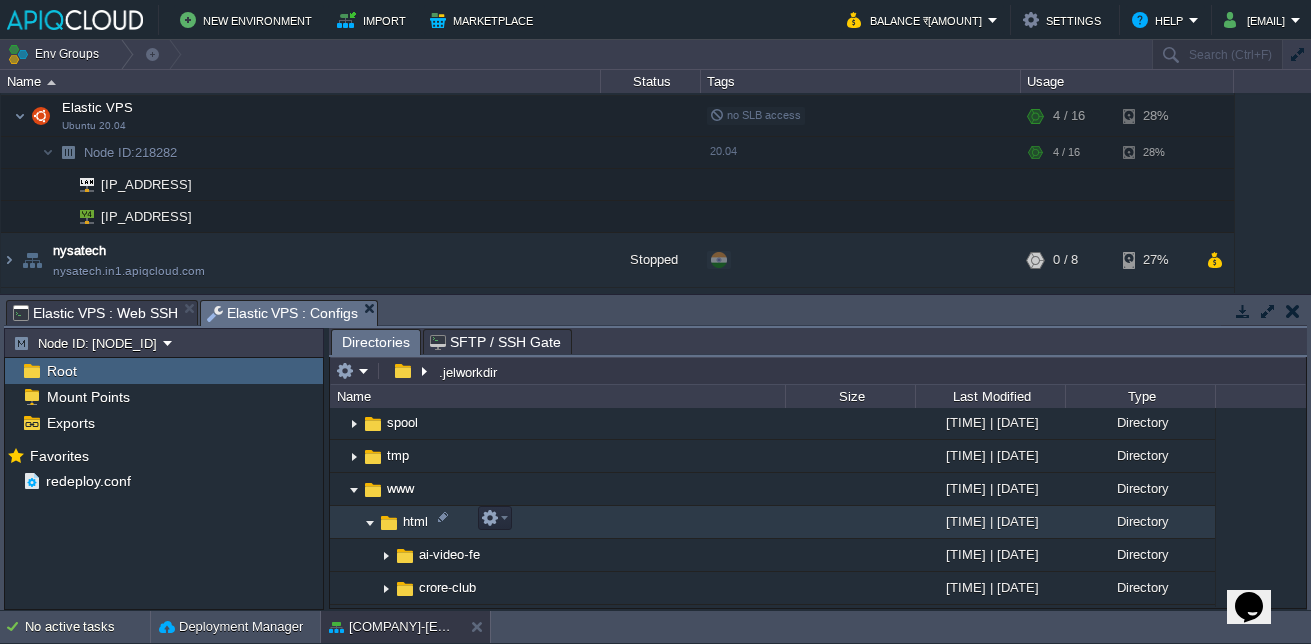 scroll, scrollTop: 1074, scrollLeft: 0, axis: vertical 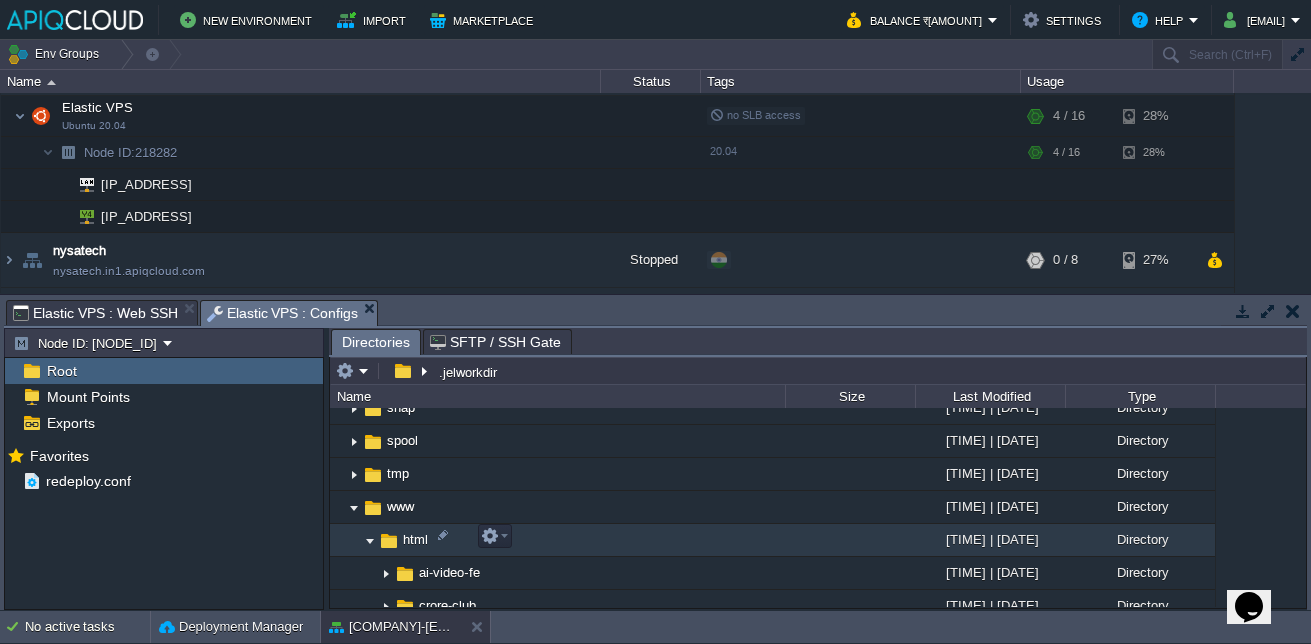 click on "html" at bounding box center (557, 540) 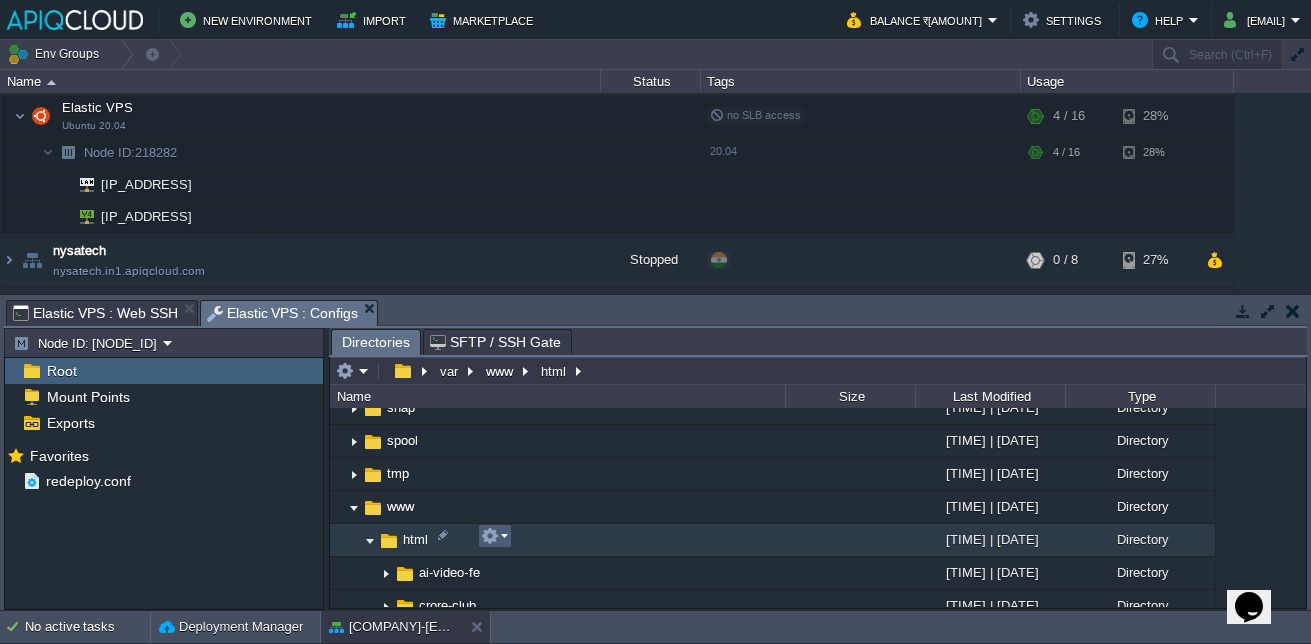 click at bounding box center [494, 536] 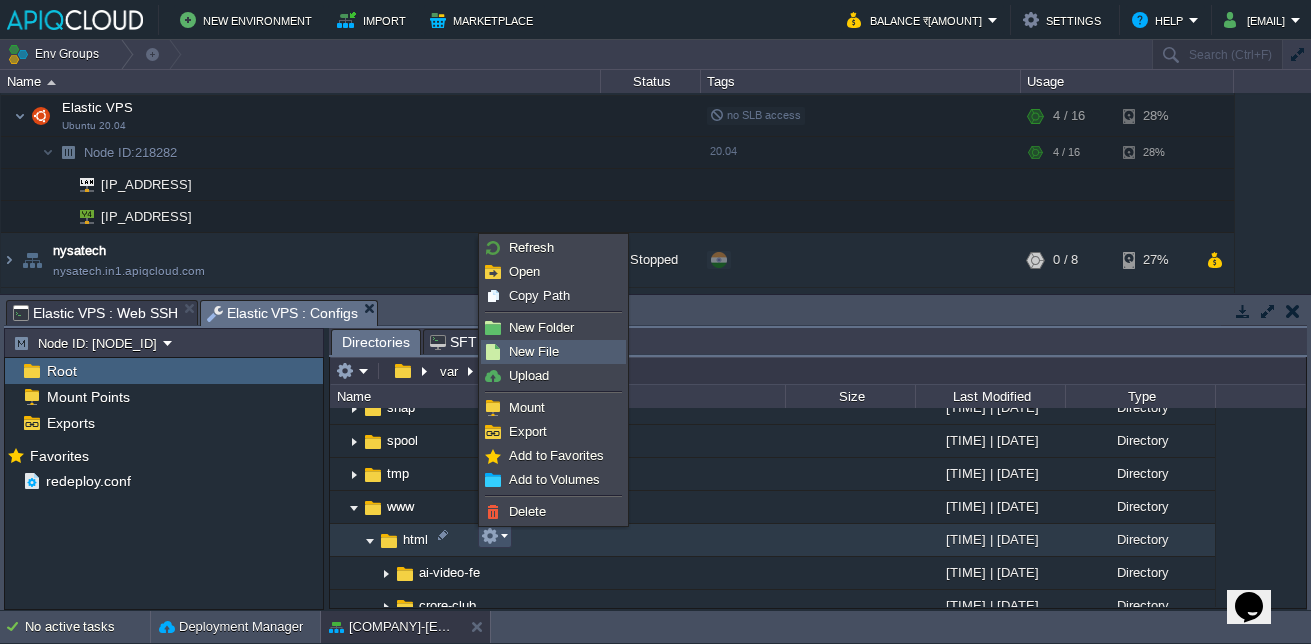 click on "New File" at bounding box center (553, 352) 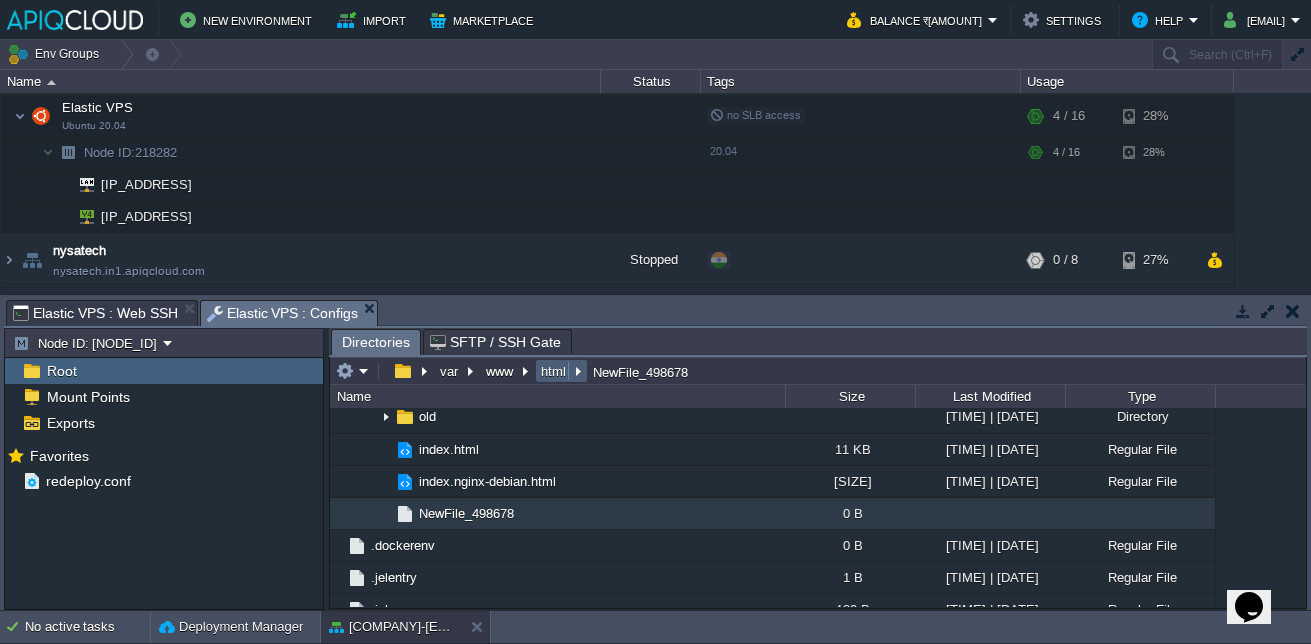 scroll, scrollTop: 1481, scrollLeft: 0, axis: vertical 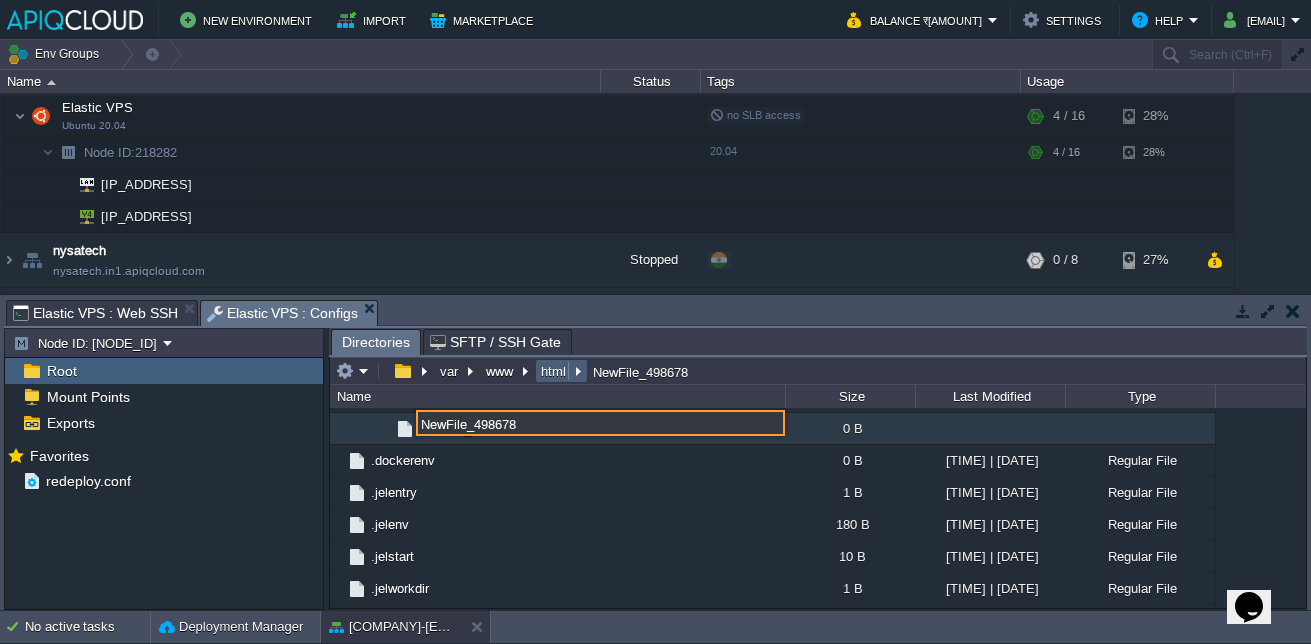 paste on "[FILENAME_PART]" 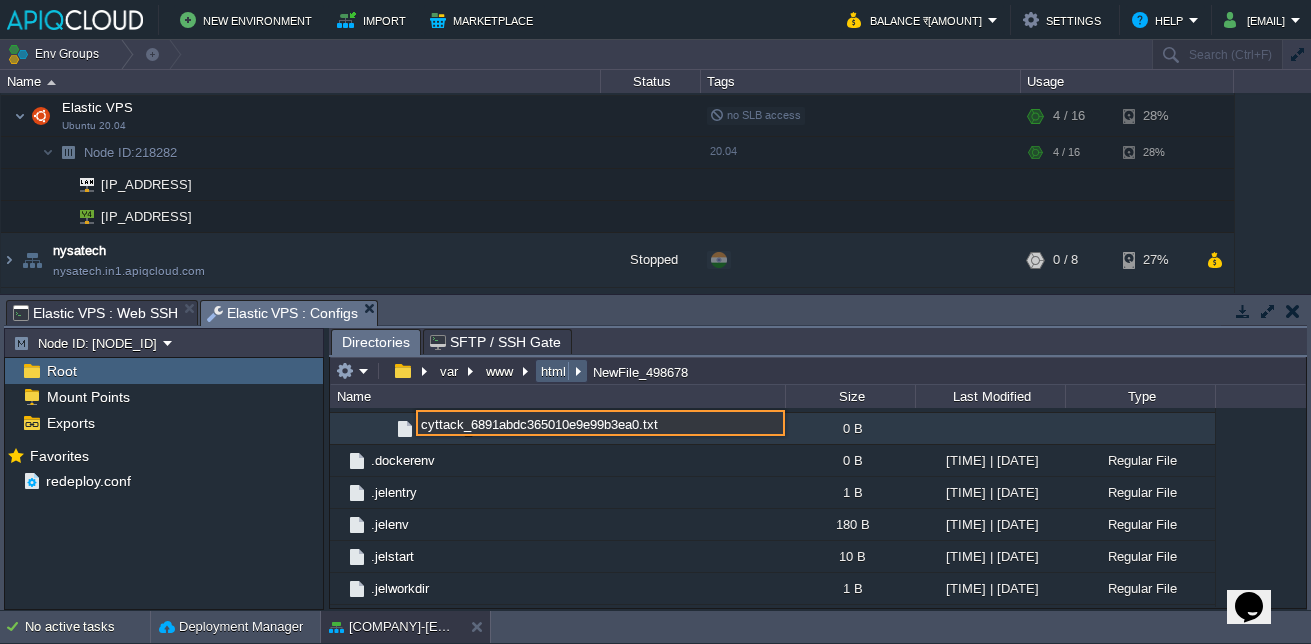 type on "cyttack_6891abdc365010e9e99b3ea0.txt" 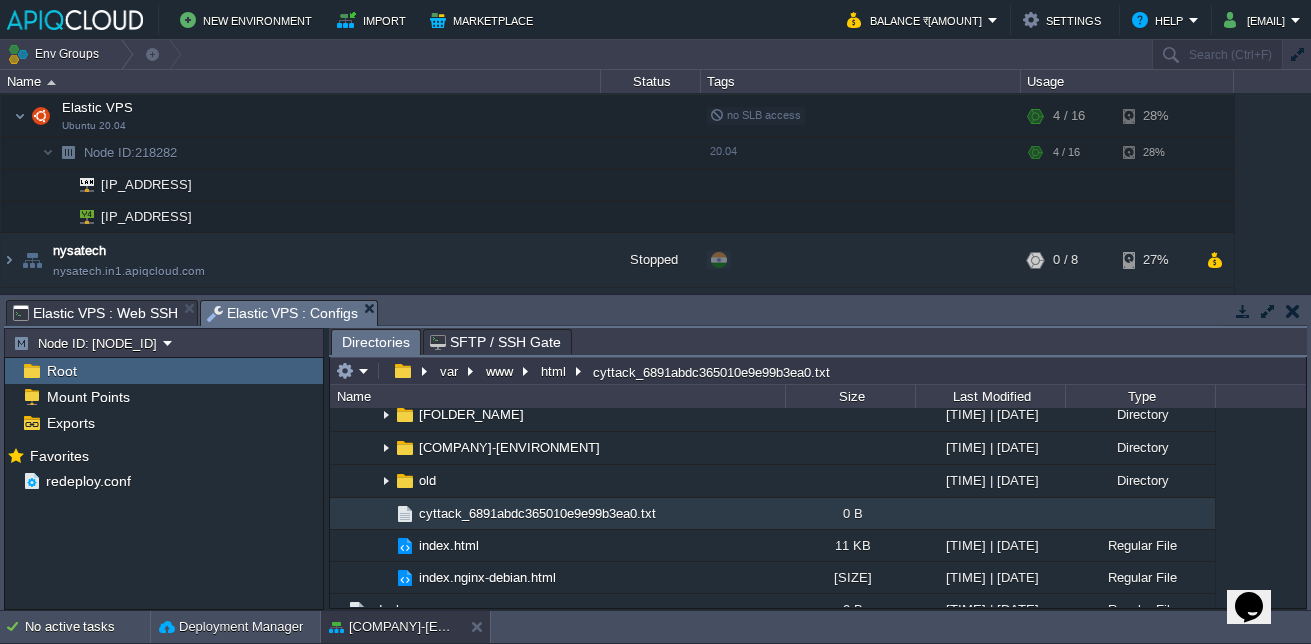 click on "cyttack_6891abdc365010e9e99b3ea0.txt" at bounding box center (537, 513) 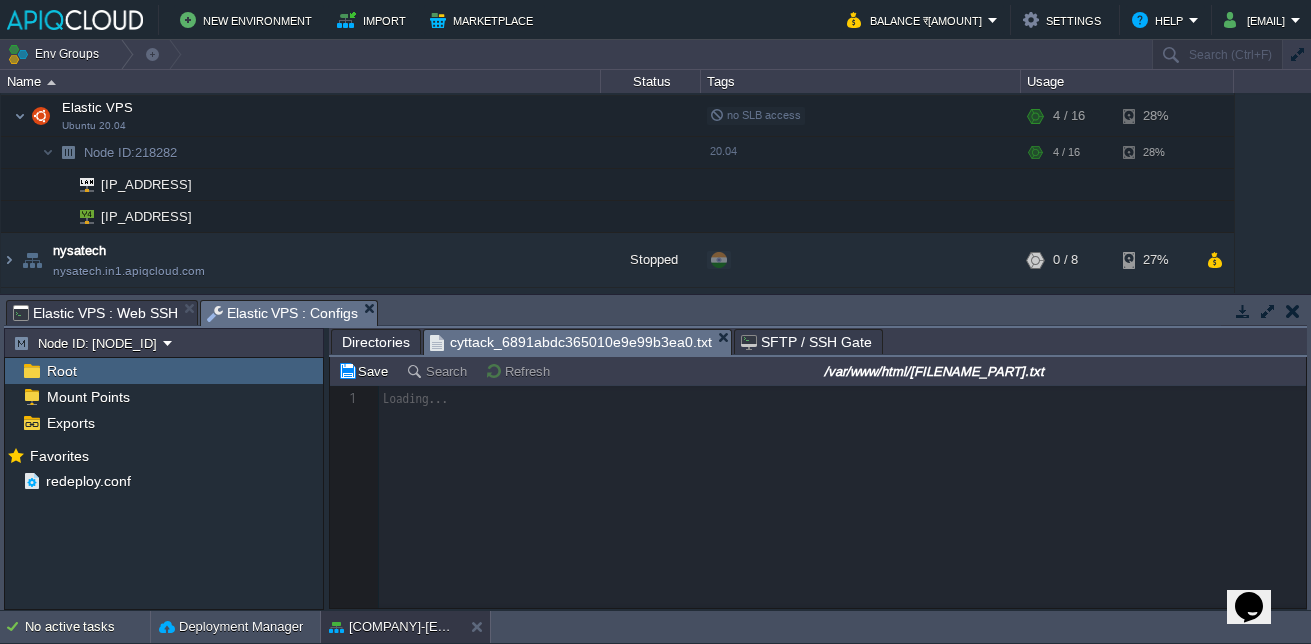click at bounding box center [818, 497] 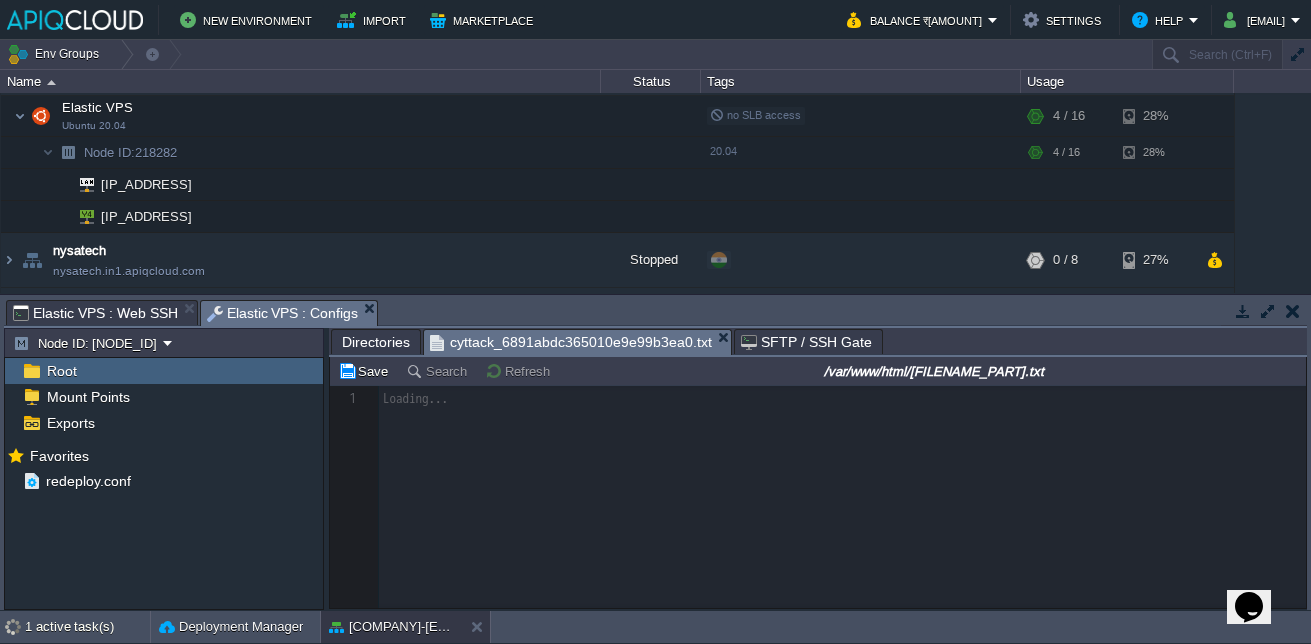 scroll, scrollTop: 7, scrollLeft: 0, axis: vertical 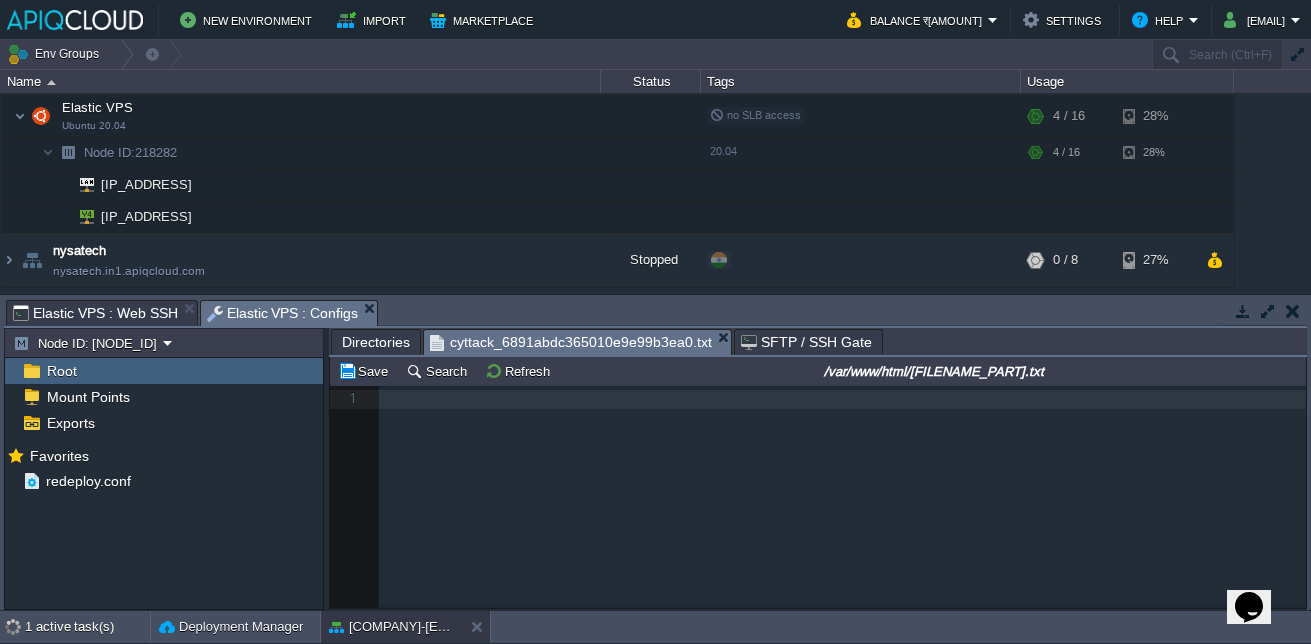 click on "​" at bounding box center (846, 399) 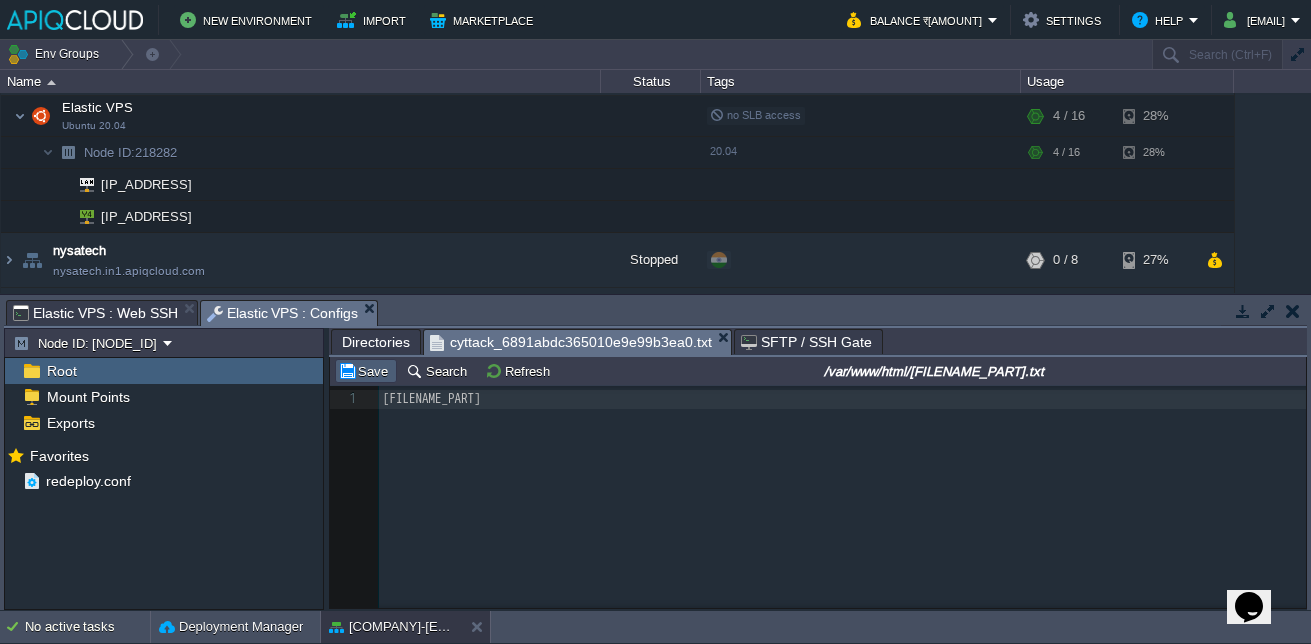 click on "Save" at bounding box center [366, 371] 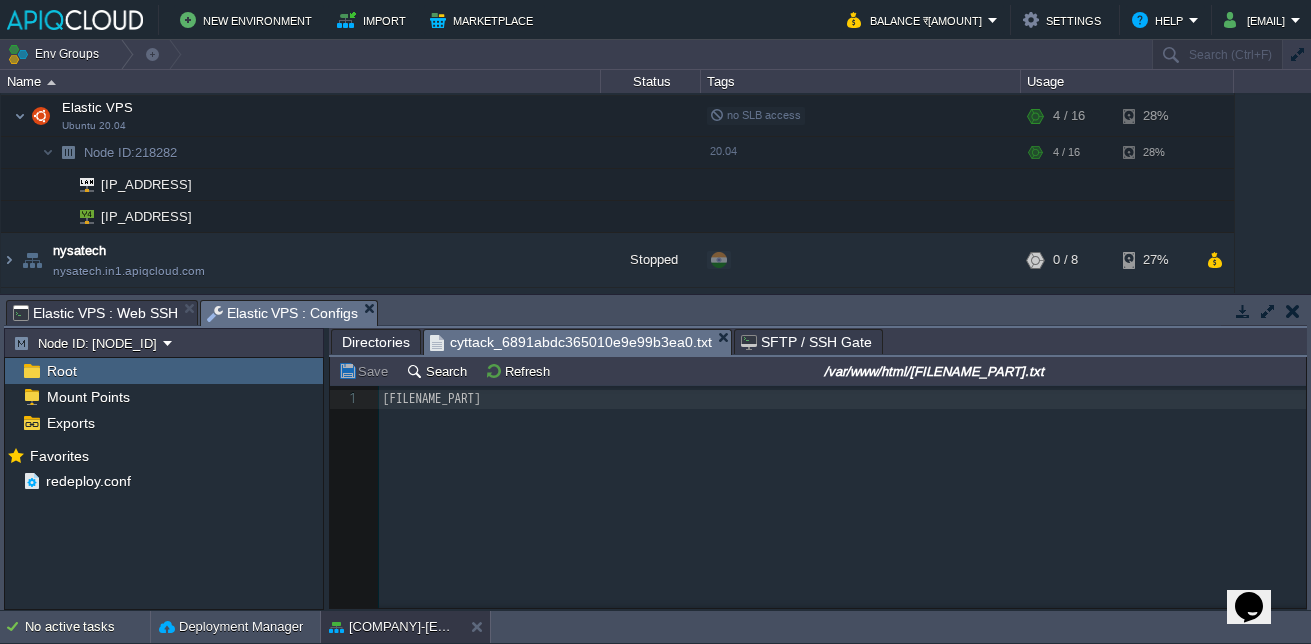 click on "SFTP / SSH Gate" at bounding box center [806, 342] 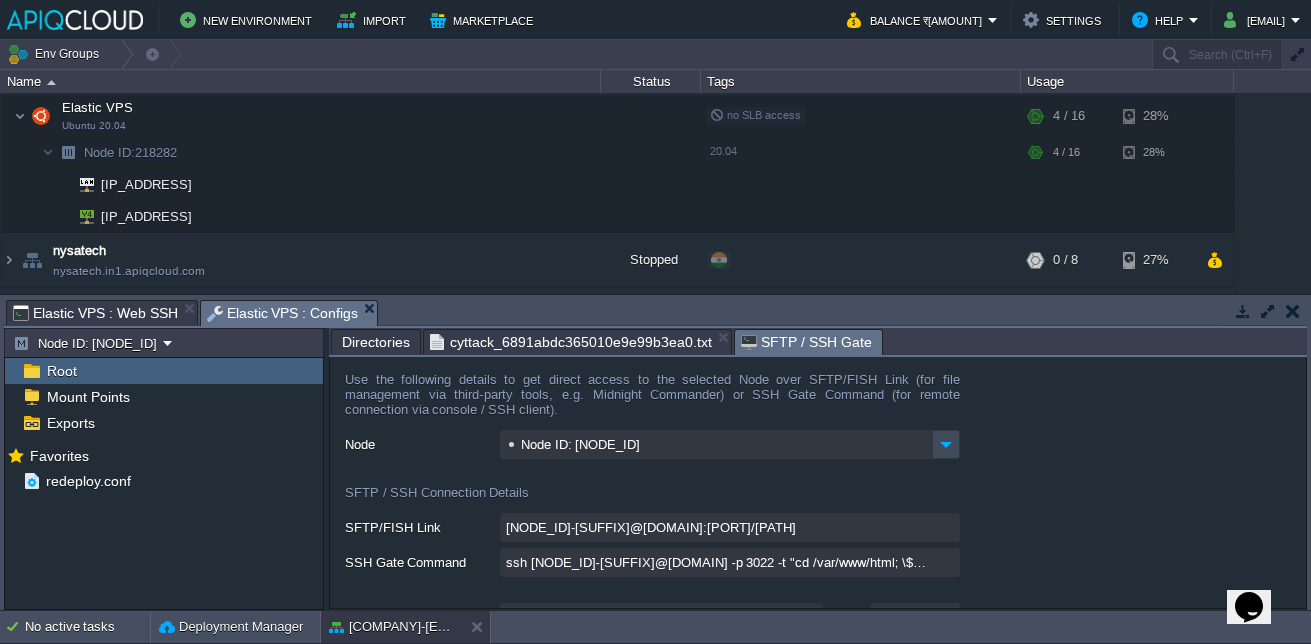 click on "cyttack_6891abdc365010e9e99b3ea0.txt" at bounding box center [571, 342] 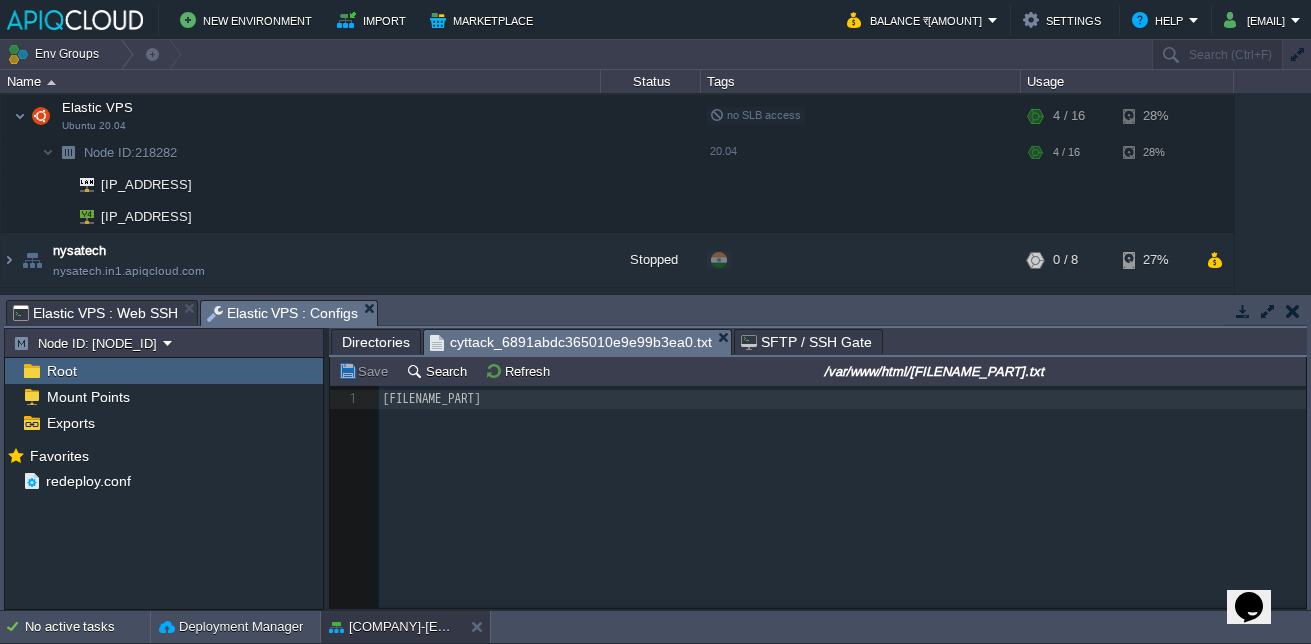click on "Directories" at bounding box center [376, 342] 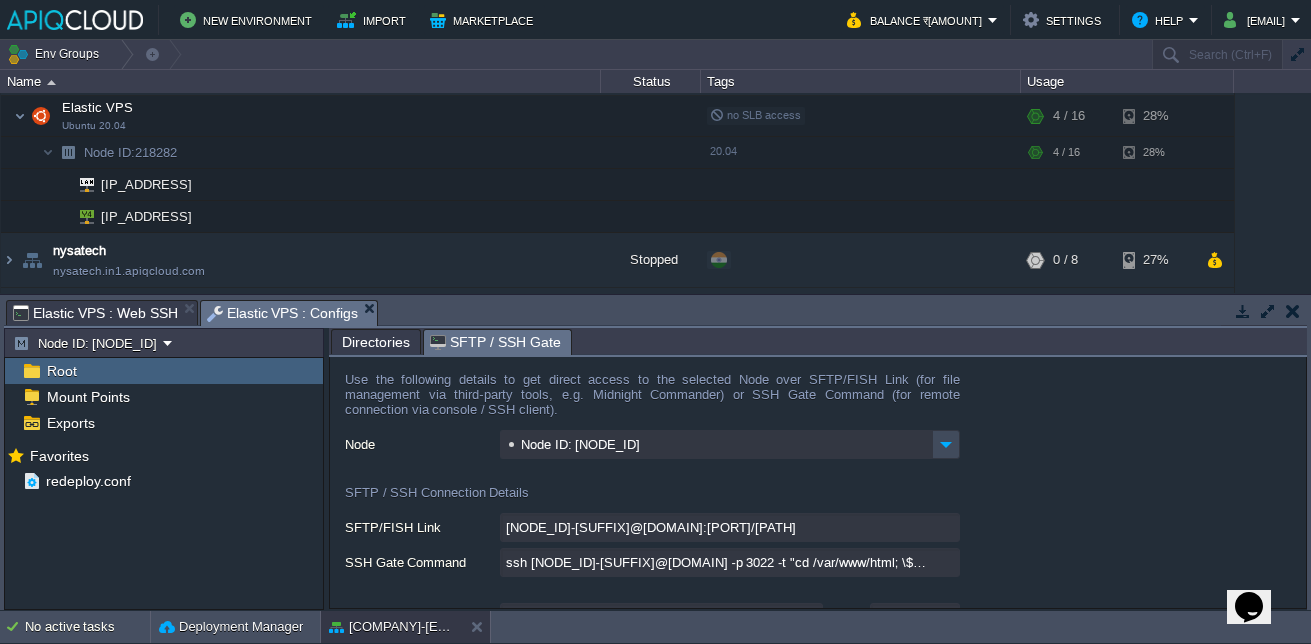 click on "SFTP / SSH Gate" at bounding box center (495, 342) 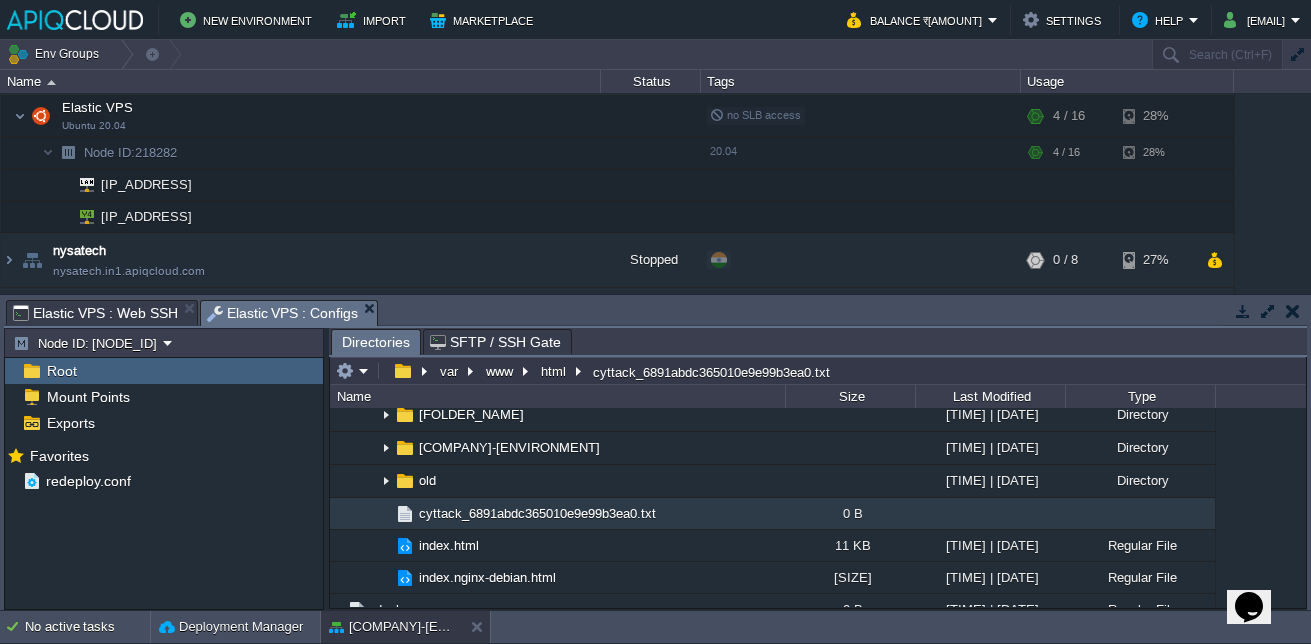 click on "Directories" at bounding box center (376, 342) 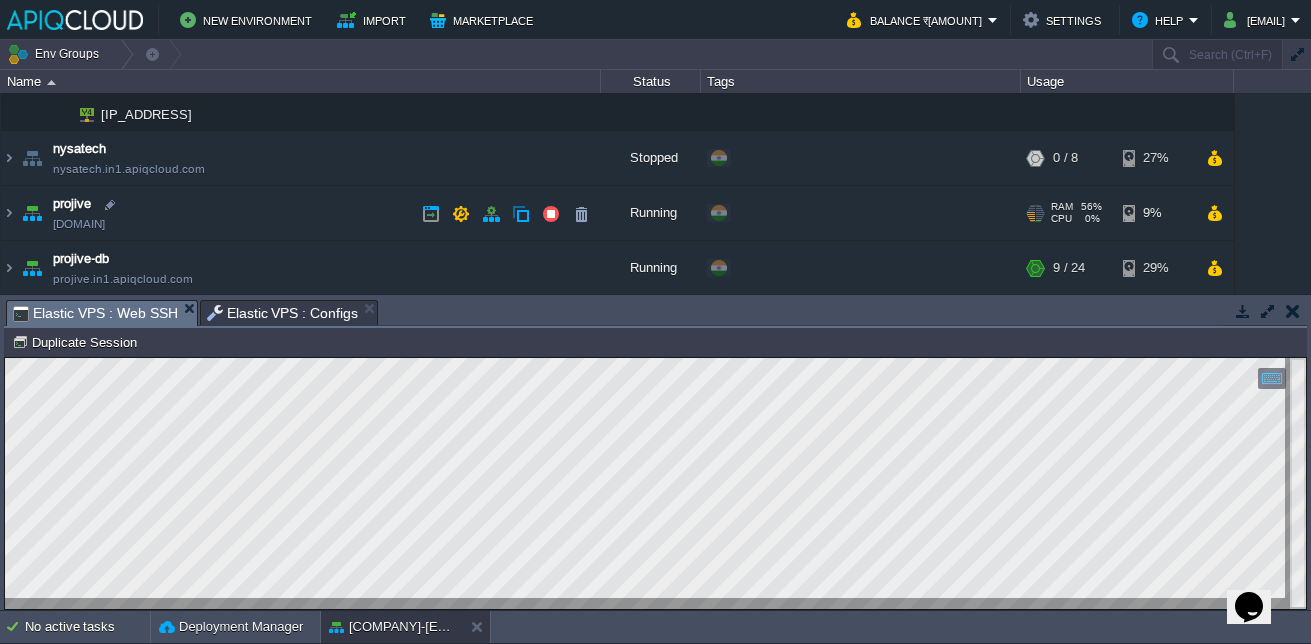 scroll, scrollTop: 432, scrollLeft: 0, axis: vertical 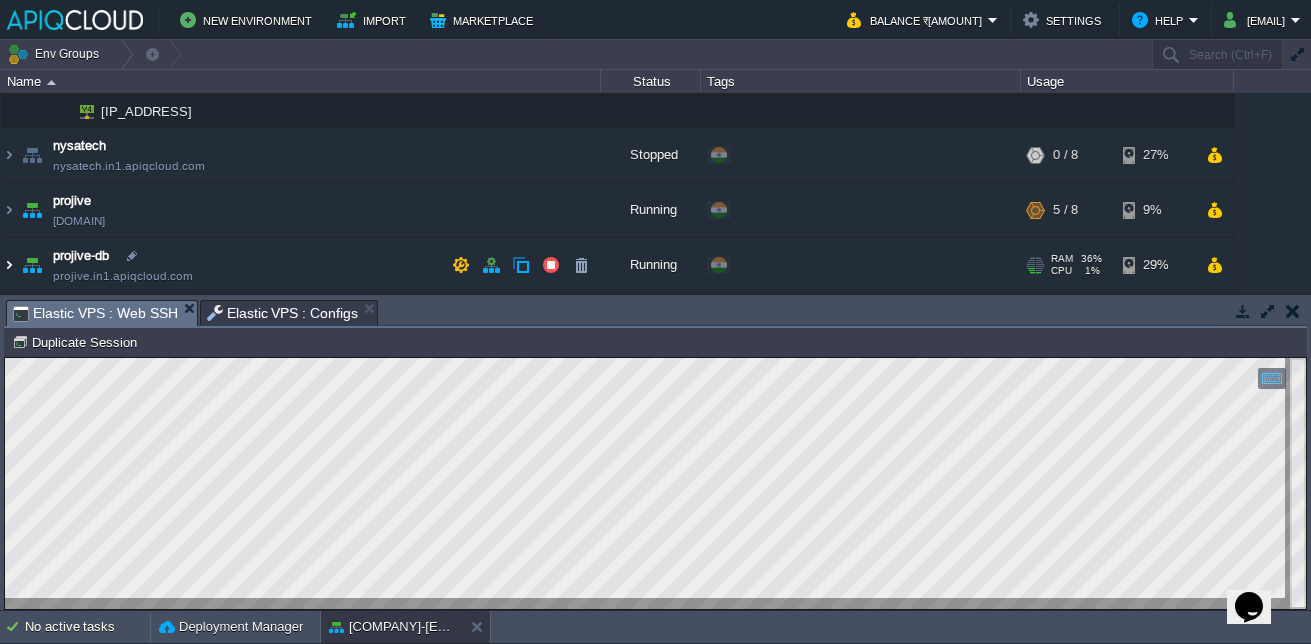 click at bounding box center (9, 265) 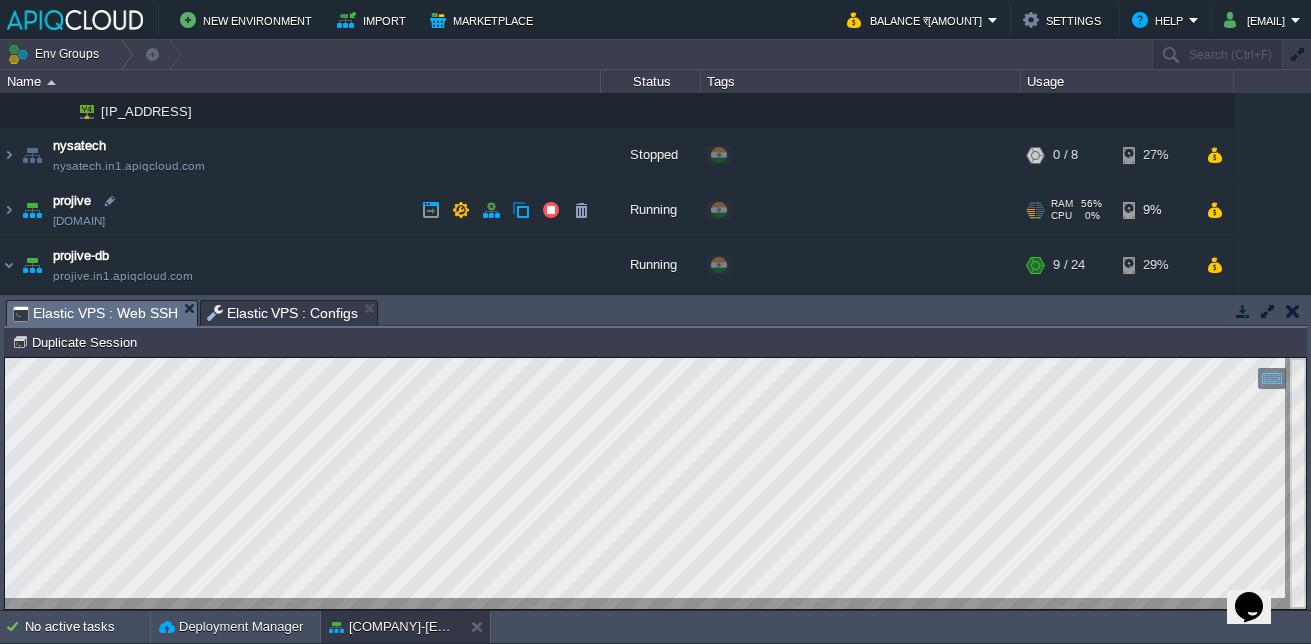scroll, scrollTop: 505, scrollLeft: 0, axis: vertical 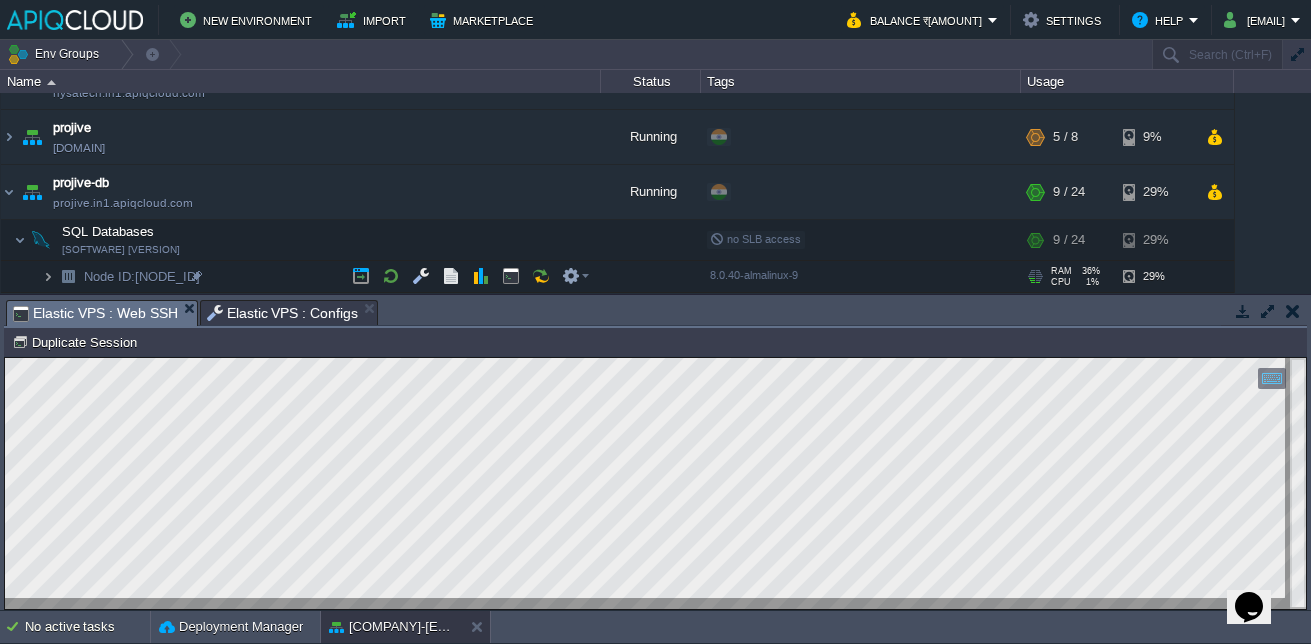 click at bounding box center (48, 276) 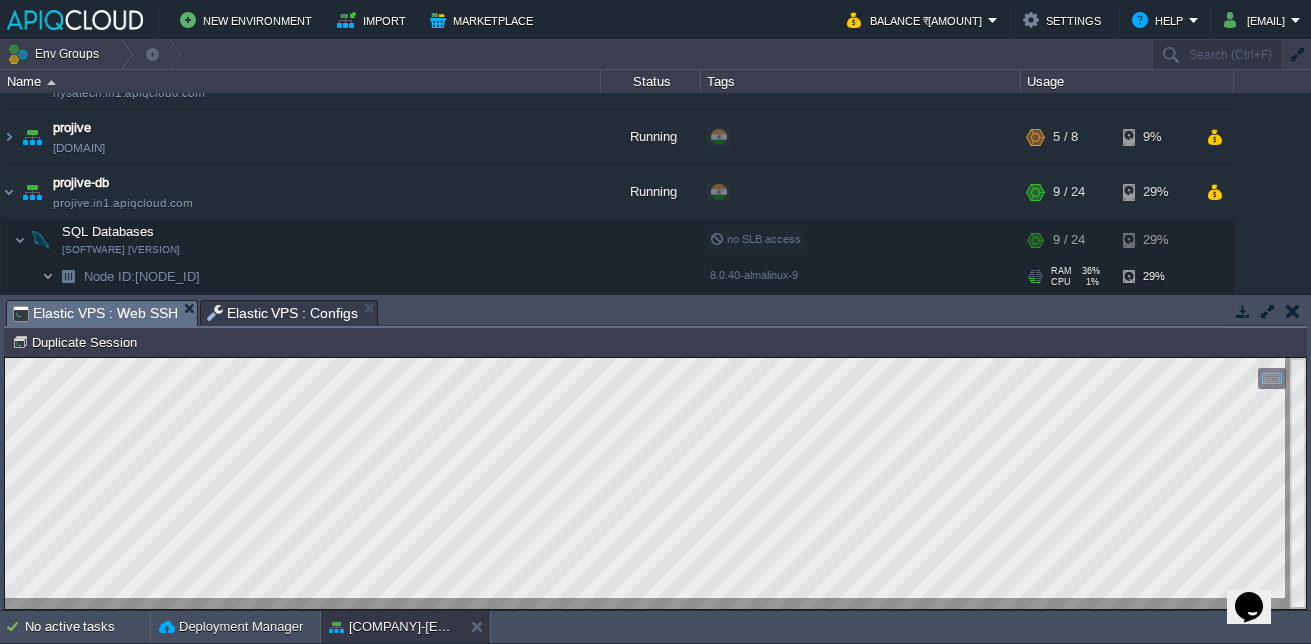 scroll, scrollTop: 569, scrollLeft: 0, axis: vertical 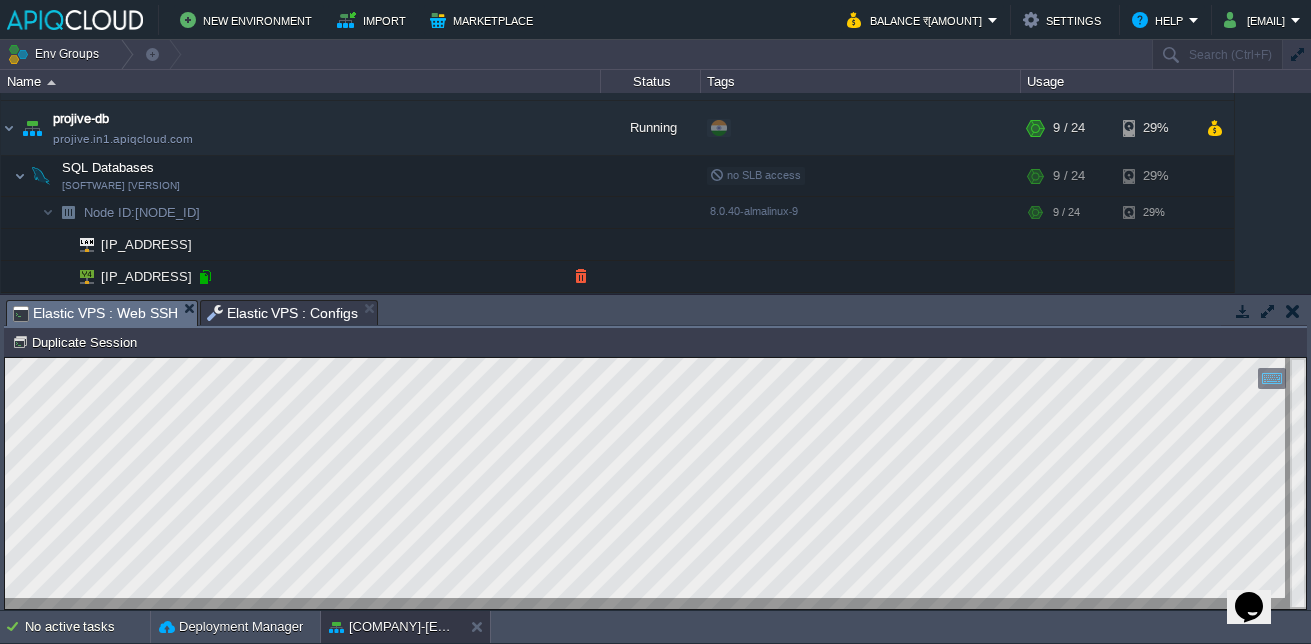 click at bounding box center (205, 277) 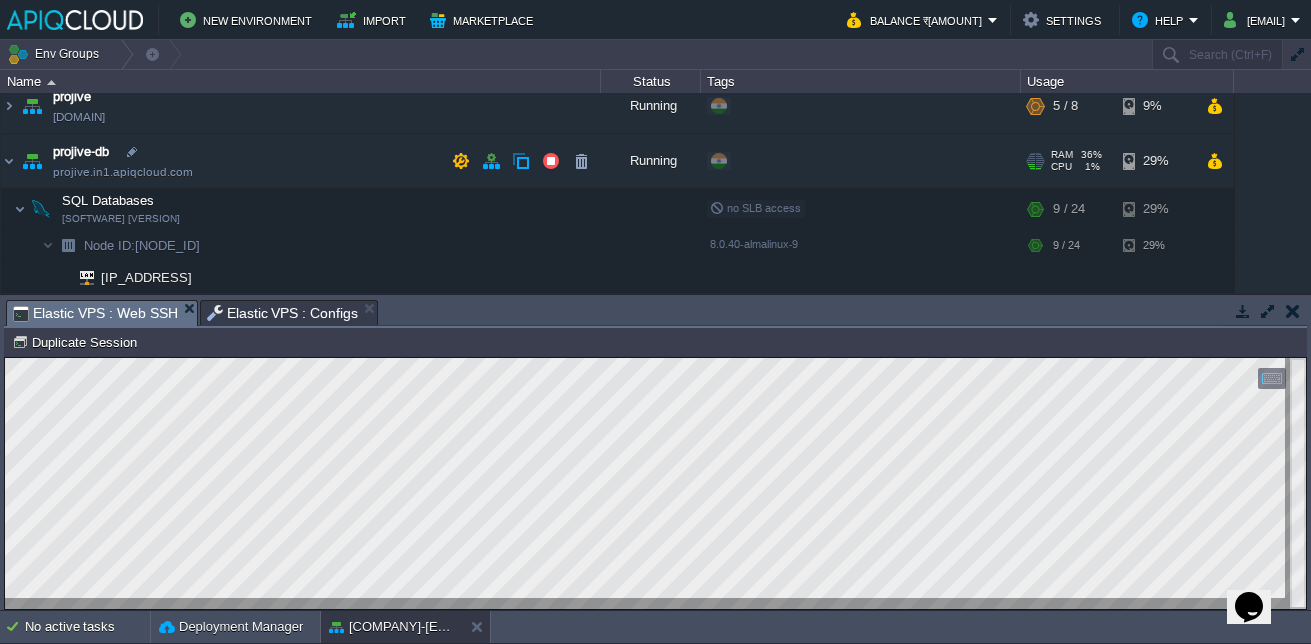 scroll, scrollTop: 535, scrollLeft: 0, axis: vertical 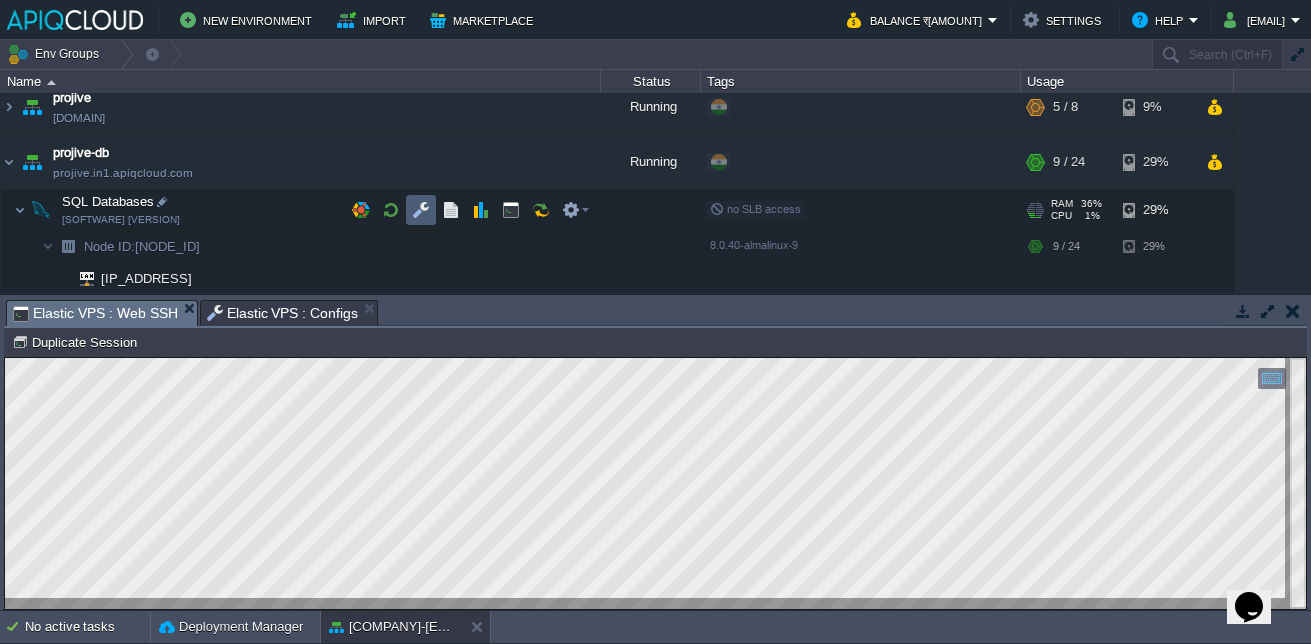 click at bounding box center (421, 210) 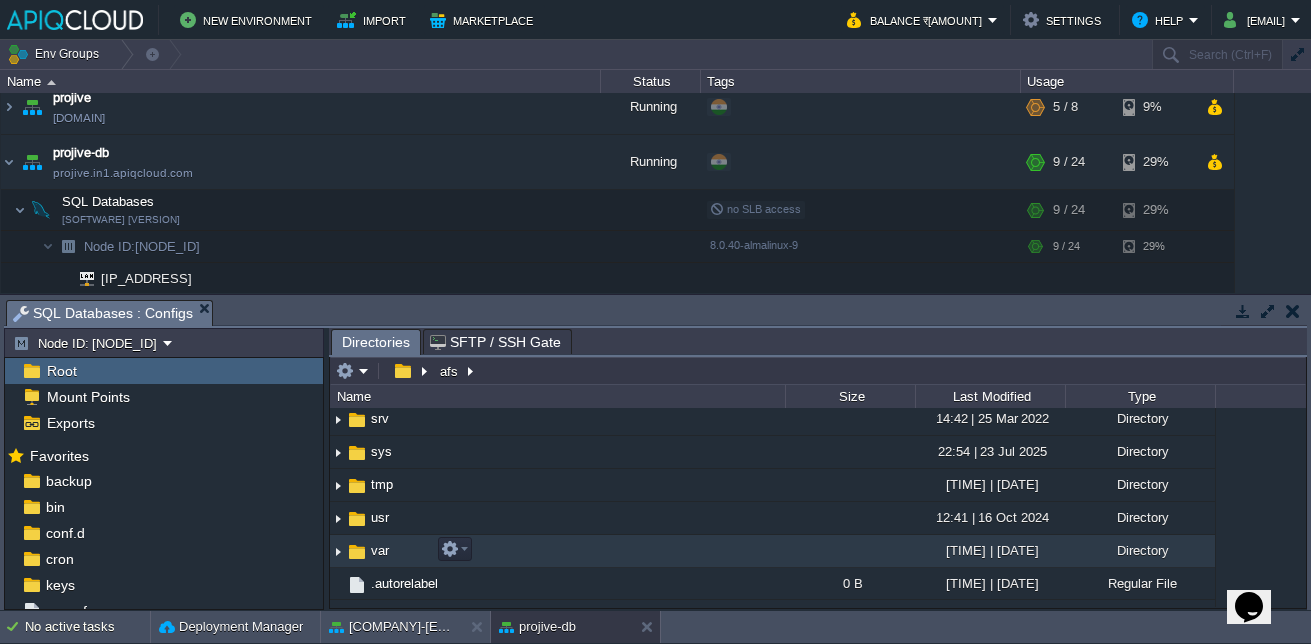 scroll, scrollTop: 490, scrollLeft: 0, axis: vertical 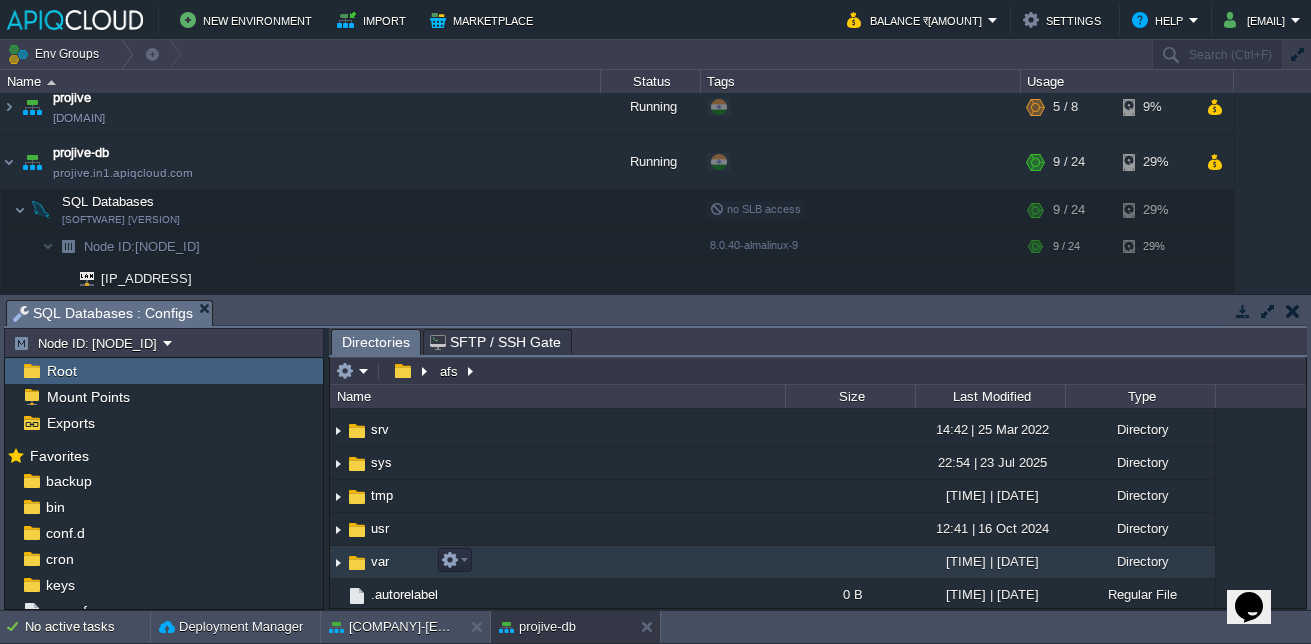 click on "var" at bounding box center [380, 561] 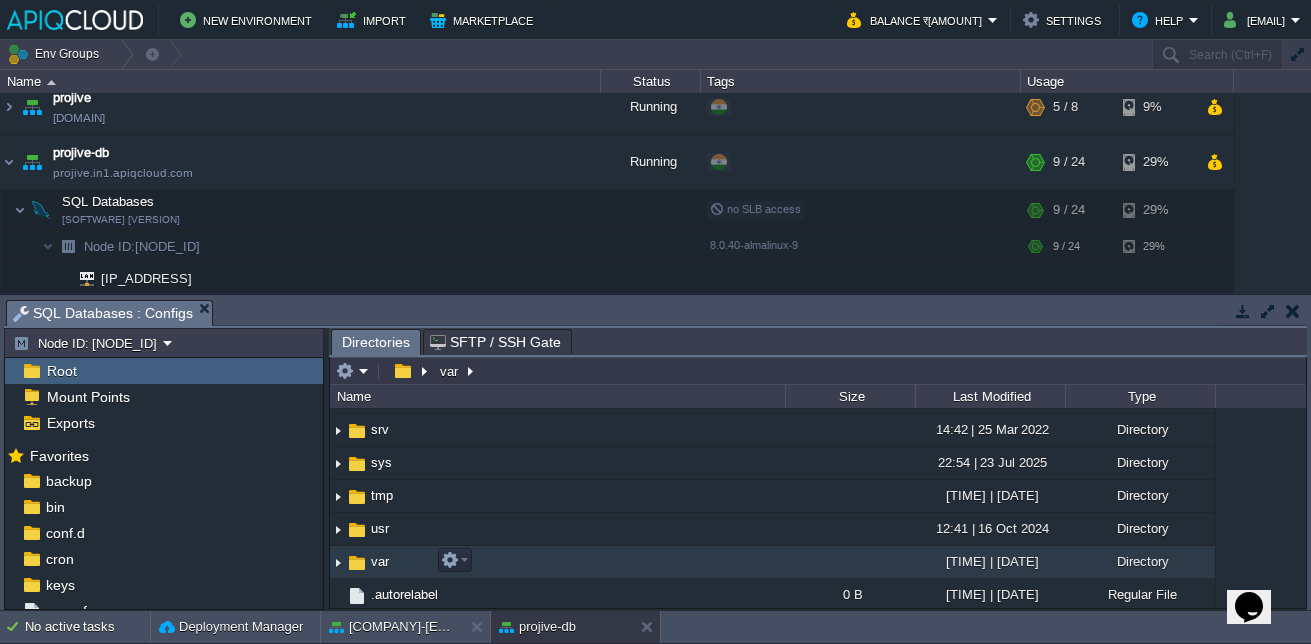 click at bounding box center [338, 562] 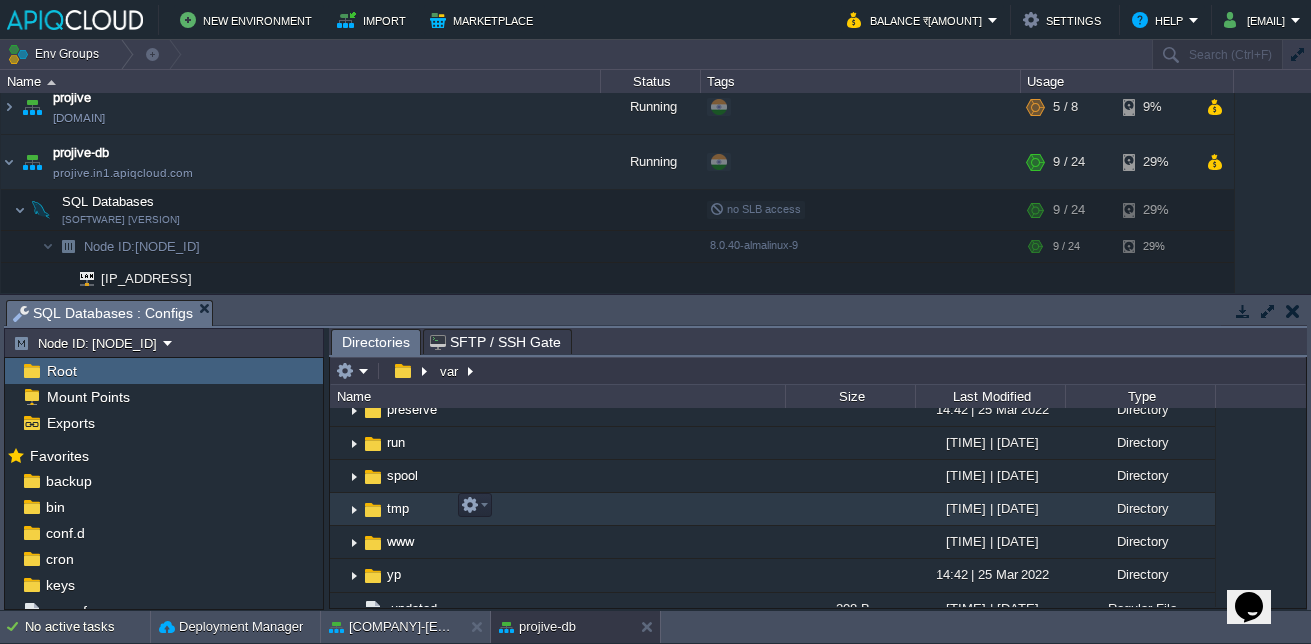 scroll, scrollTop: 1139, scrollLeft: 0, axis: vertical 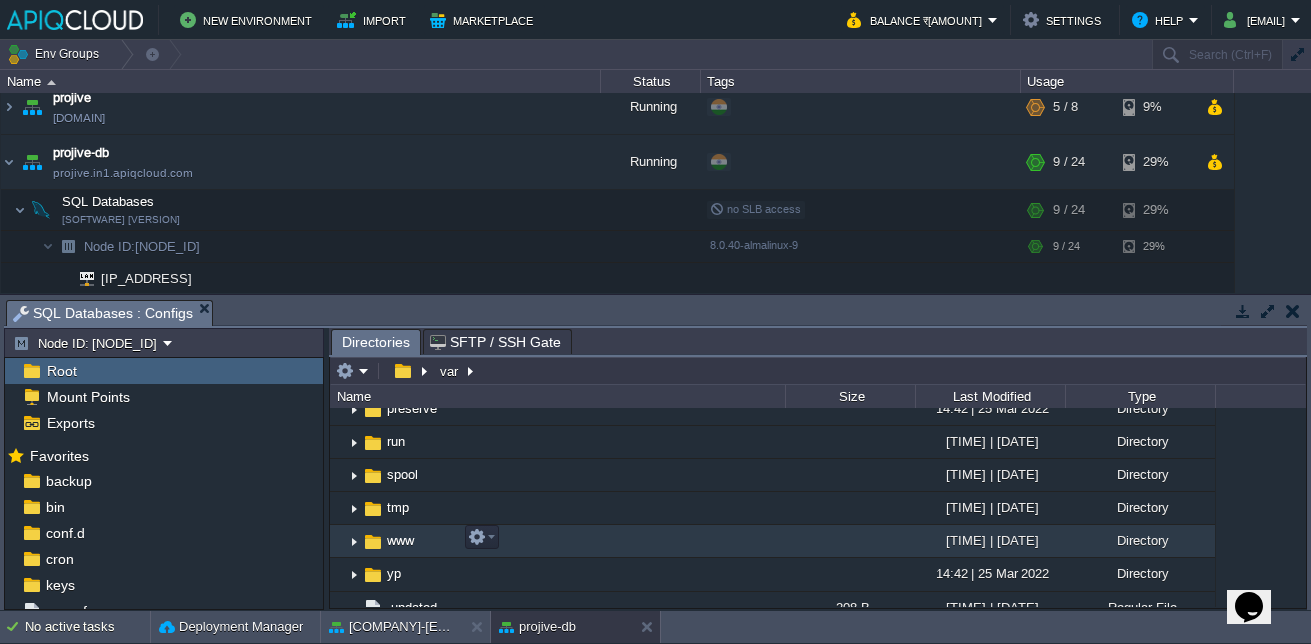 click at bounding box center (354, 541) 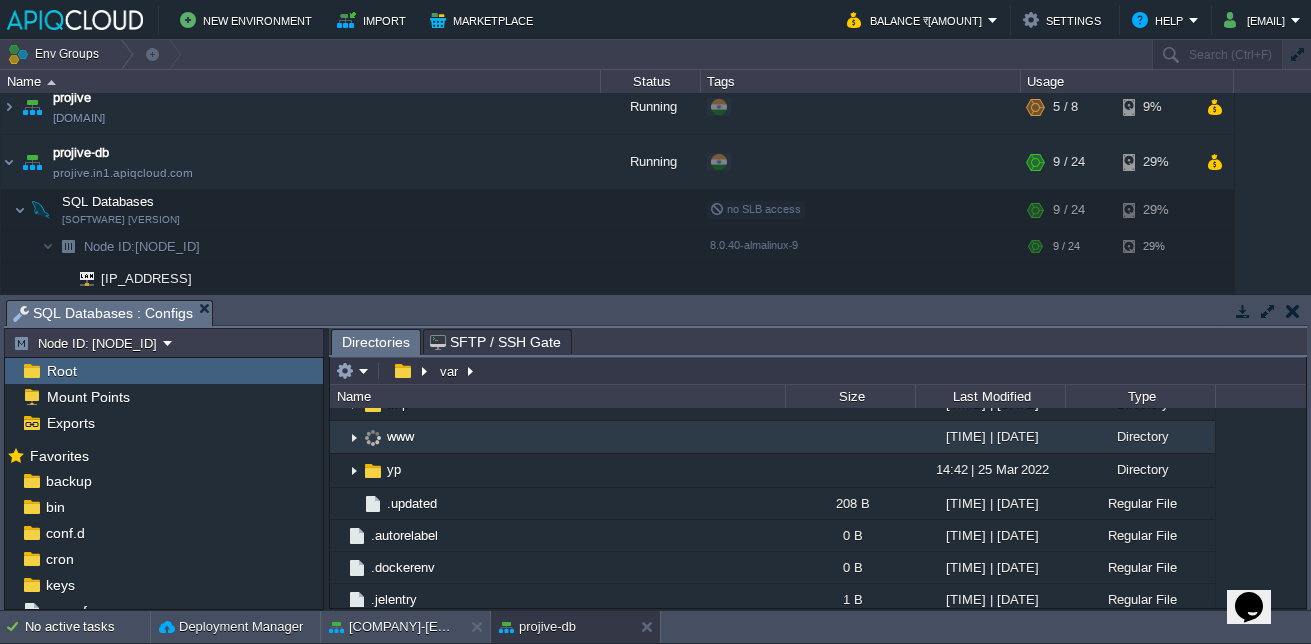 scroll, scrollTop: 1242, scrollLeft: 0, axis: vertical 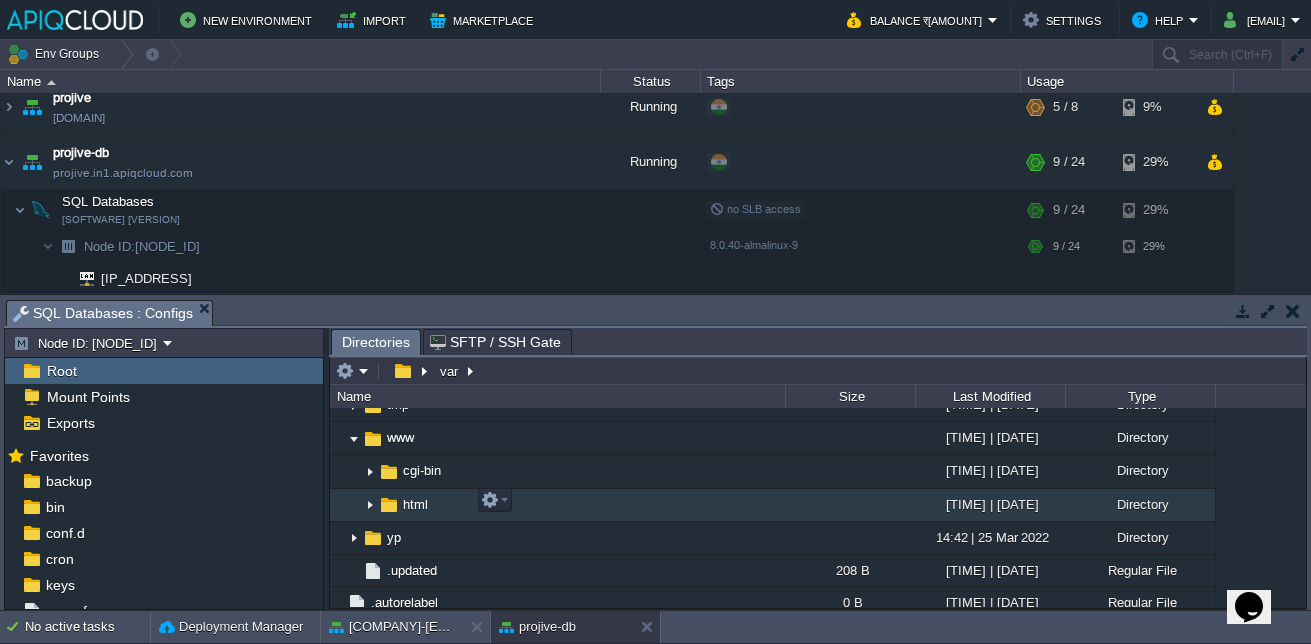 click at bounding box center [370, 505] 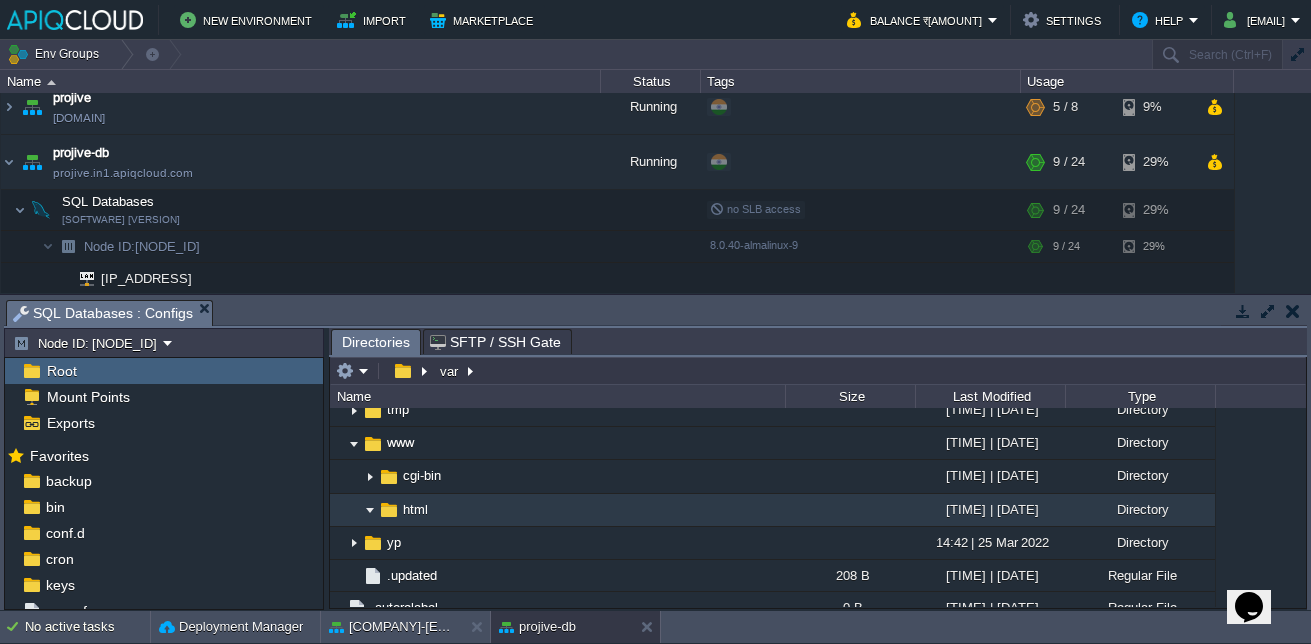 scroll, scrollTop: 1232, scrollLeft: 0, axis: vertical 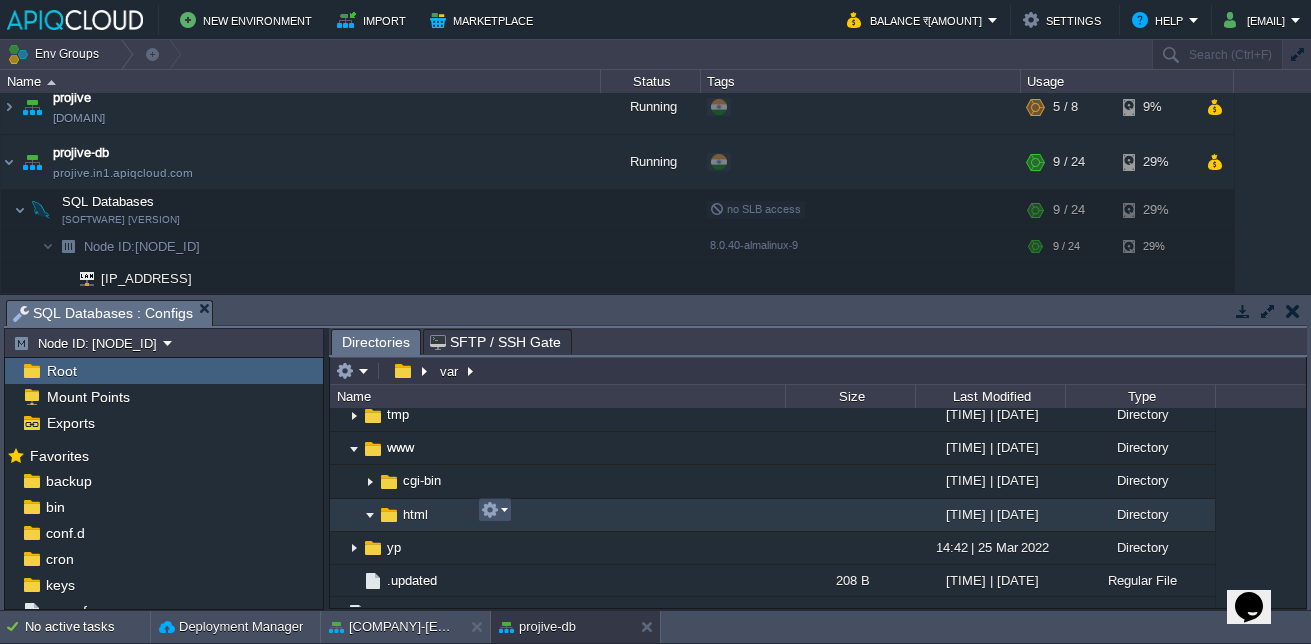 click at bounding box center [490, 510] 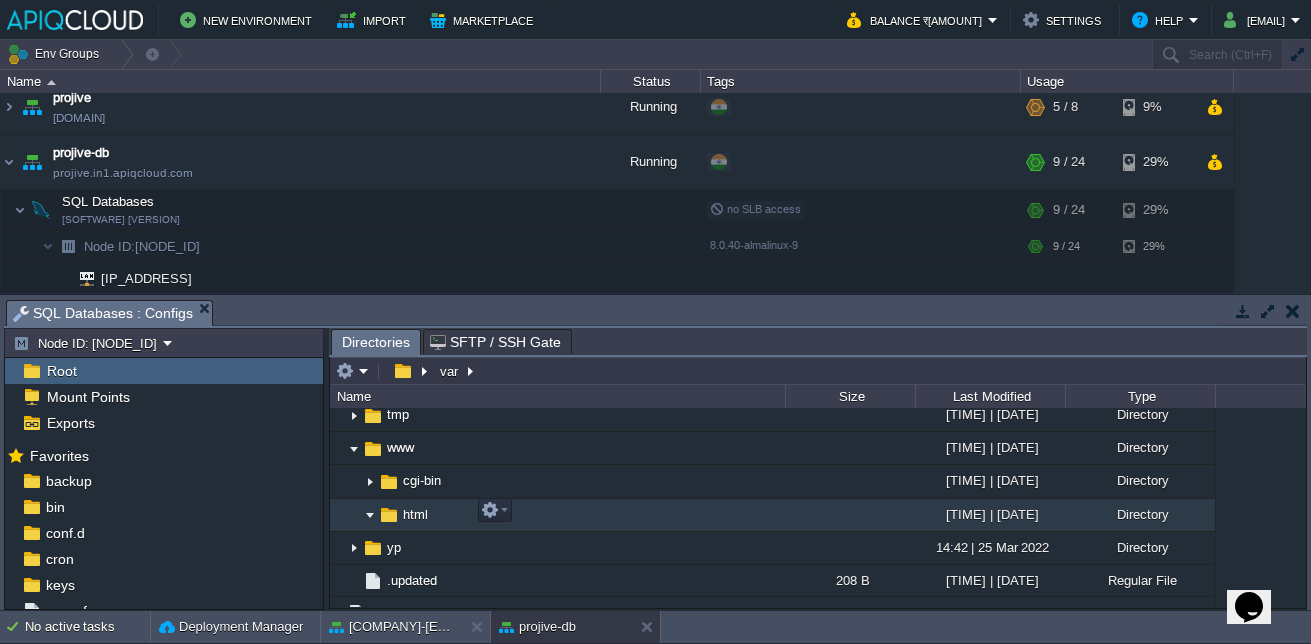 click on "html" at bounding box center [557, 515] 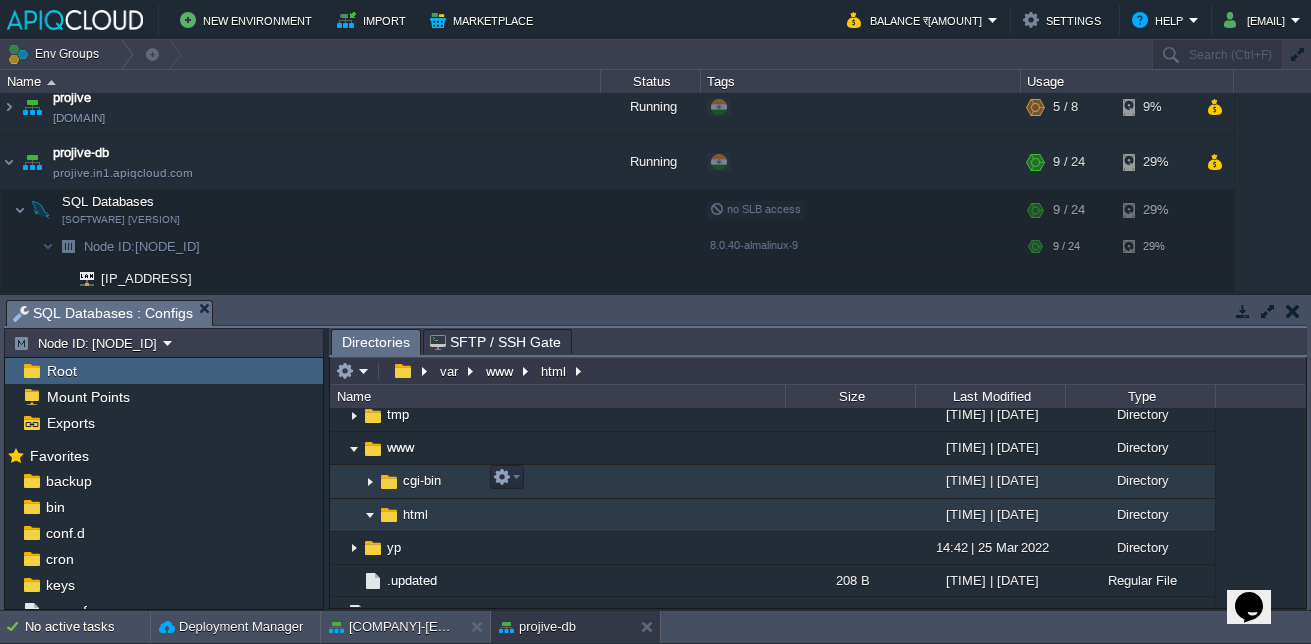 click at bounding box center (370, 482) 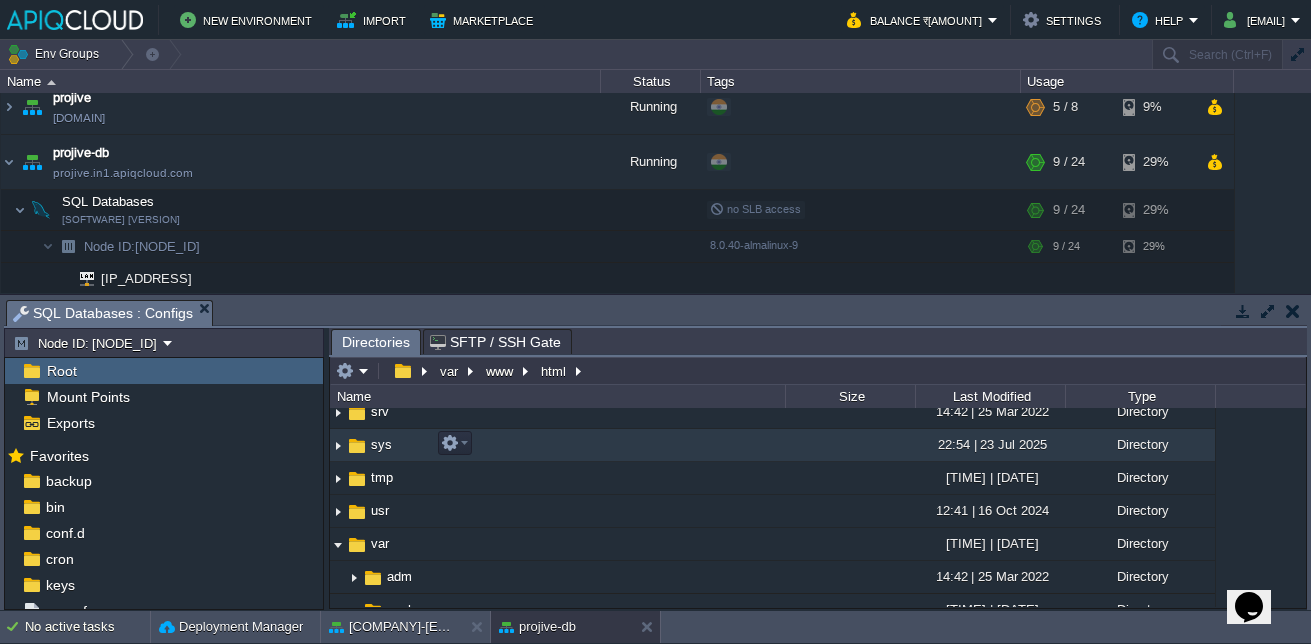 scroll, scrollTop: 507, scrollLeft: 0, axis: vertical 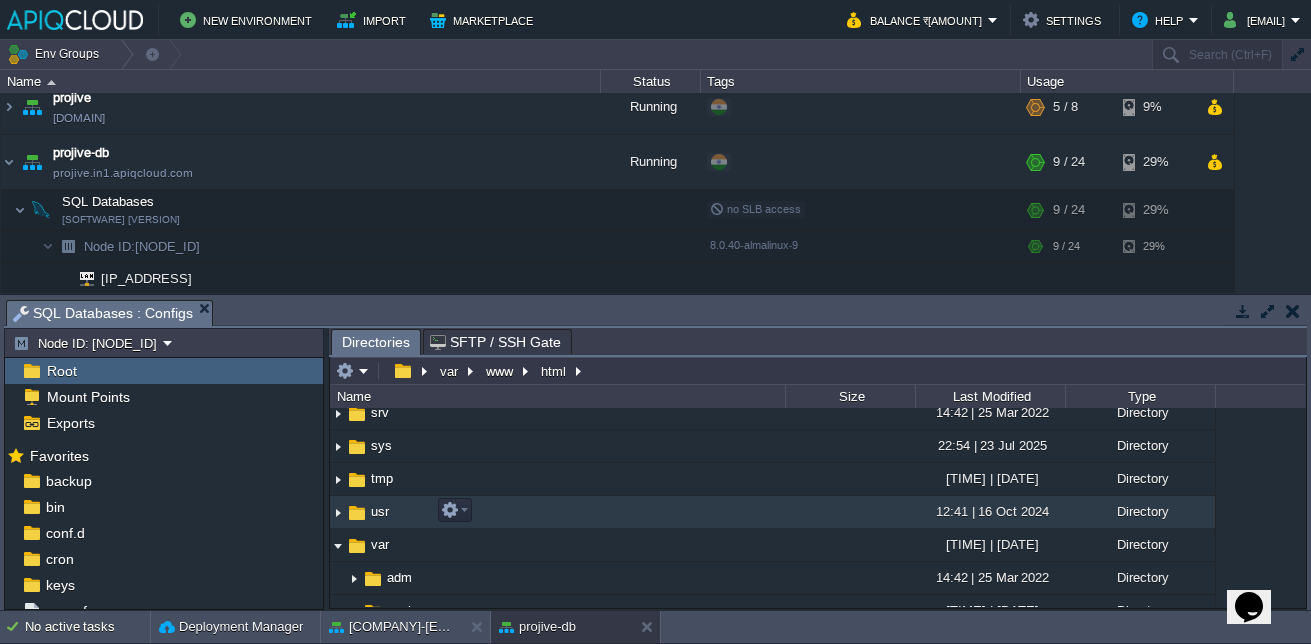 click at bounding box center (338, 512) 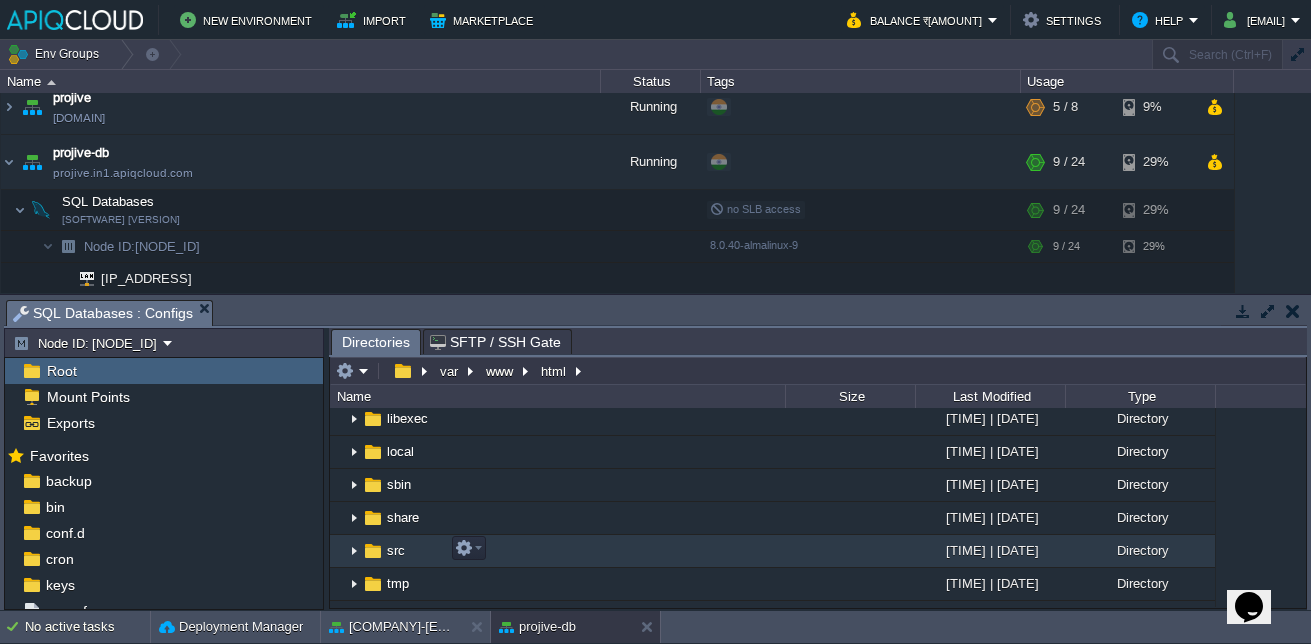 scroll, scrollTop: 793, scrollLeft: 0, axis: vertical 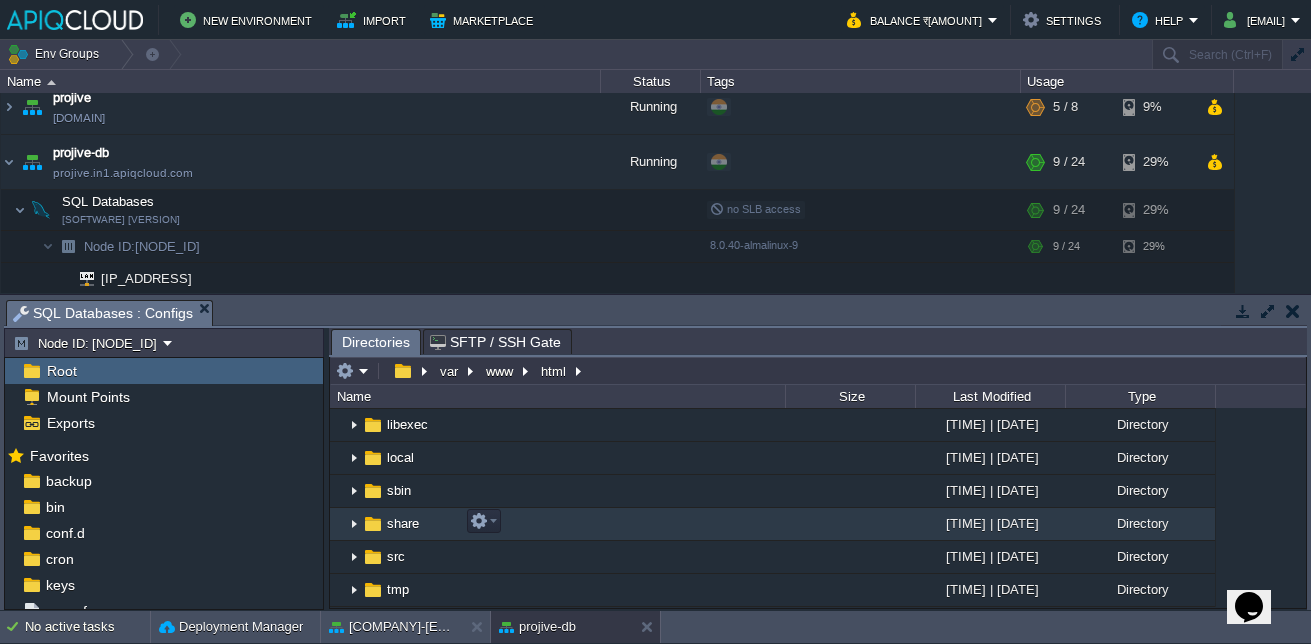 click at bounding box center (354, 524) 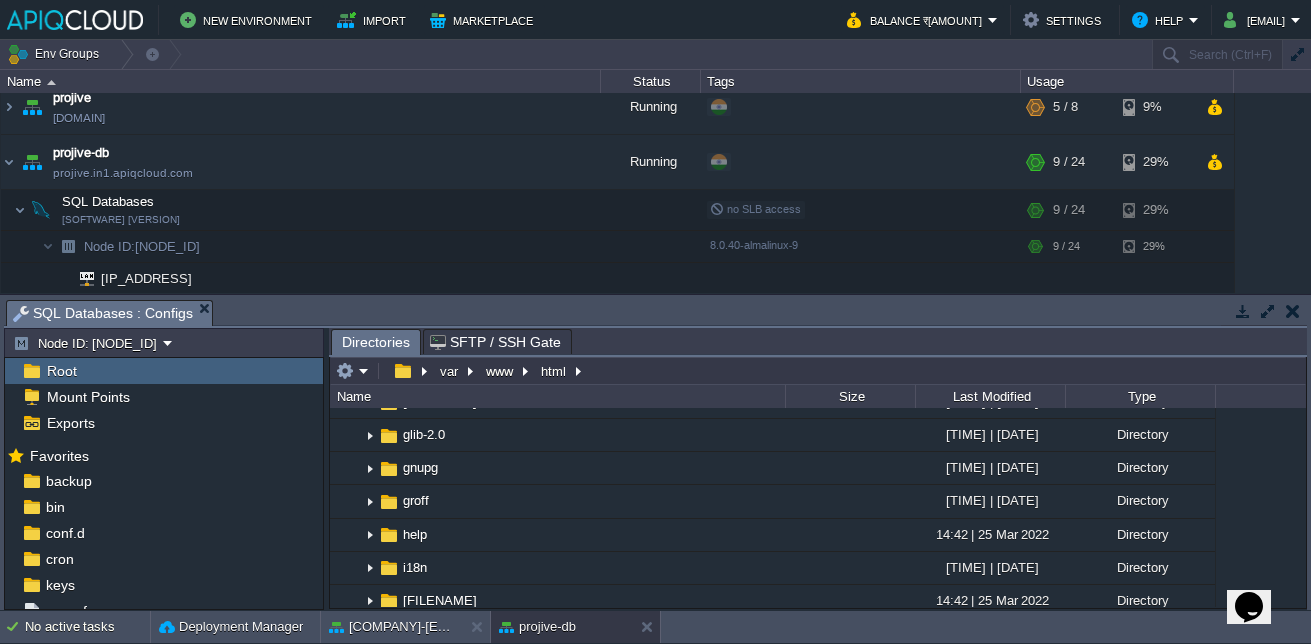 scroll, scrollTop: 1061, scrollLeft: 0, axis: vertical 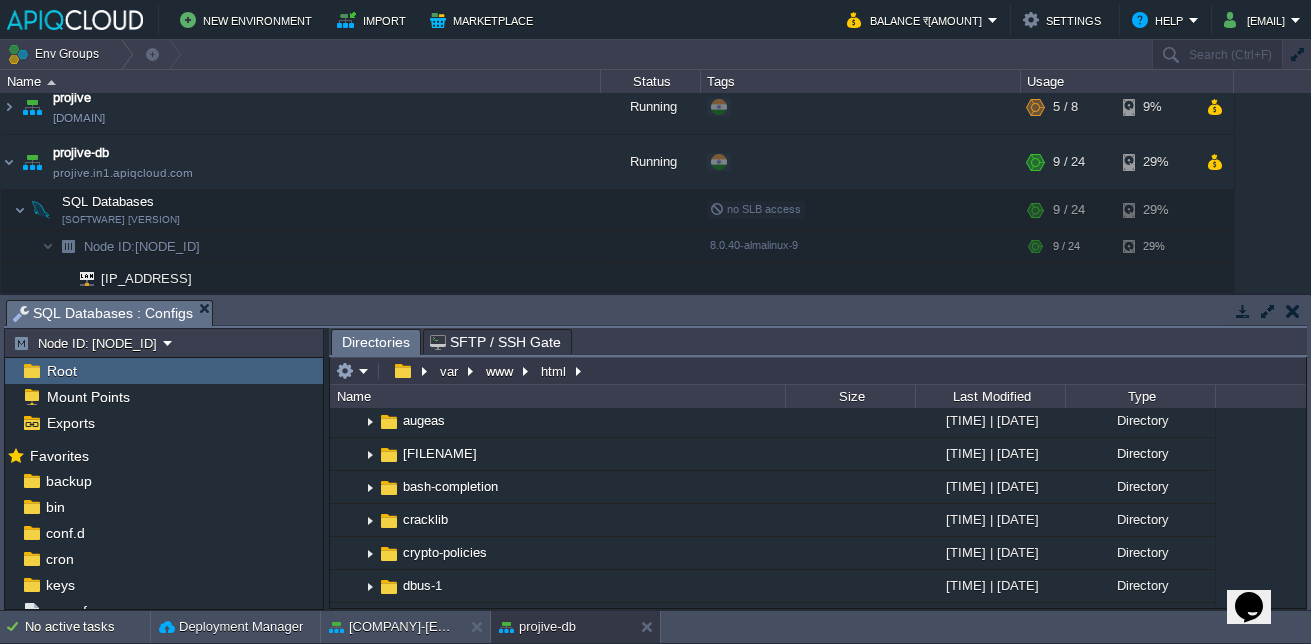 click on "Tasks Activity Log Archive Git / SVN Elastic VPS : Web SSH Elastic VPS : Configs SQL Databases : Configs" at bounding box center [2504, 312] 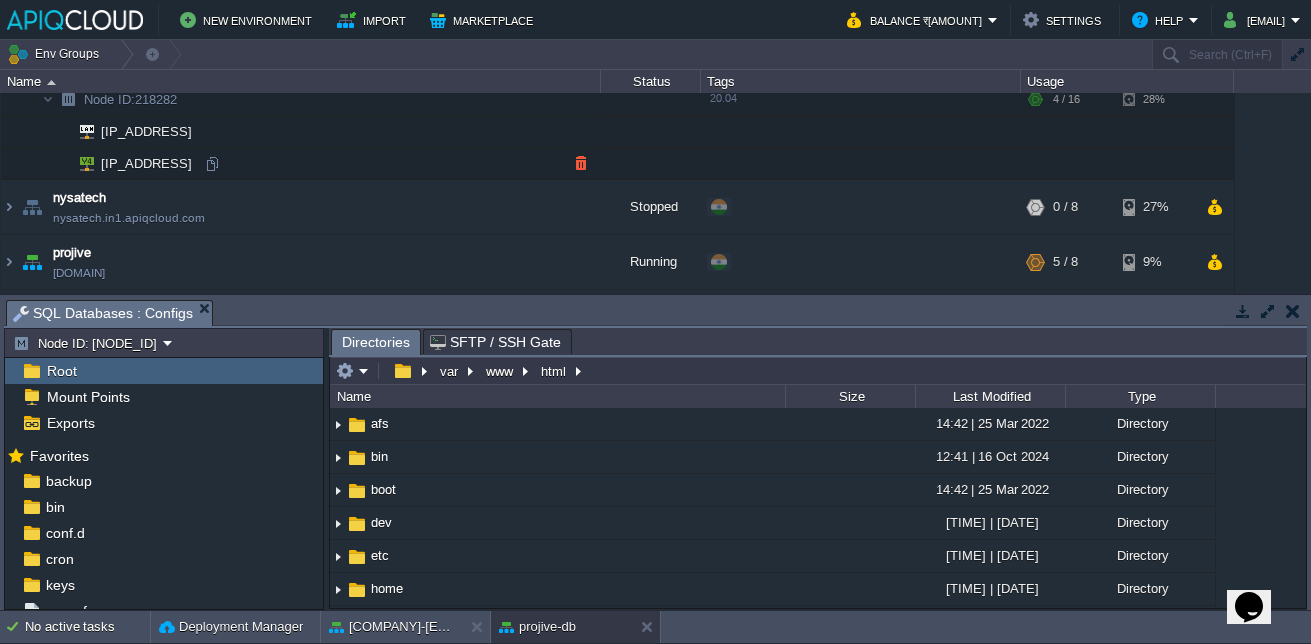 scroll, scrollTop: 569, scrollLeft: 0, axis: vertical 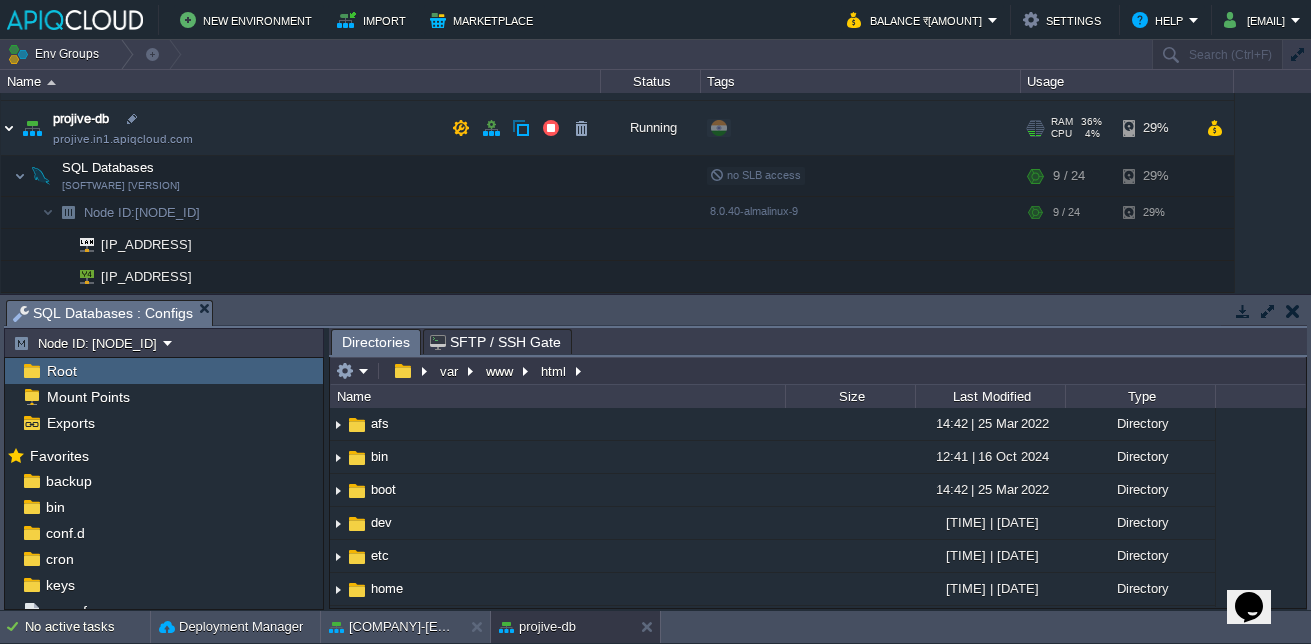 click at bounding box center (9, 128) 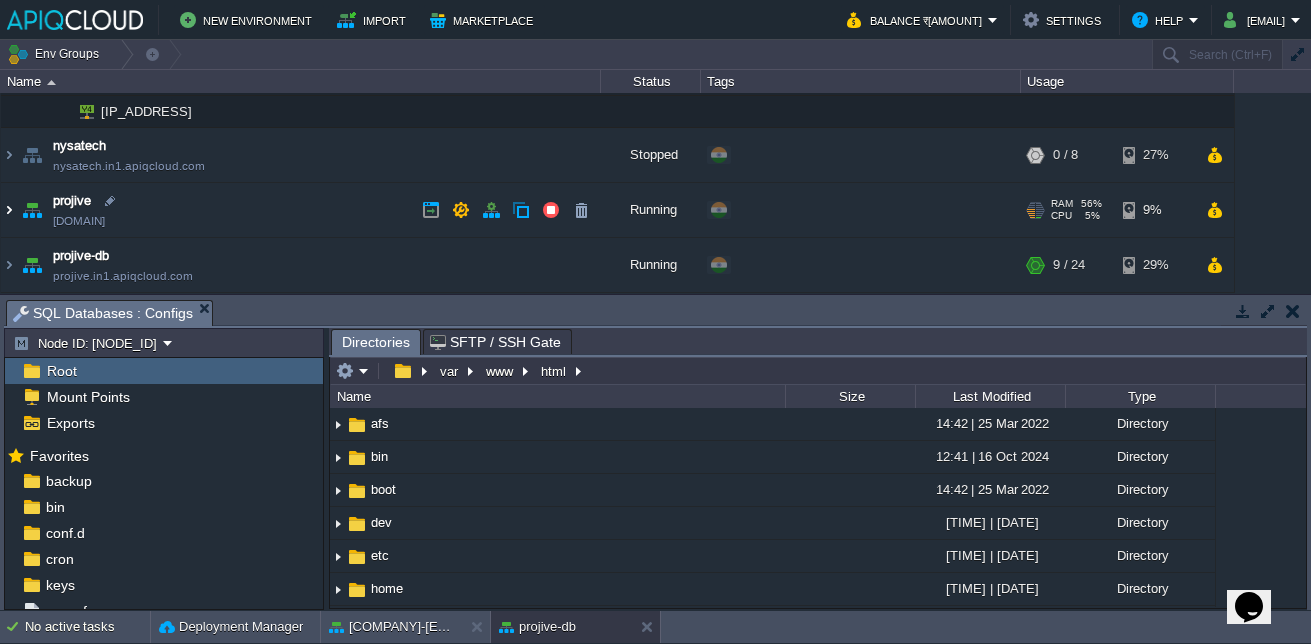 click at bounding box center (9, 210) 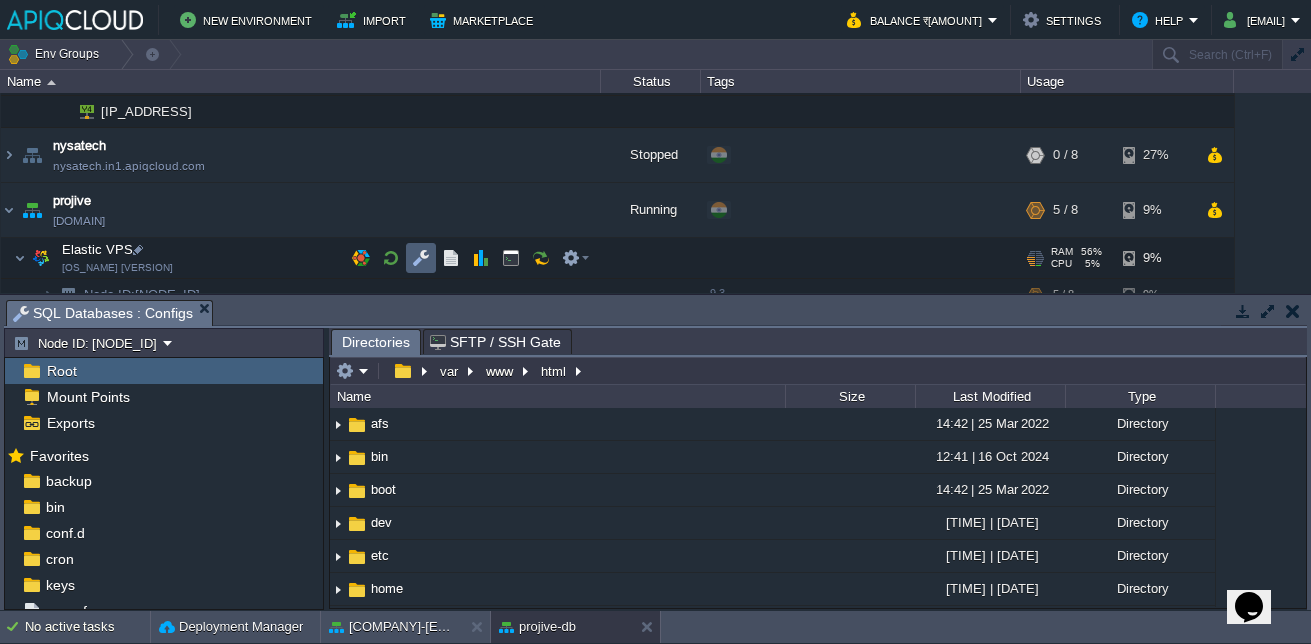 click at bounding box center [421, 258] 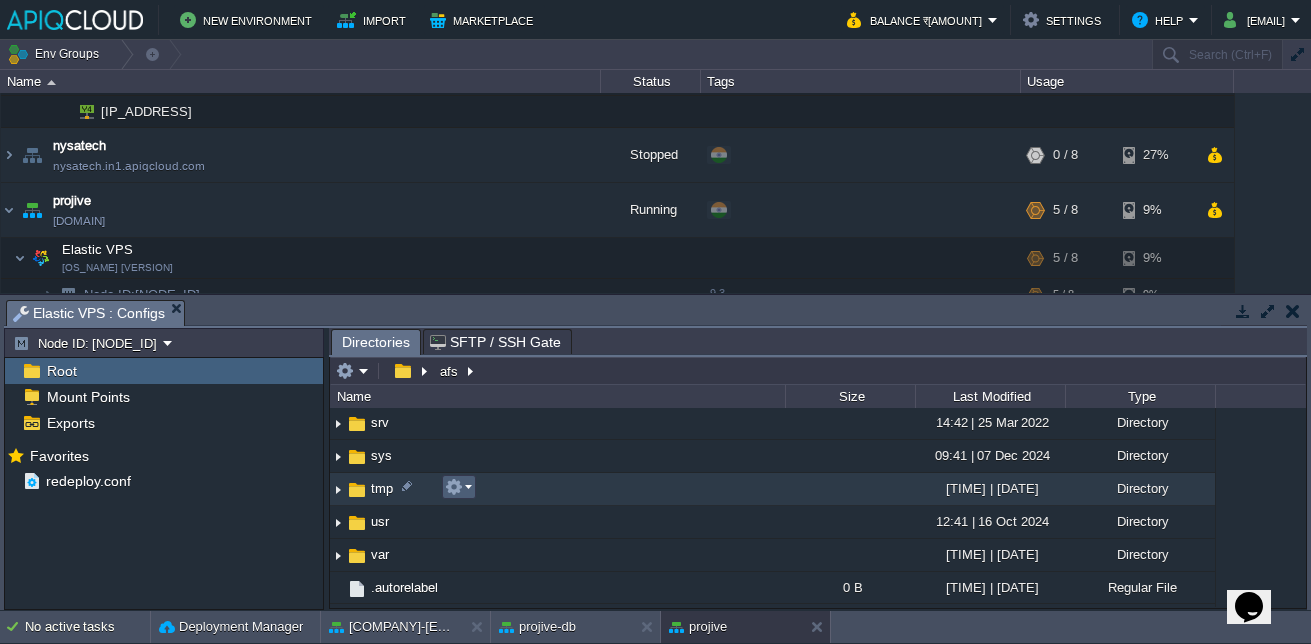 scroll, scrollTop: 531, scrollLeft: 0, axis: vertical 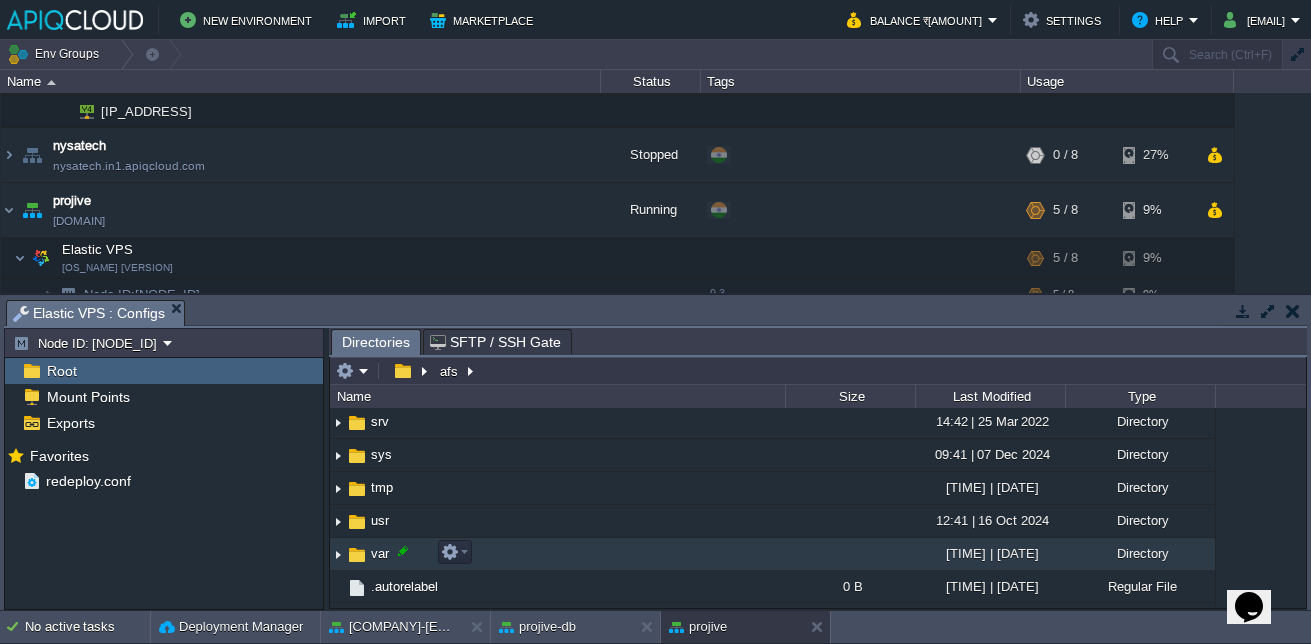 click at bounding box center [403, 551] 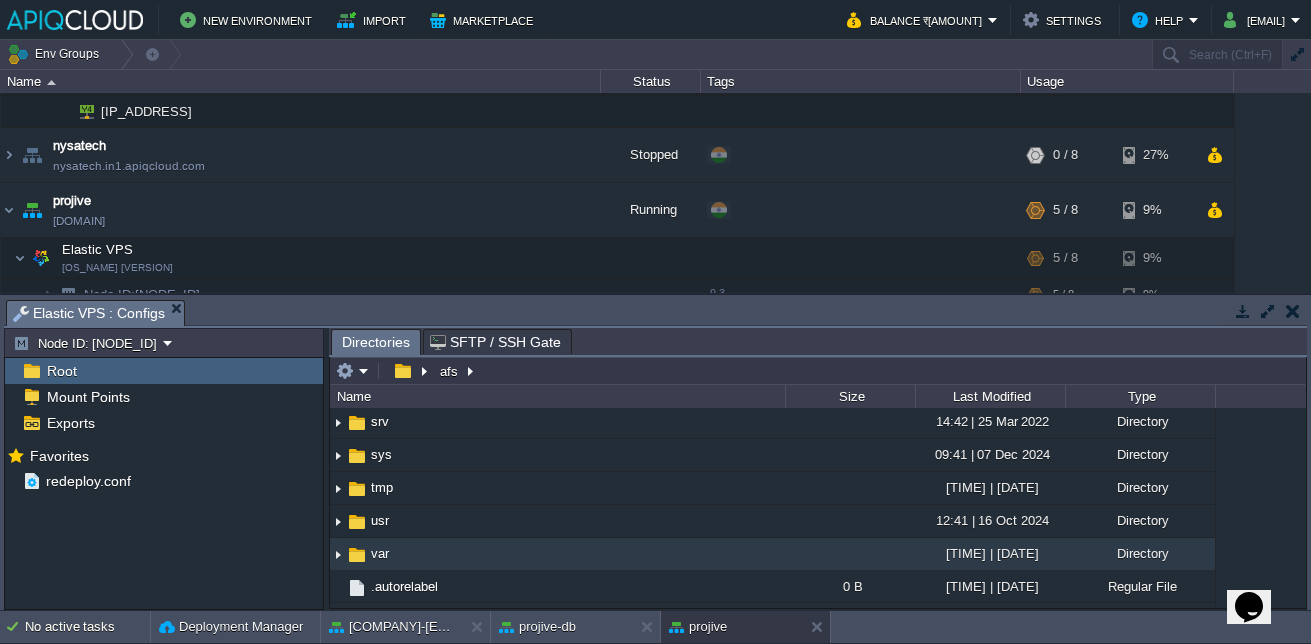 click at bounding box center [338, 554] 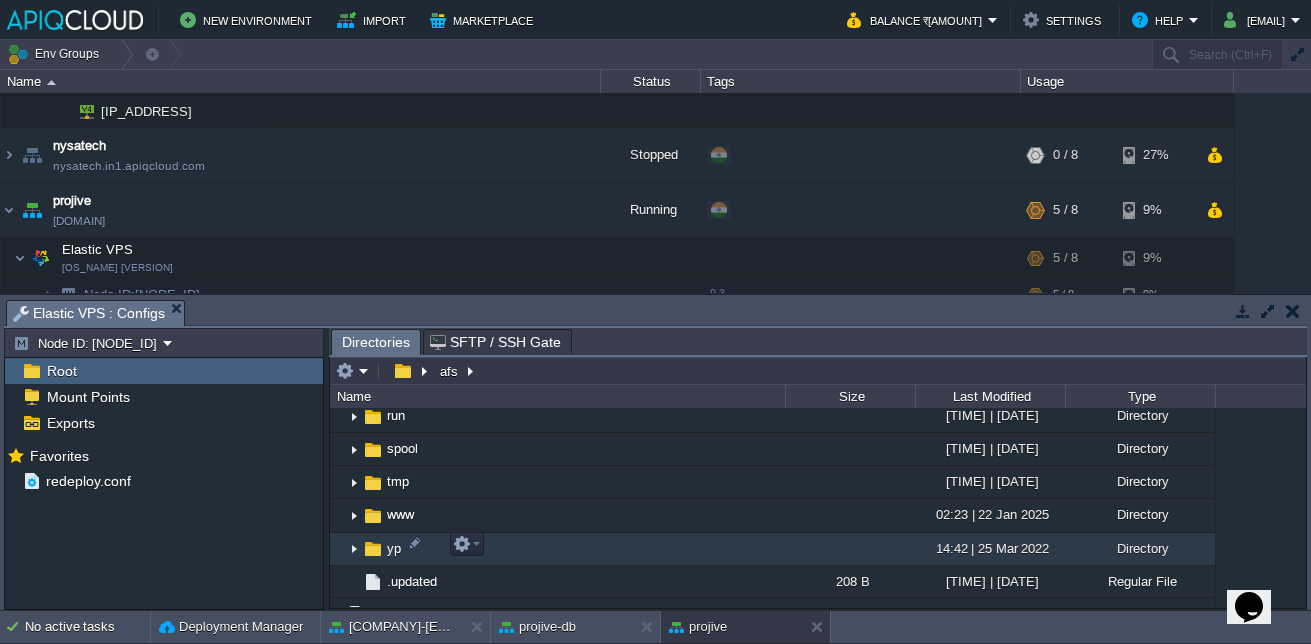 scroll, scrollTop: 1200, scrollLeft: 0, axis: vertical 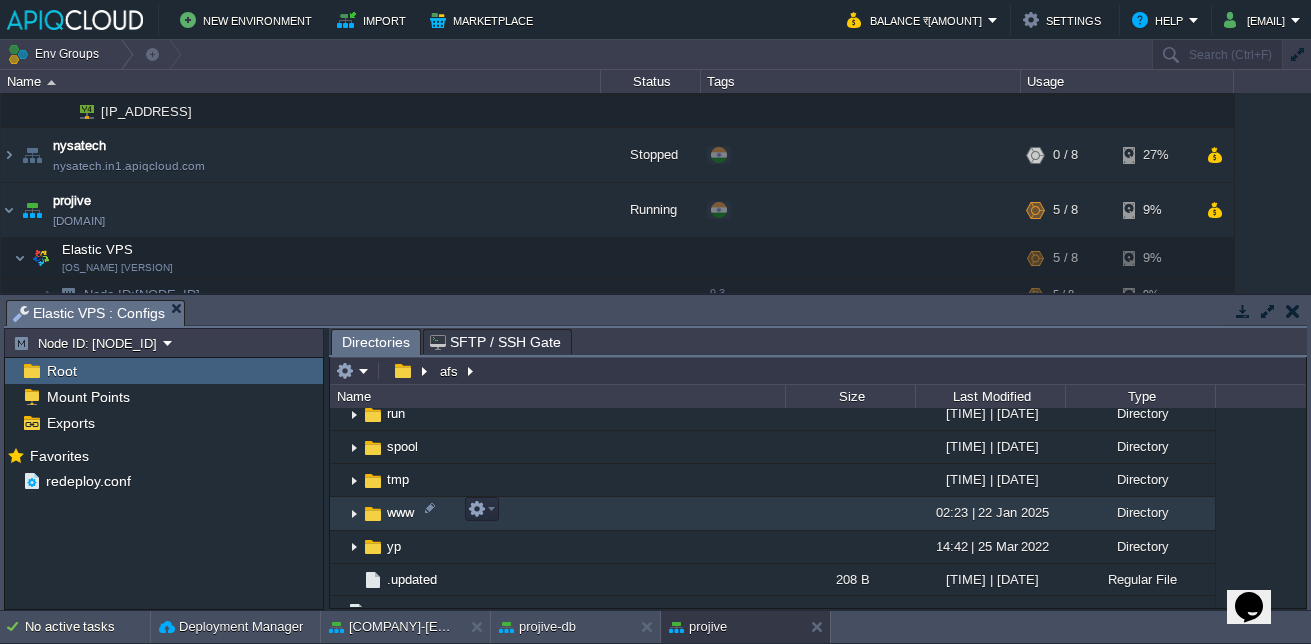 click at bounding box center [354, 514] 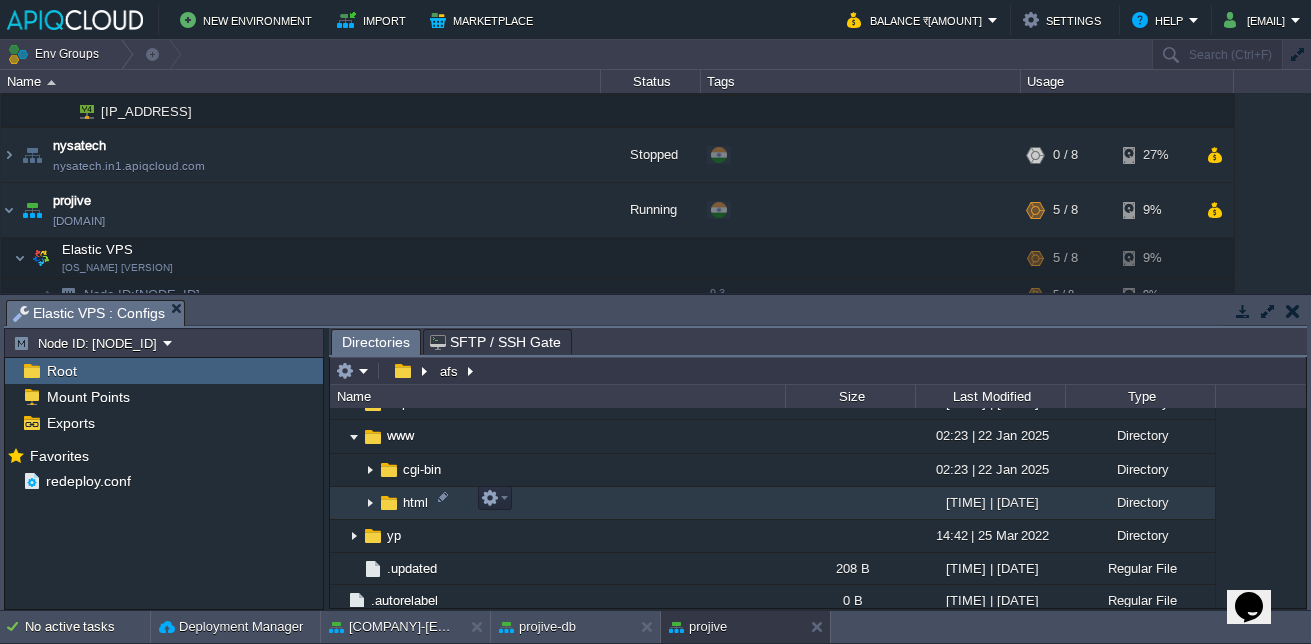 scroll, scrollTop: 1278, scrollLeft: 0, axis: vertical 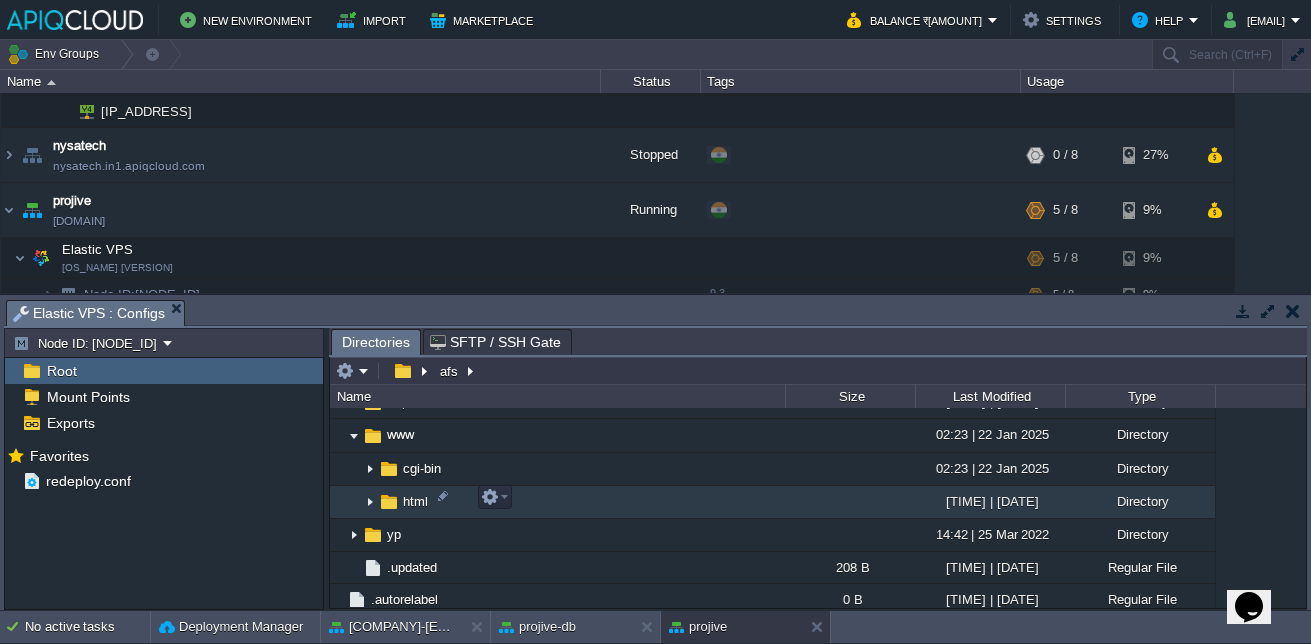 click at bounding box center (370, 502) 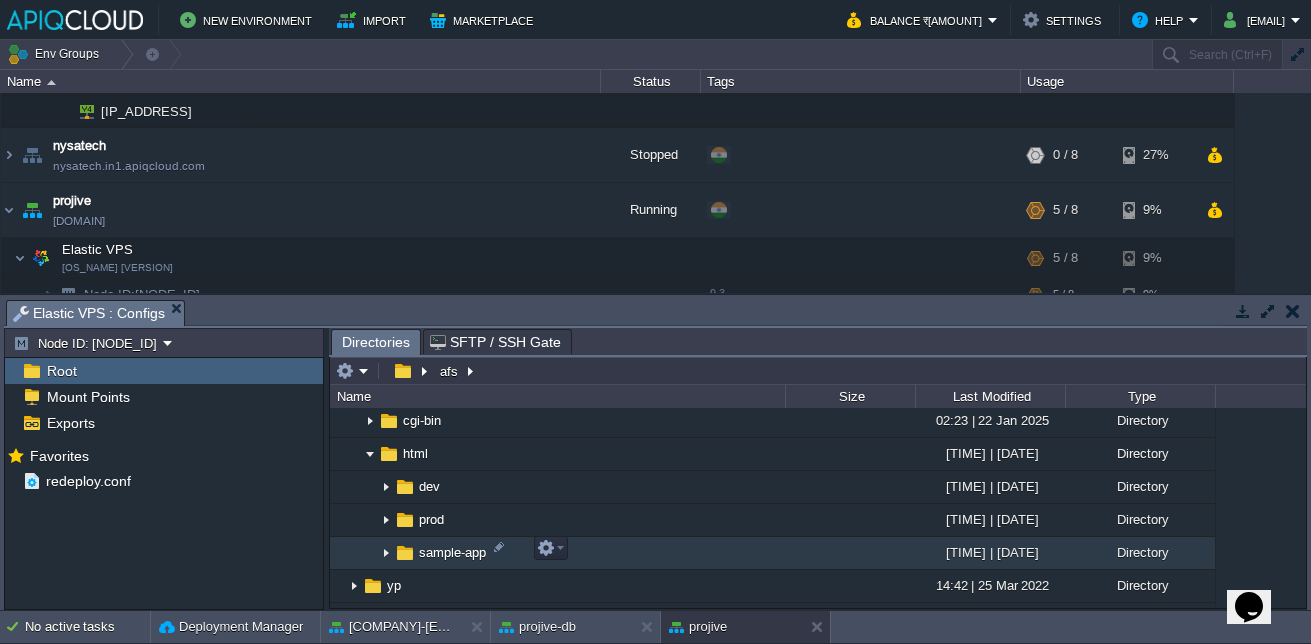 scroll, scrollTop: 1327, scrollLeft: 0, axis: vertical 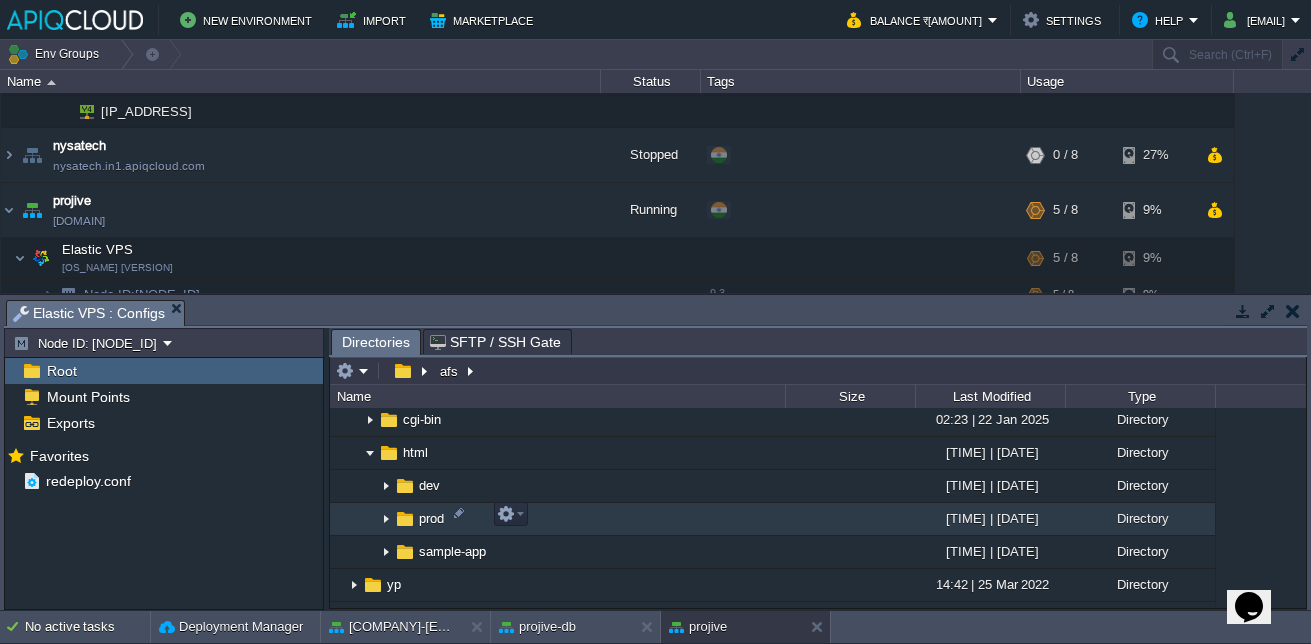 click at bounding box center [386, 519] 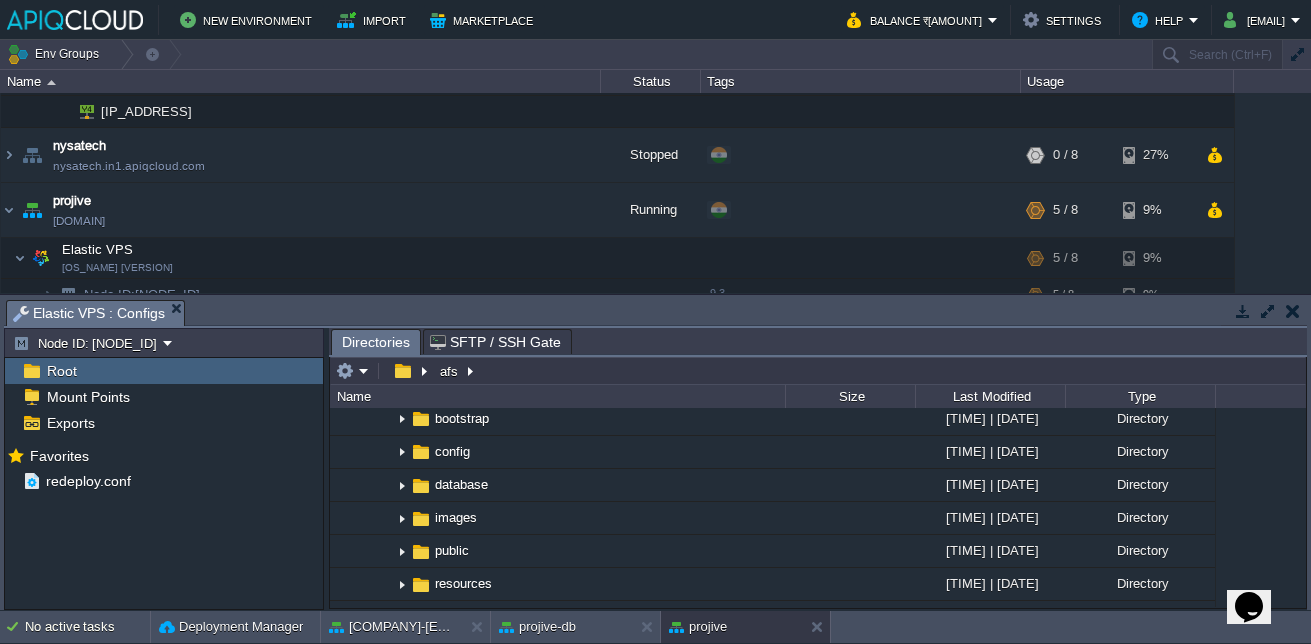 scroll, scrollTop: 1509, scrollLeft: 0, axis: vertical 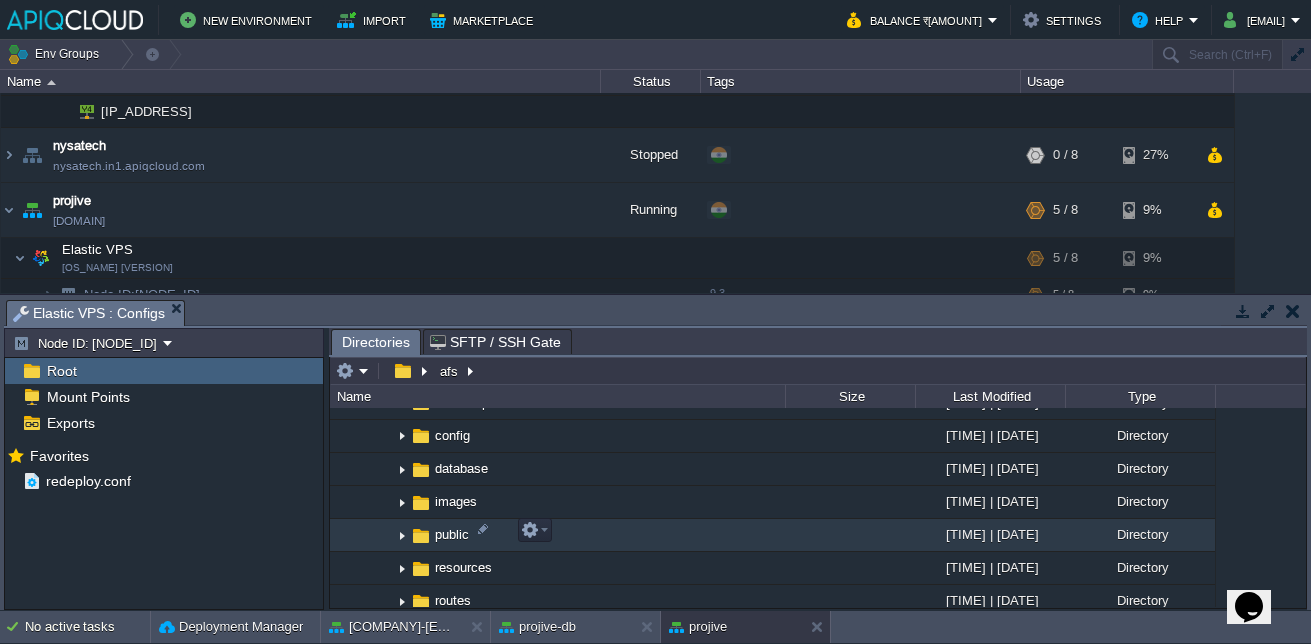 click at bounding box center (402, 535) 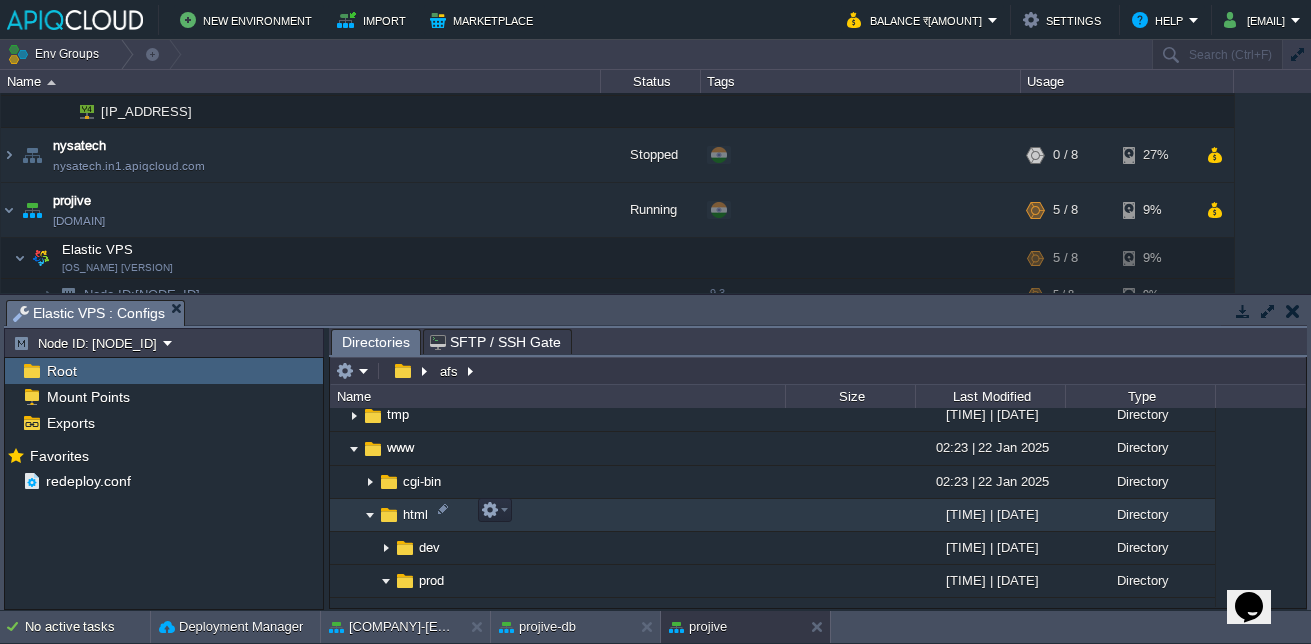 scroll, scrollTop: 1273, scrollLeft: 0, axis: vertical 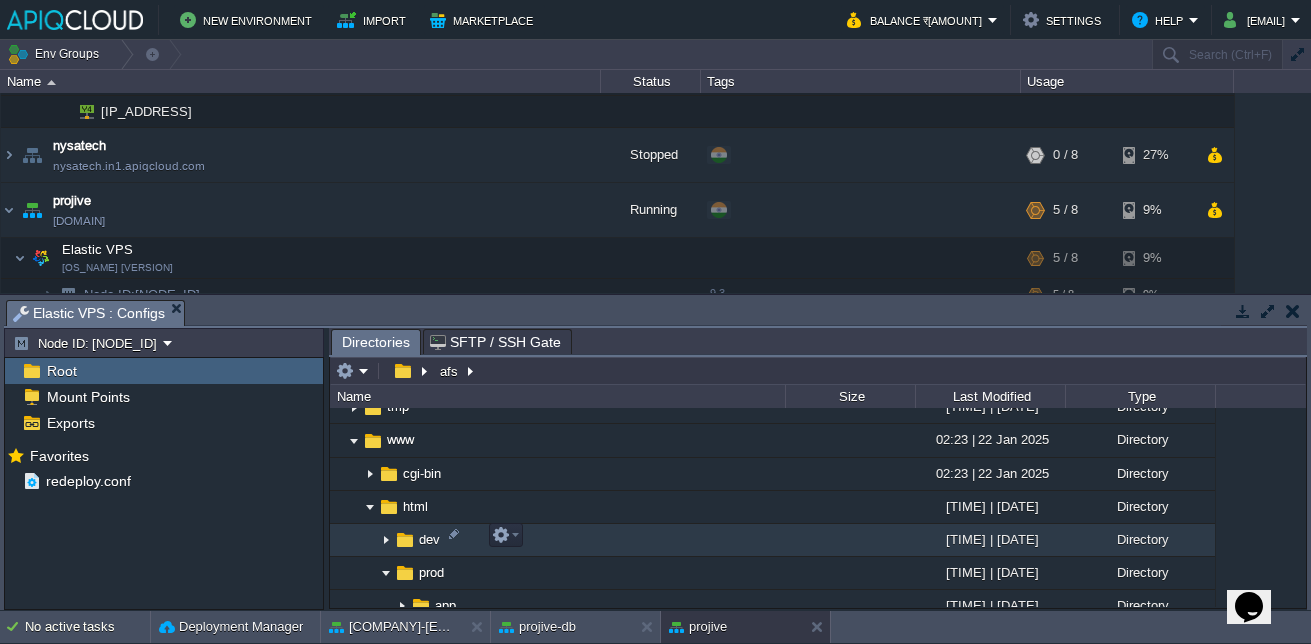 click at bounding box center [386, 540] 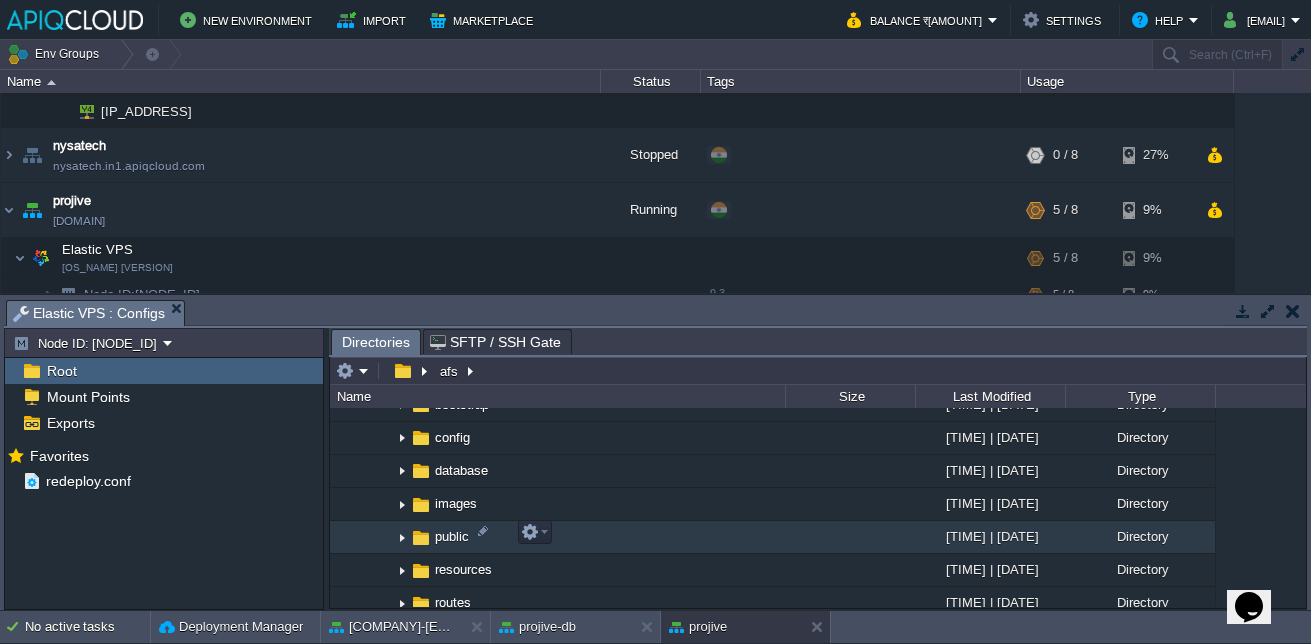 scroll, scrollTop: 1476, scrollLeft: 0, axis: vertical 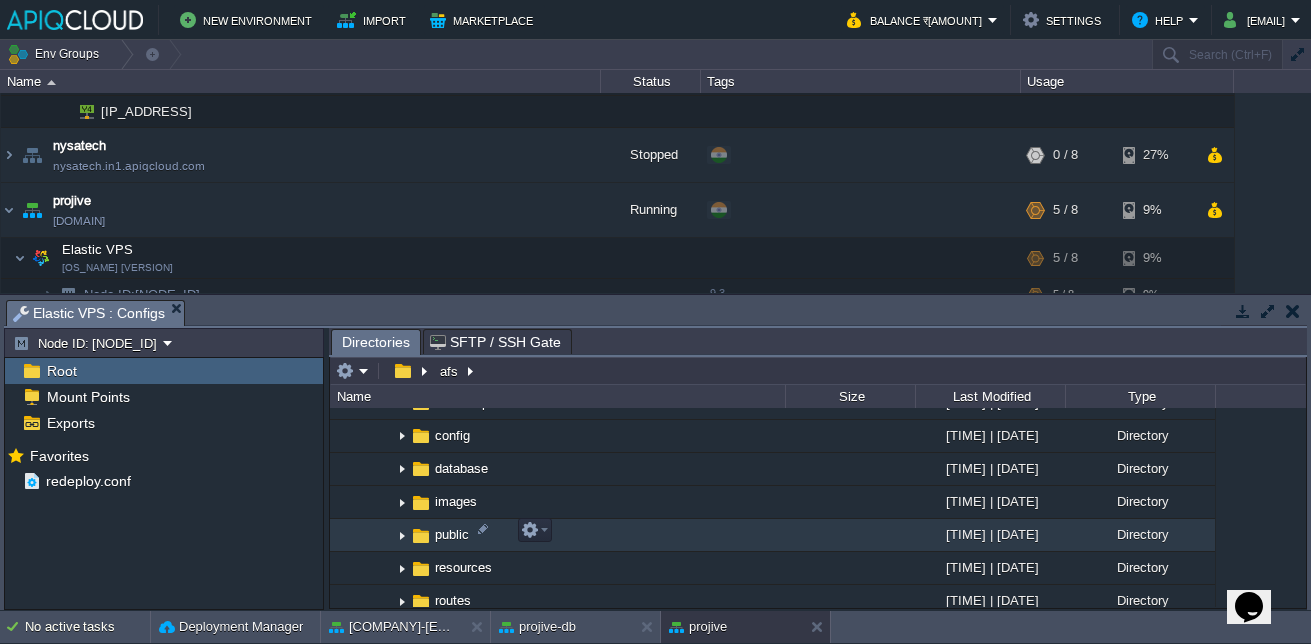 click at bounding box center [402, 535] 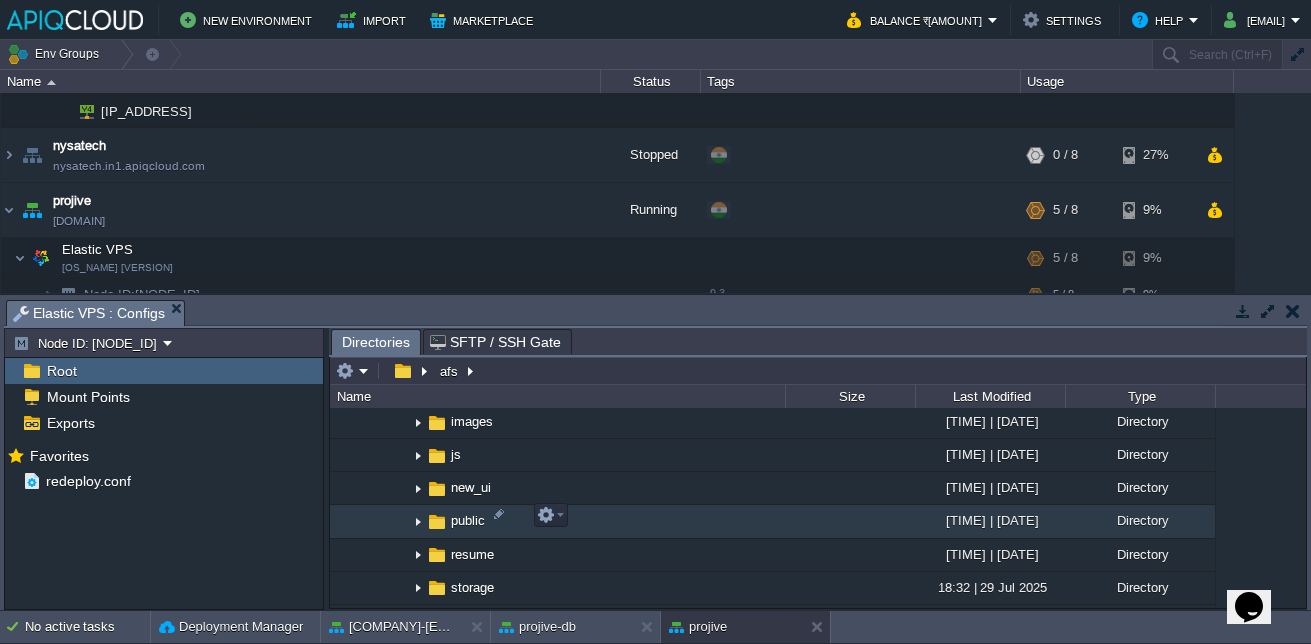 scroll, scrollTop: 1722, scrollLeft: 0, axis: vertical 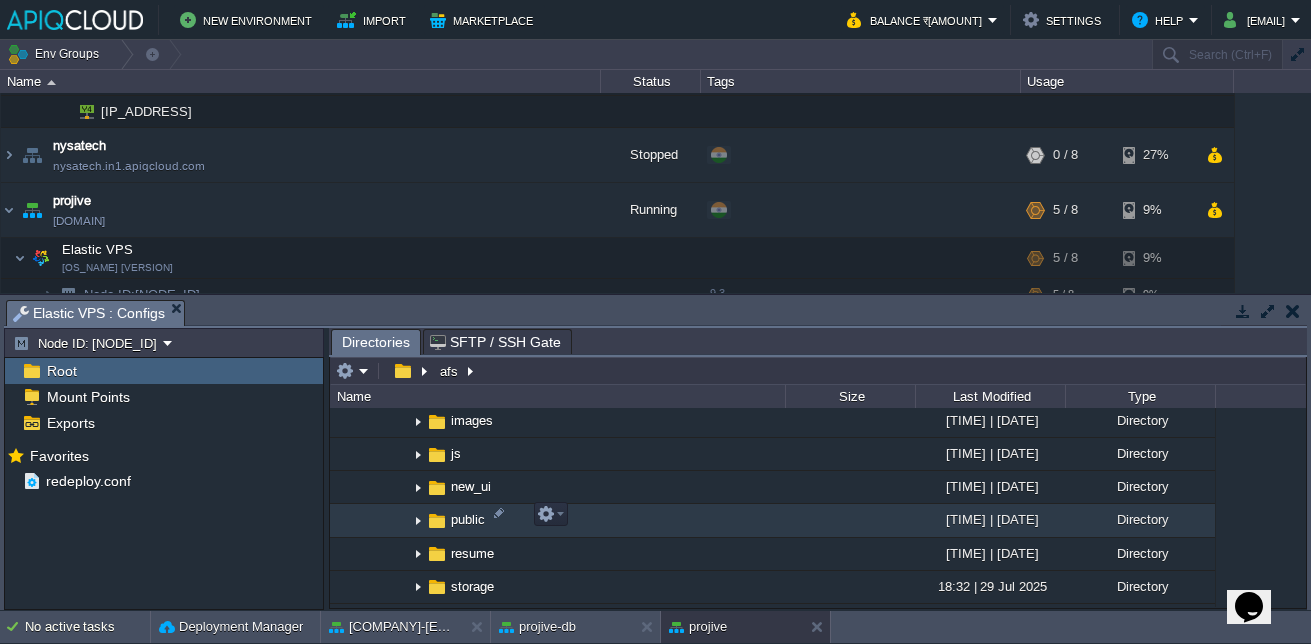 click at bounding box center (418, 521) 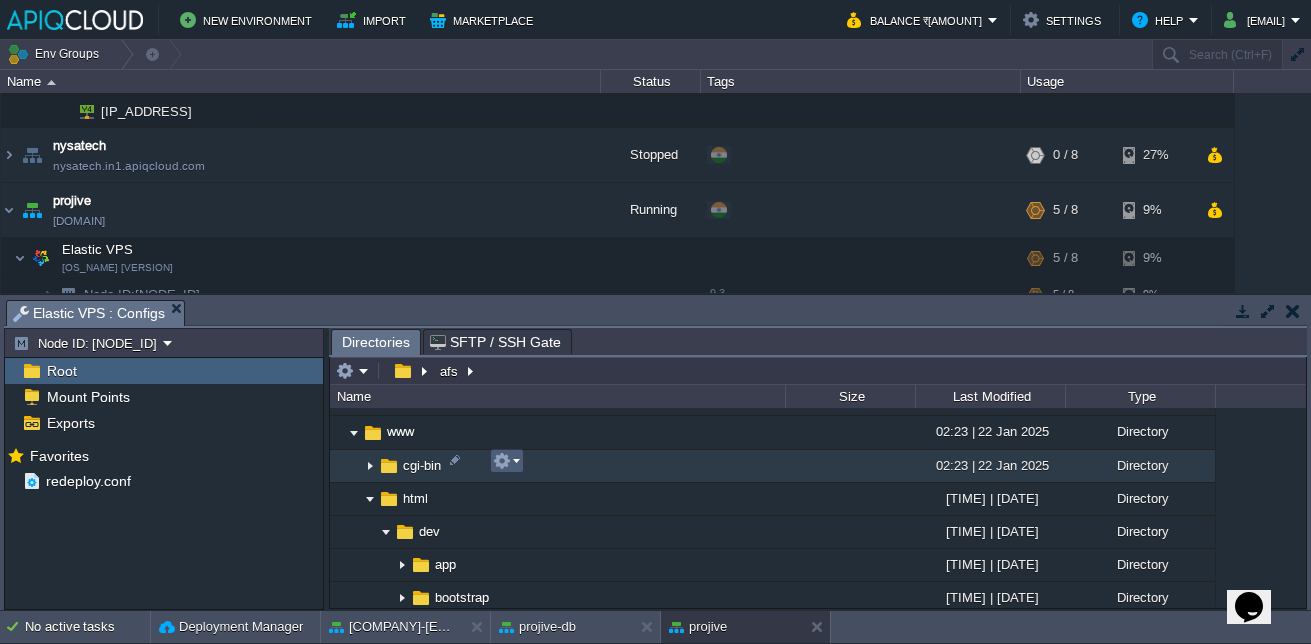 scroll, scrollTop: 1313, scrollLeft: 0, axis: vertical 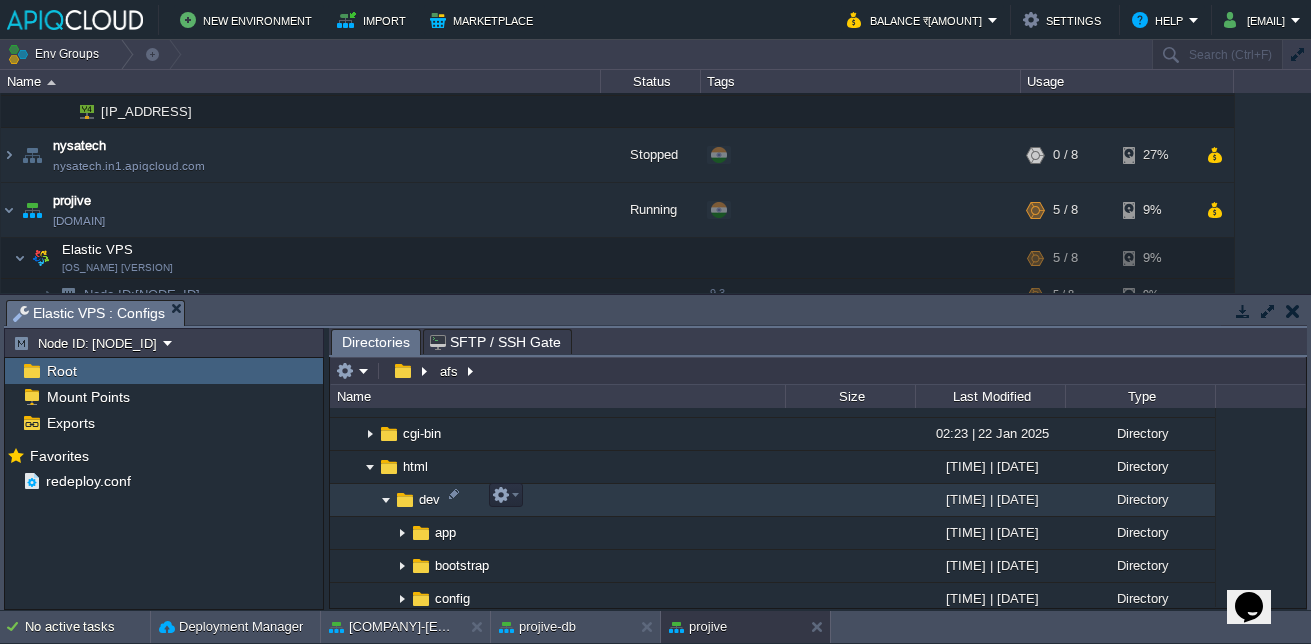 click at bounding box center (386, 500) 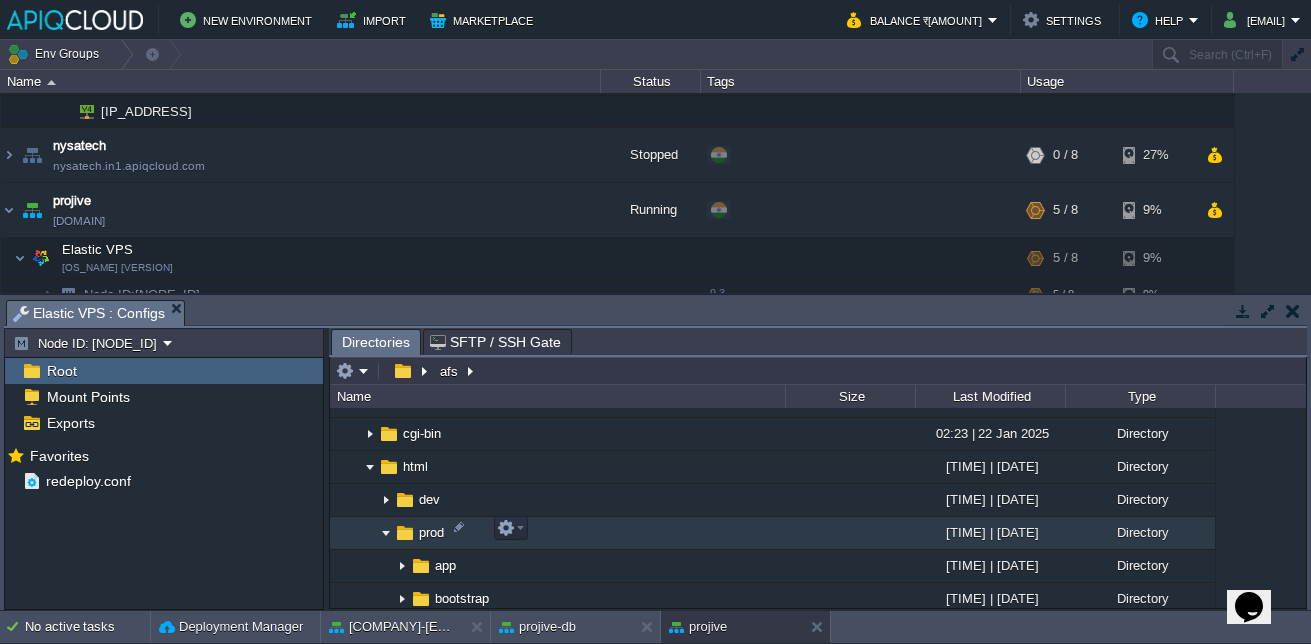 click at bounding box center (386, 533) 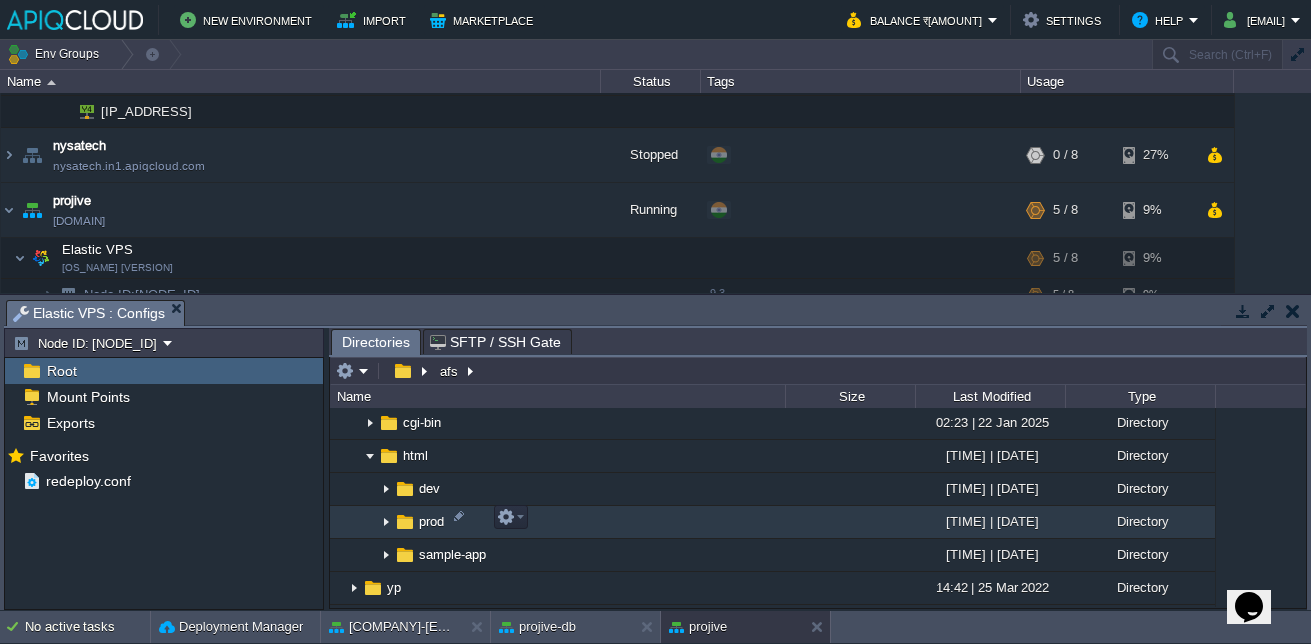 scroll, scrollTop: 1327, scrollLeft: 0, axis: vertical 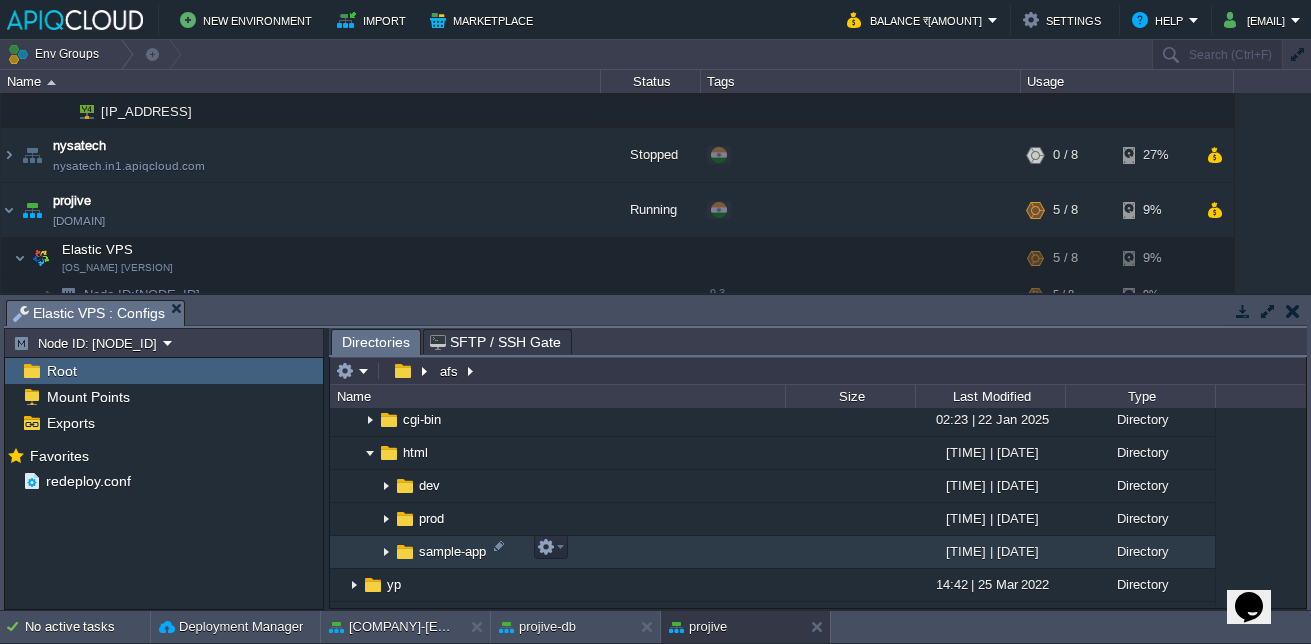 click at bounding box center (386, 552) 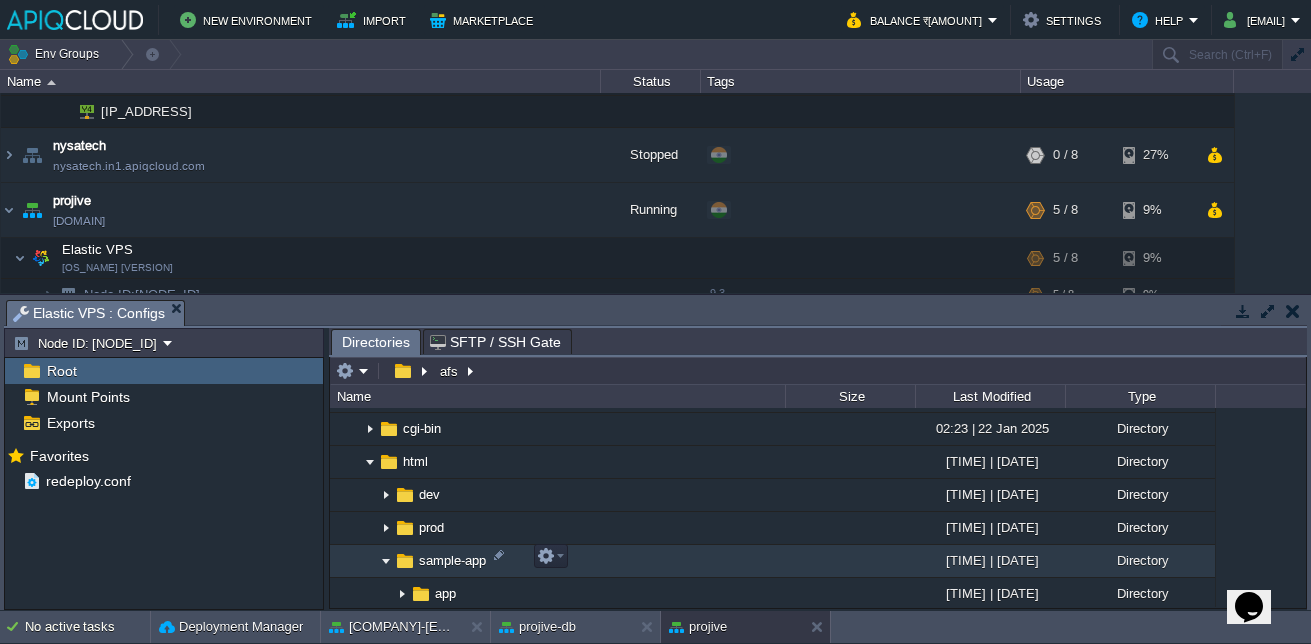 scroll, scrollTop: 1317, scrollLeft: 0, axis: vertical 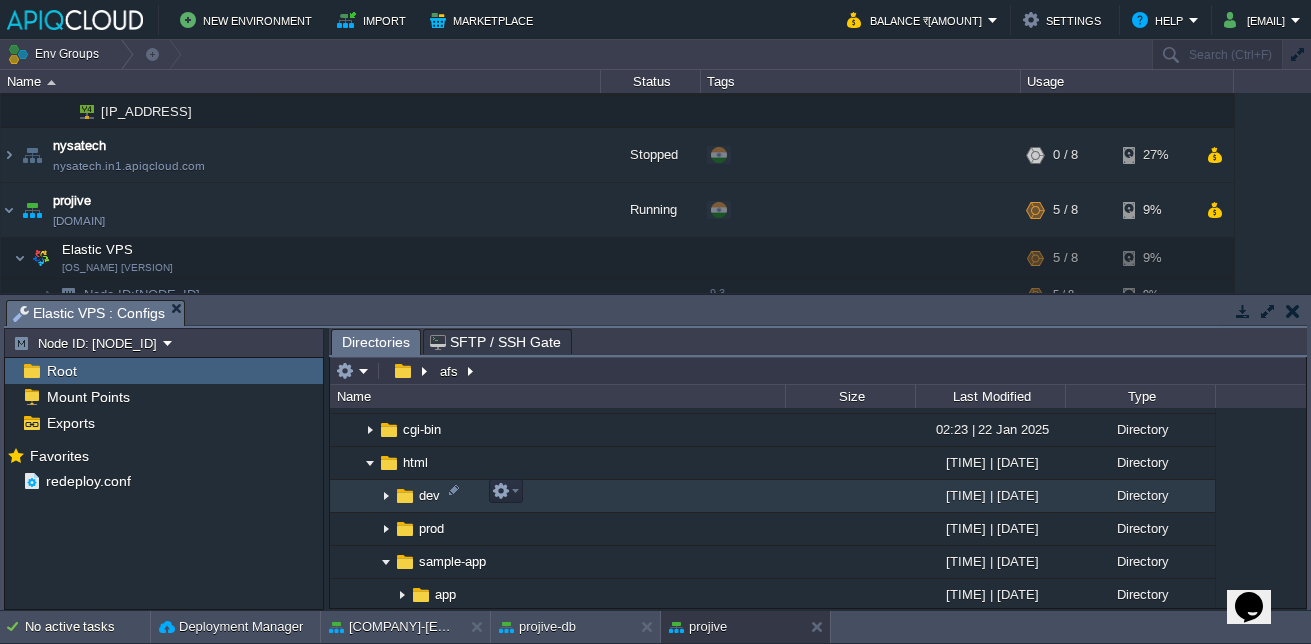 click at bounding box center [386, 496] 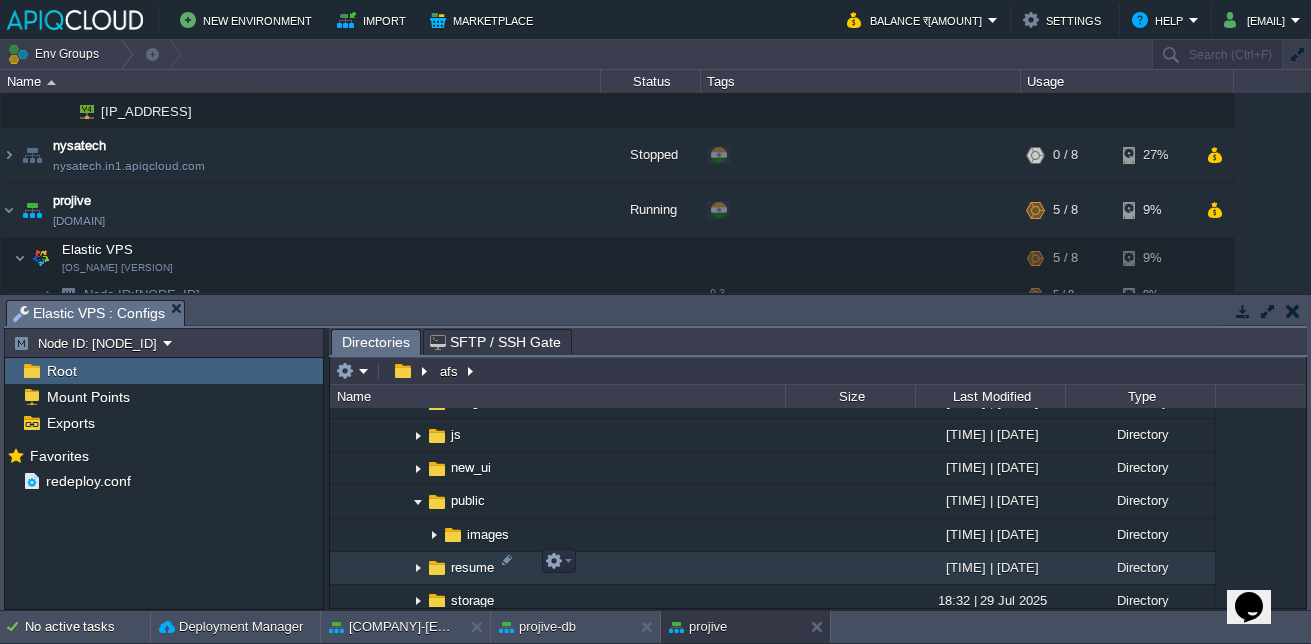scroll, scrollTop: 1740, scrollLeft: 0, axis: vertical 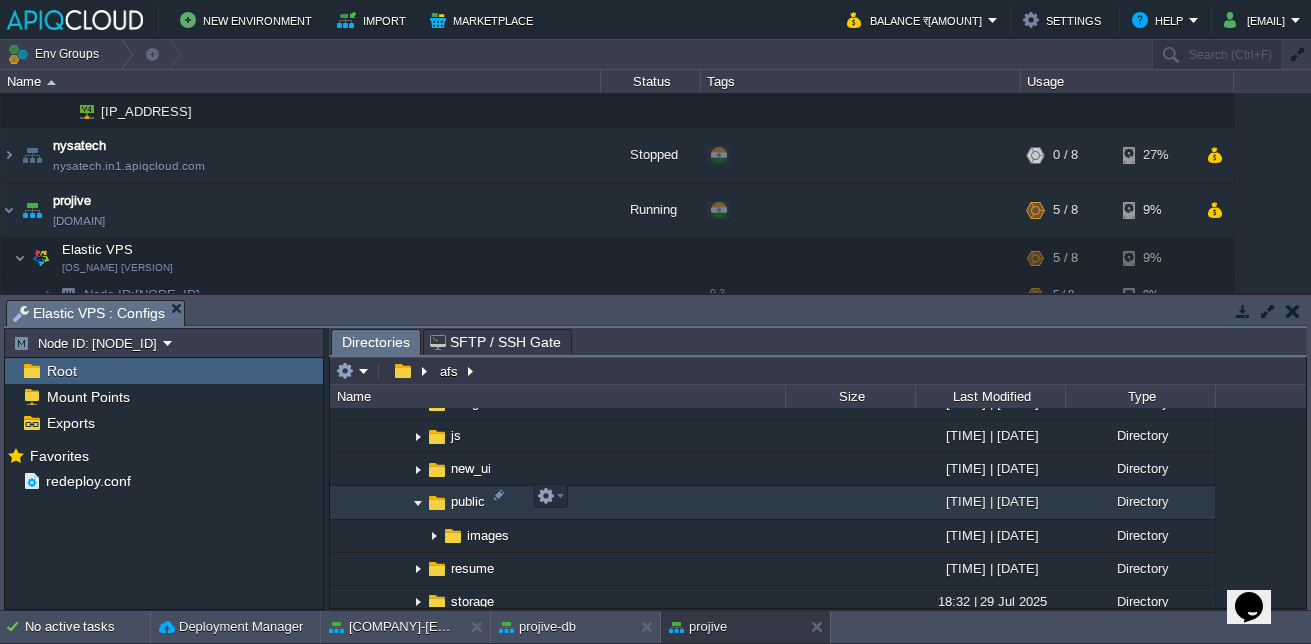 click at bounding box center [418, 503] 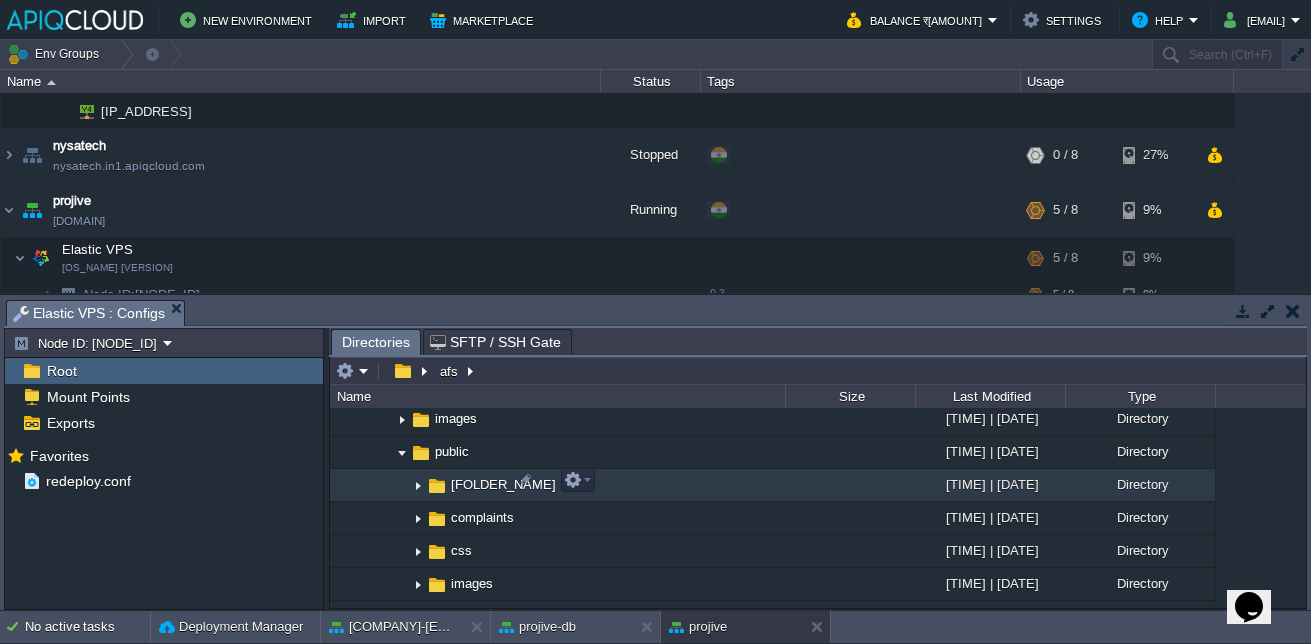 scroll, scrollTop: 1548, scrollLeft: 0, axis: vertical 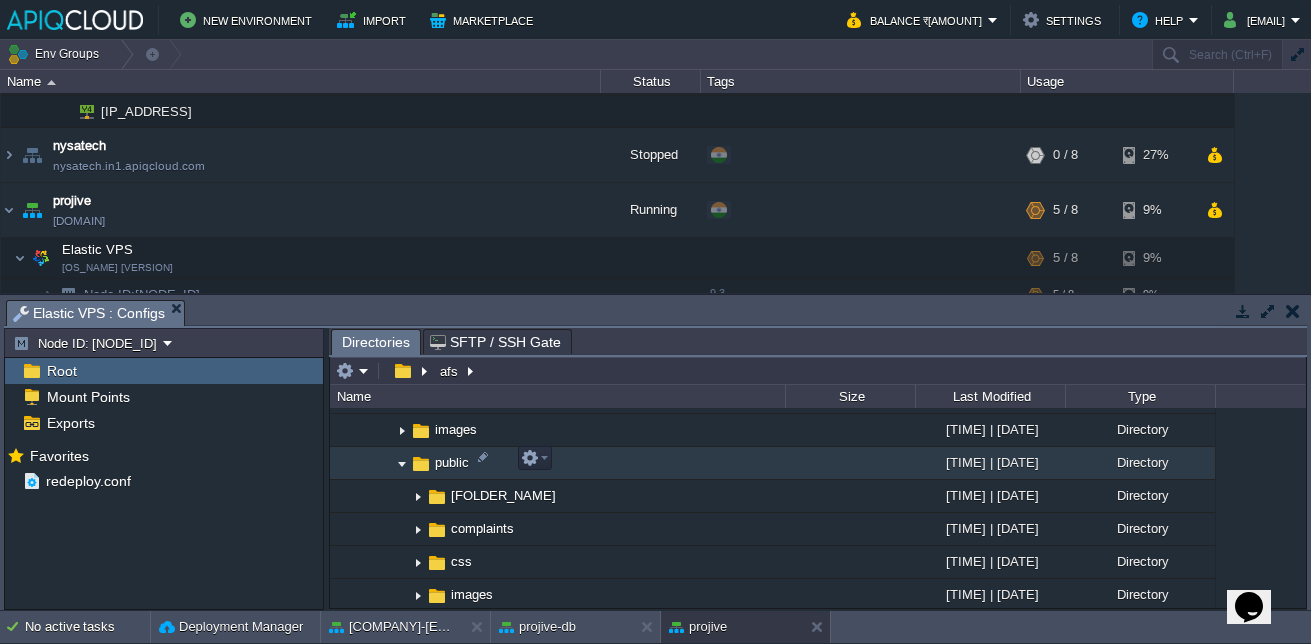 click on "public" at bounding box center (557, 463) 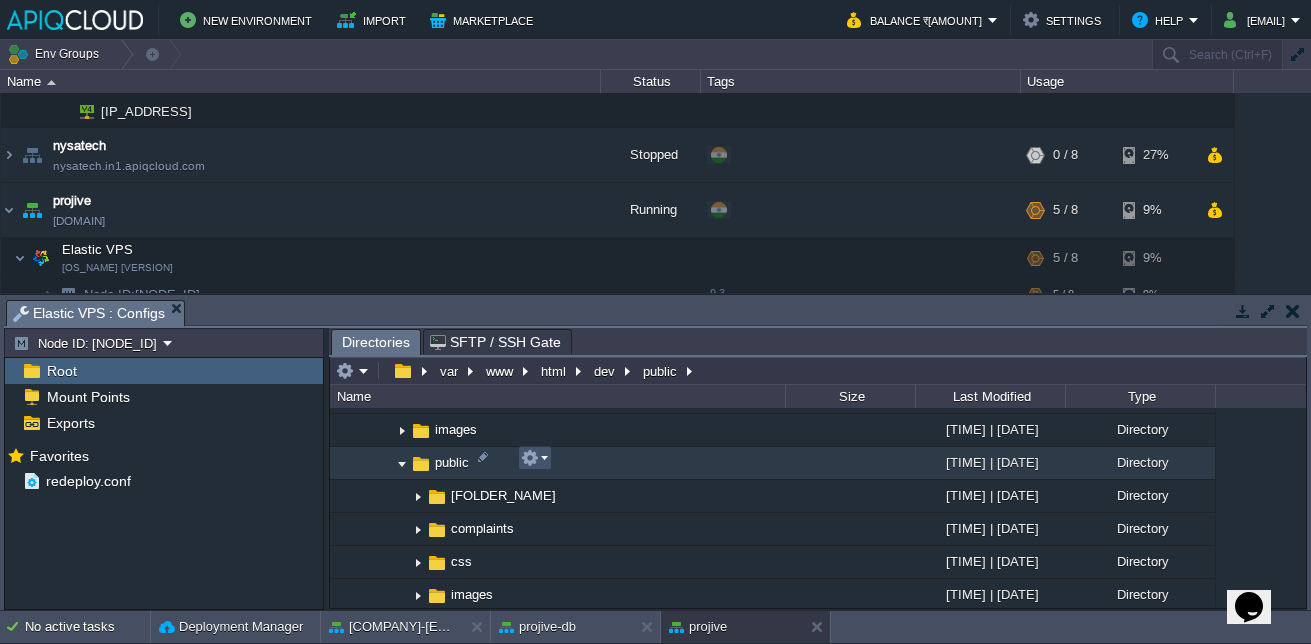 click at bounding box center [530, 458] 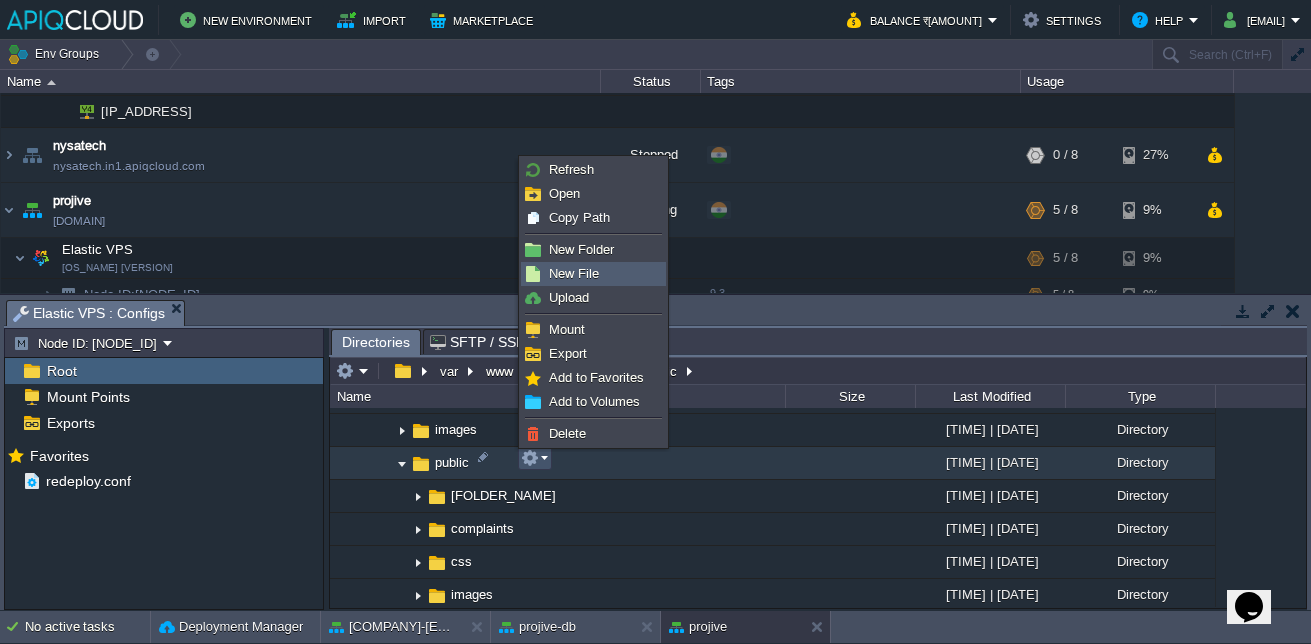 click on "New File" at bounding box center (593, 274) 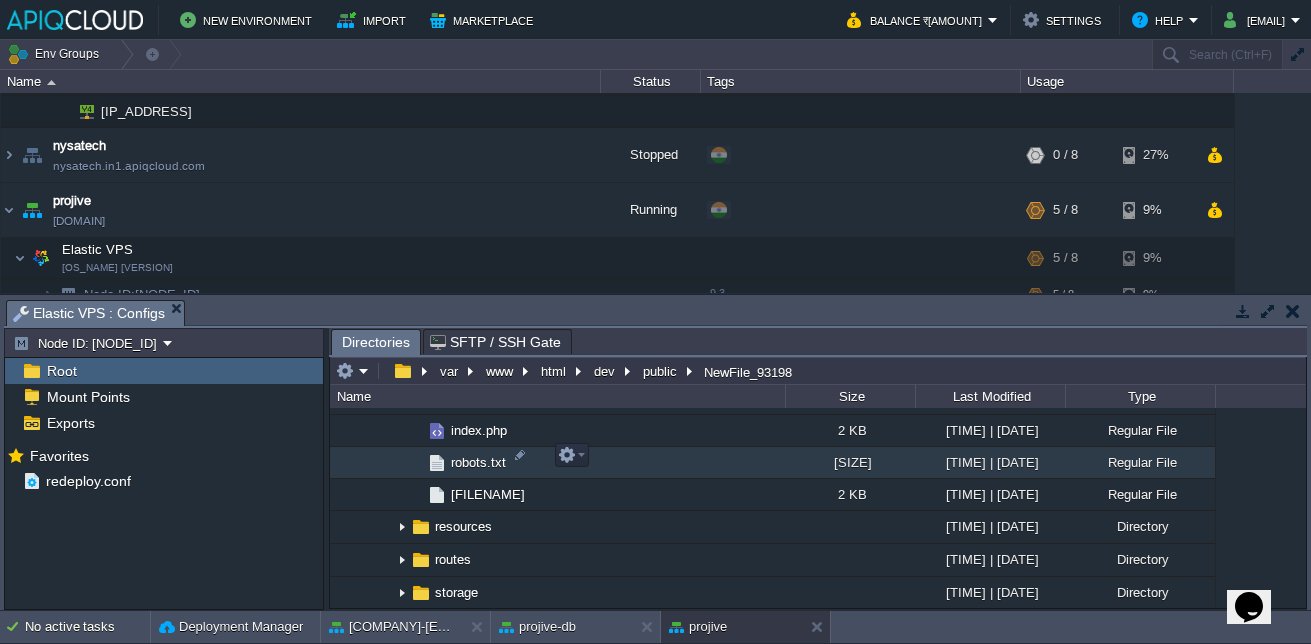 scroll, scrollTop: 1892, scrollLeft: 0, axis: vertical 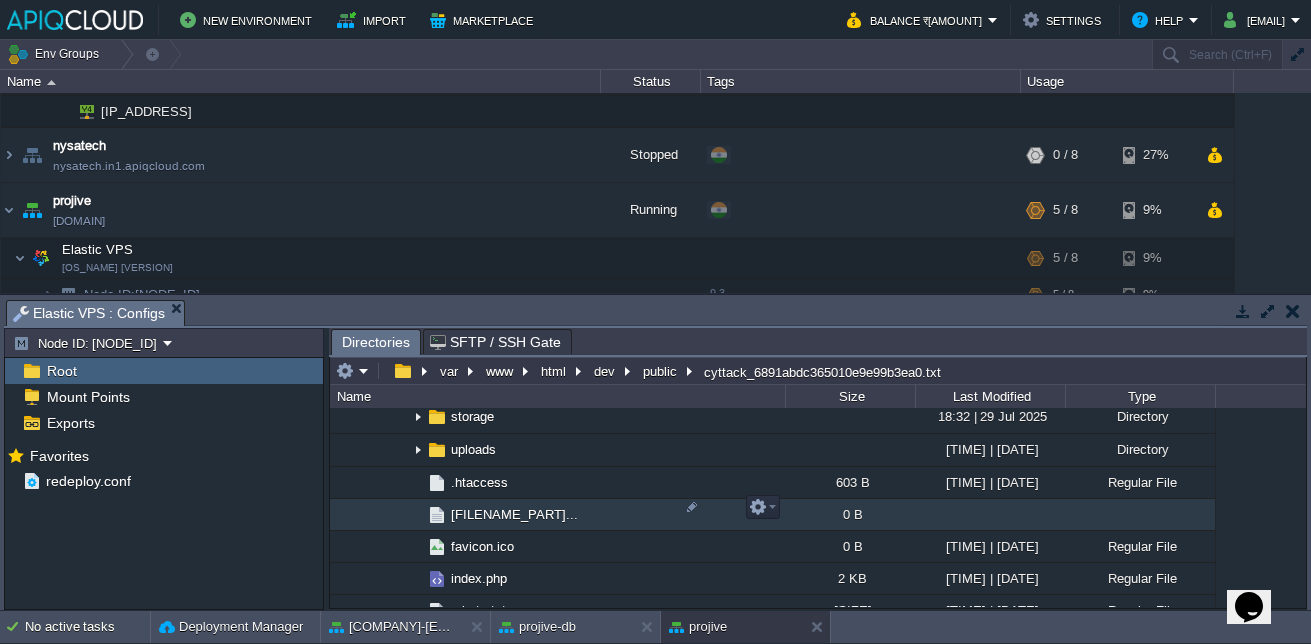 click on "[FILENAME_PART]..." at bounding box center [557, 515] 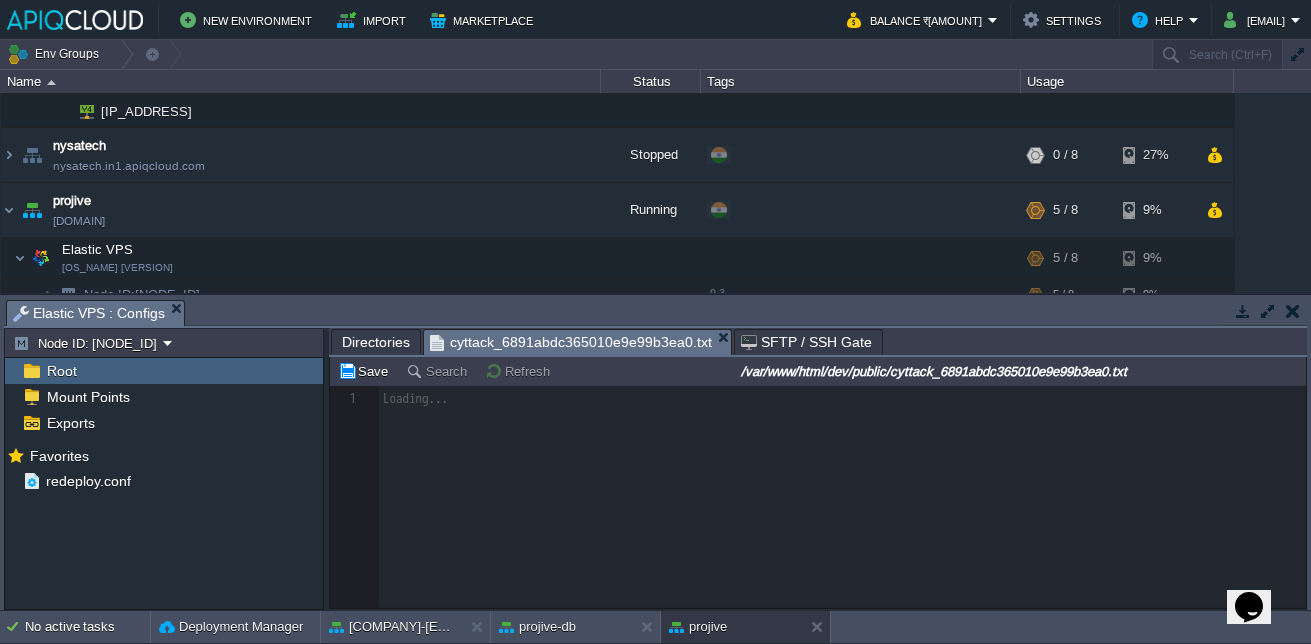 scroll, scrollTop: 7, scrollLeft: 0, axis: vertical 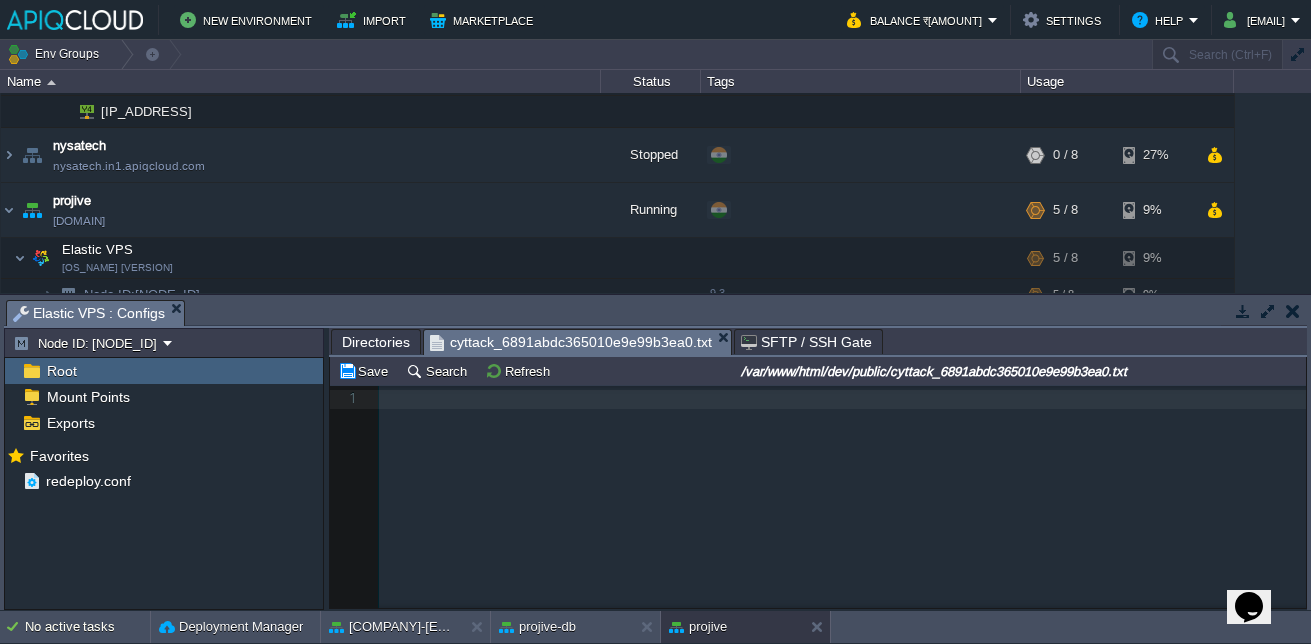 click on "1   1 ​" at bounding box center (833, 512) 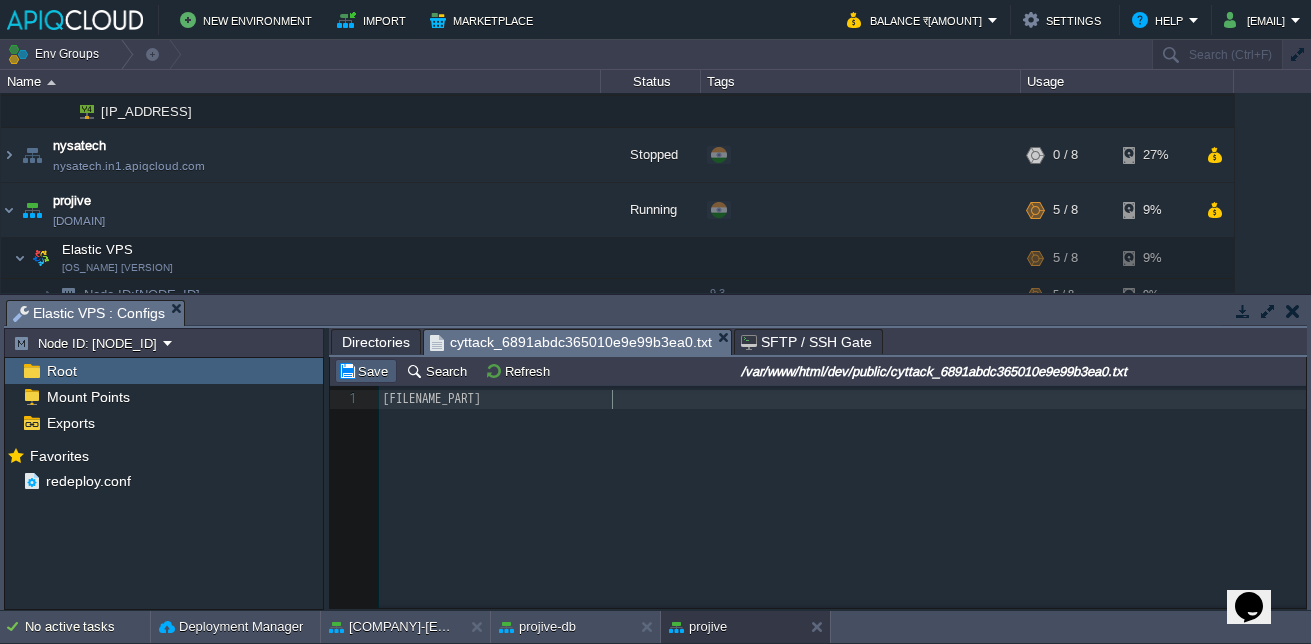 click on "Save" at bounding box center [366, 371] 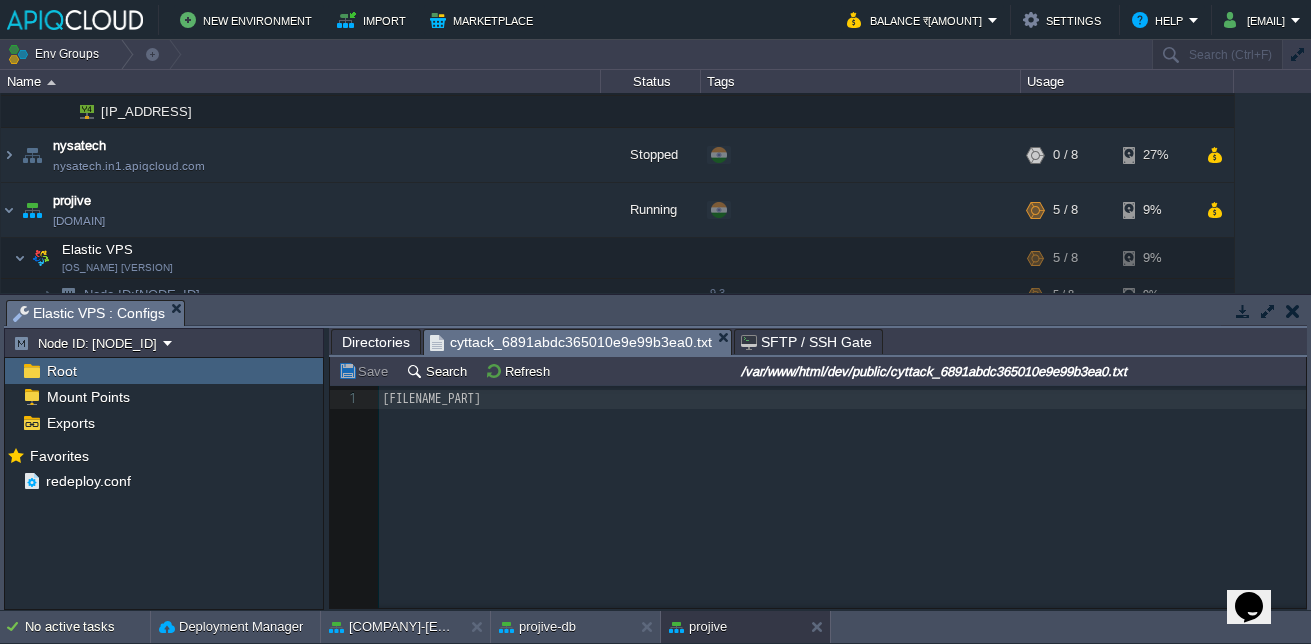 click on "Directories" at bounding box center (376, 342) 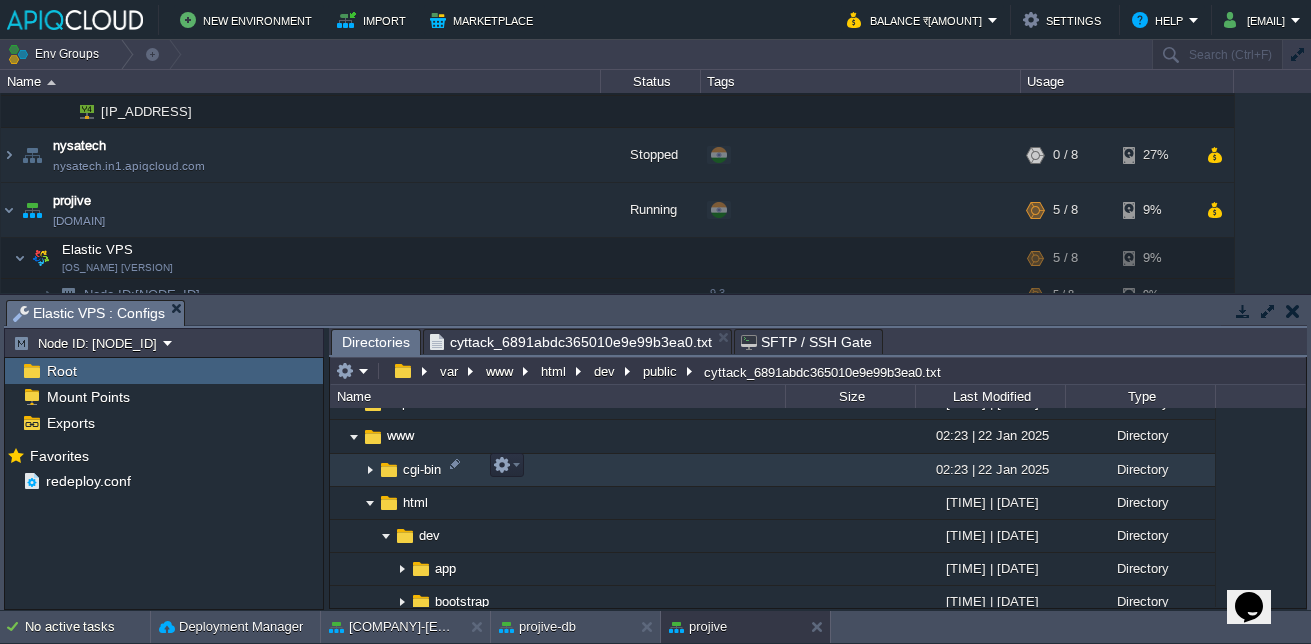 scroll, scrollTop: 1272, scrollLeft: 0, axis: vertical 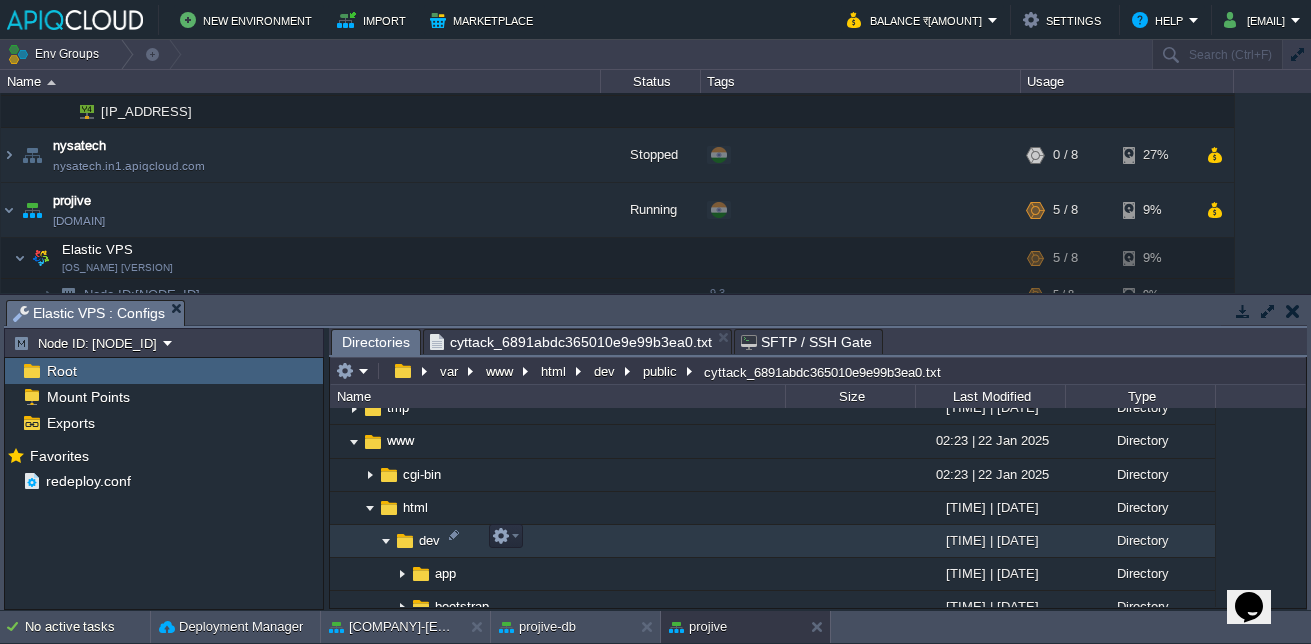click at bounding box center [386, 541] 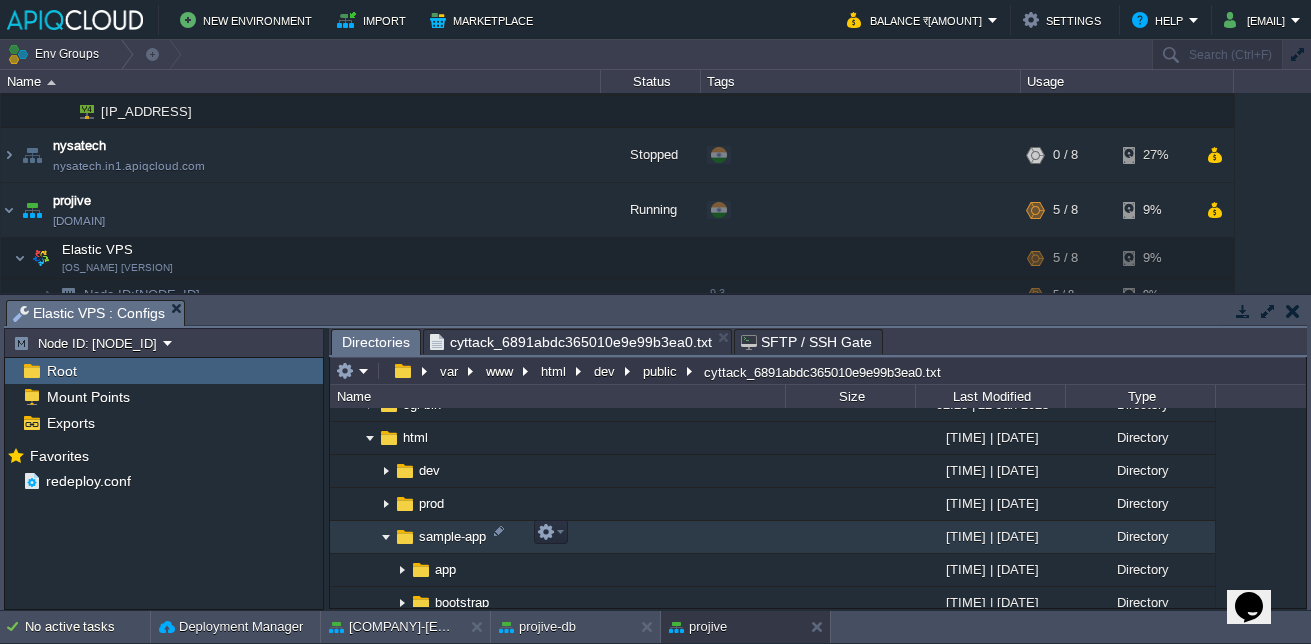 scroll, scrollTop: 1345, scrollLeft: 0, axis: vertical 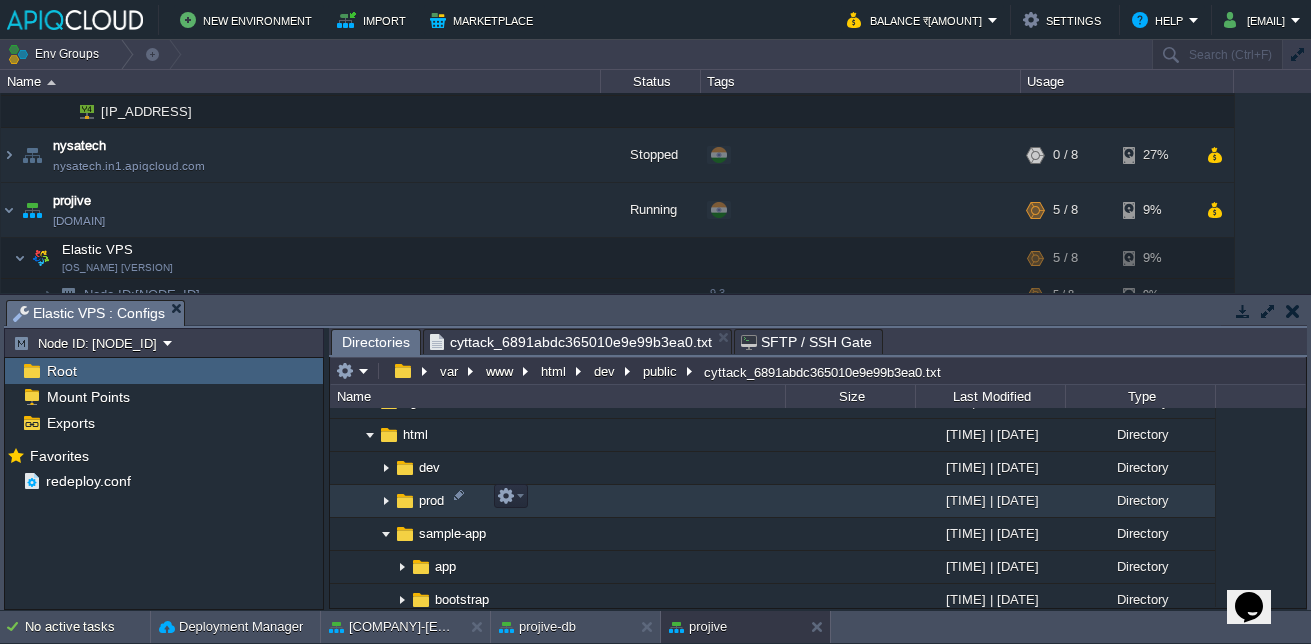 click at bounding box center (386, 501) 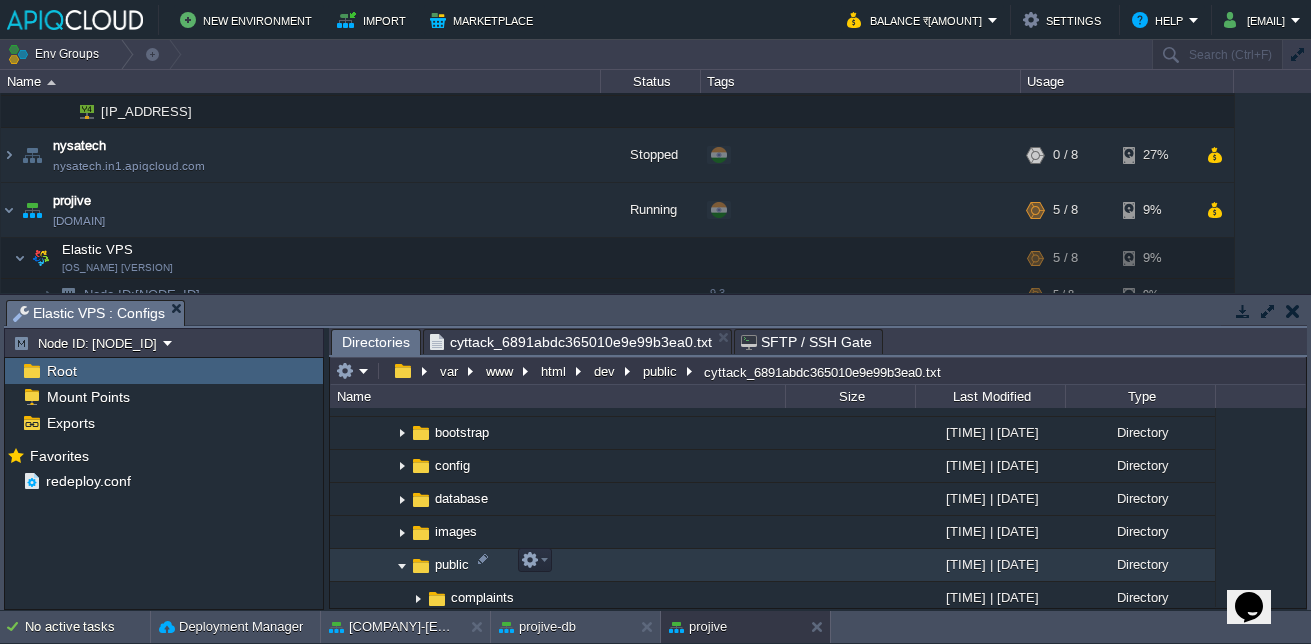scroll, scrollTop: 1481, scrollLeft: 0, axis: vertical 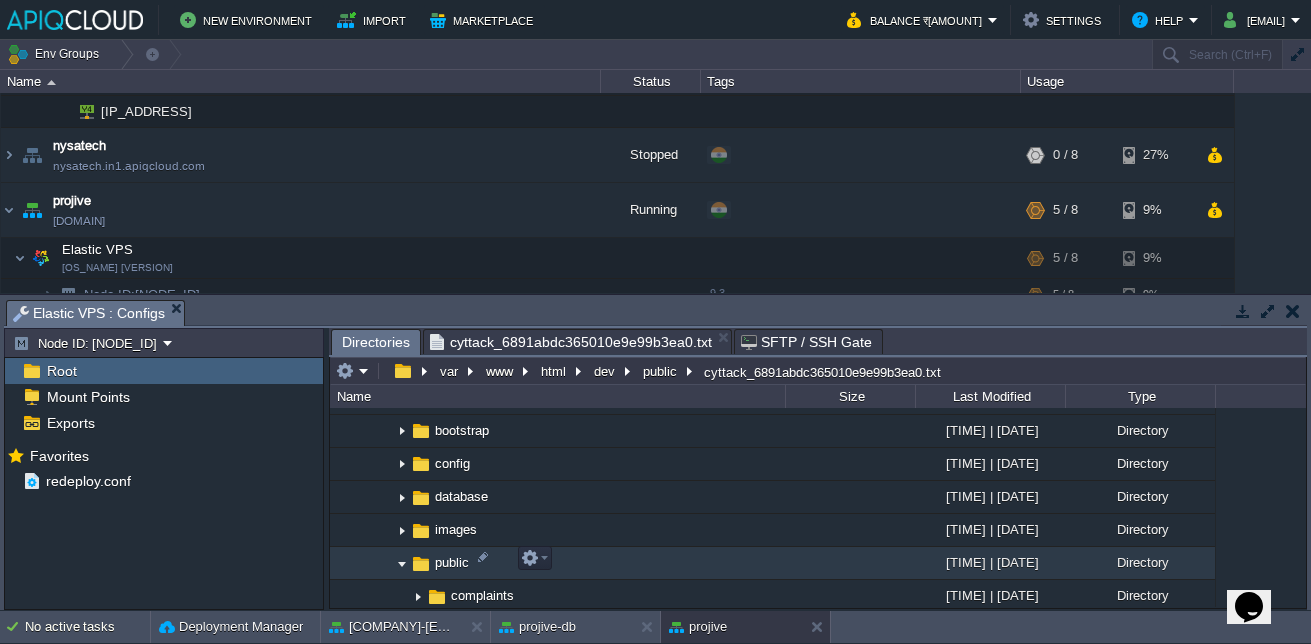 click on "public" at bounding box center [452, 562] 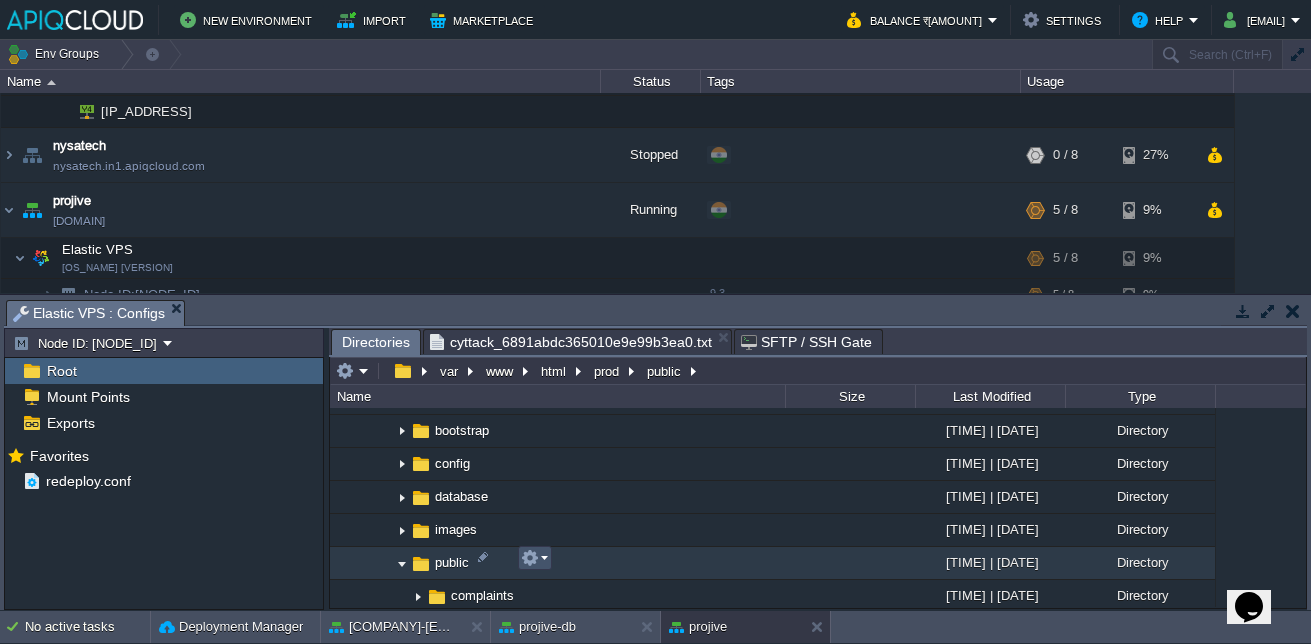 click at bounding box center (530, 558) 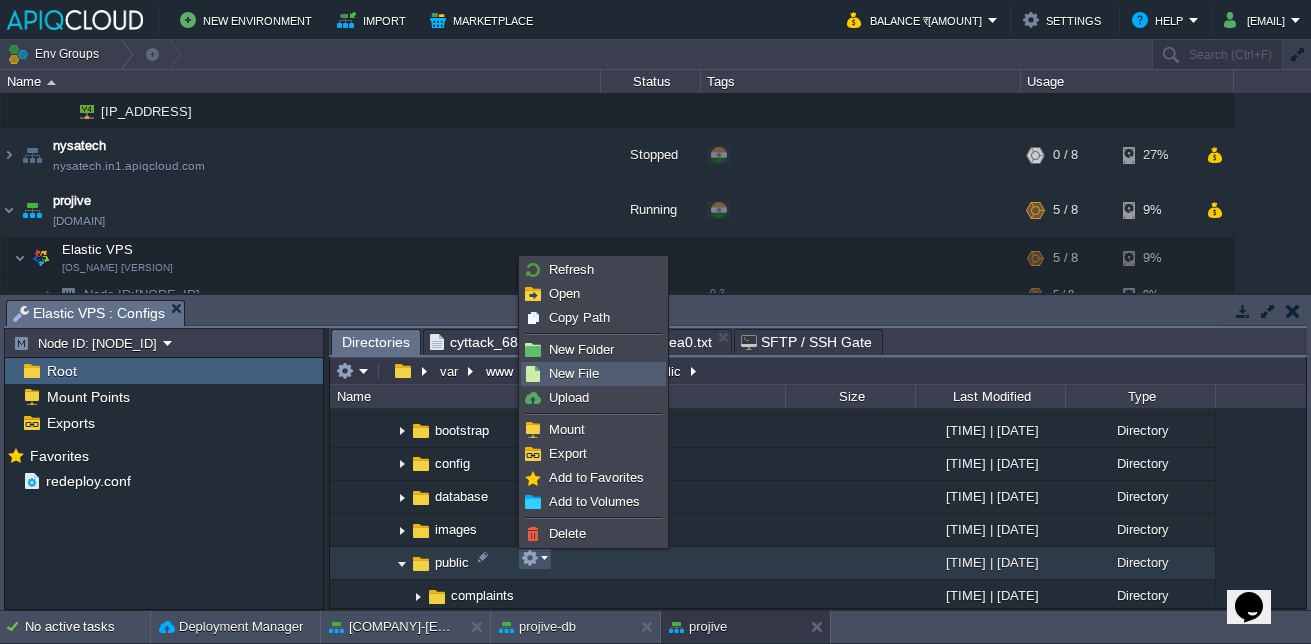 click on "New File" at bounding box center [593, 374] 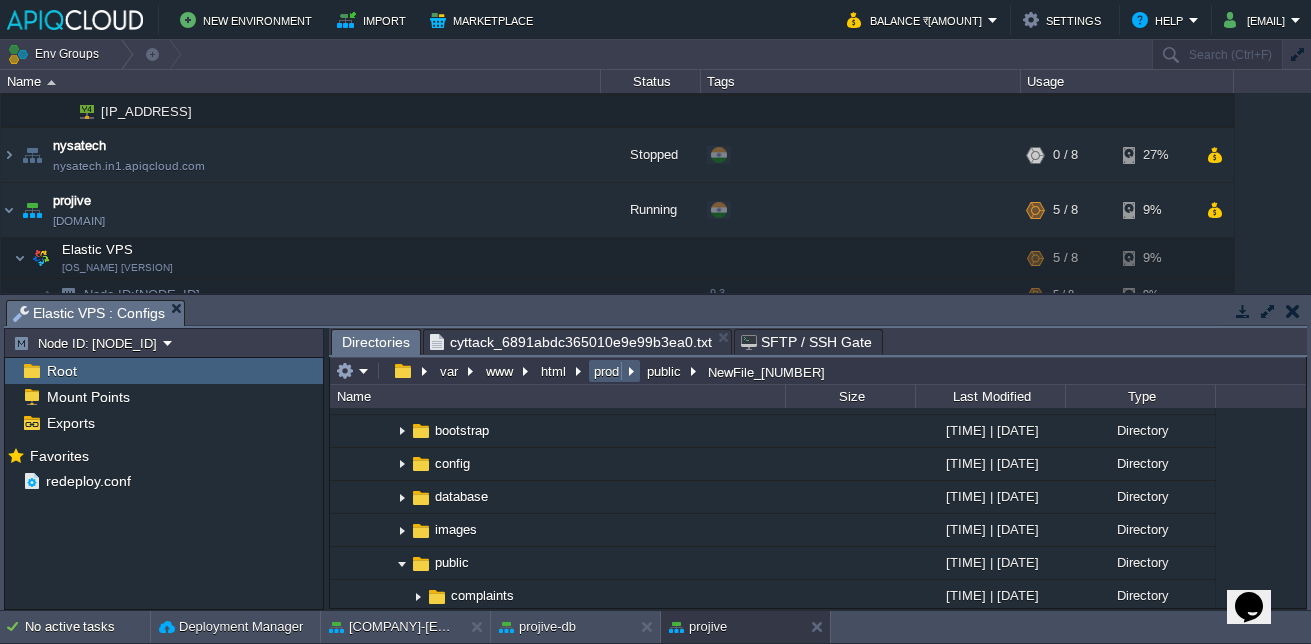 scroll, scrollTop: 2007, scrollLeft: 0, axis: vertical 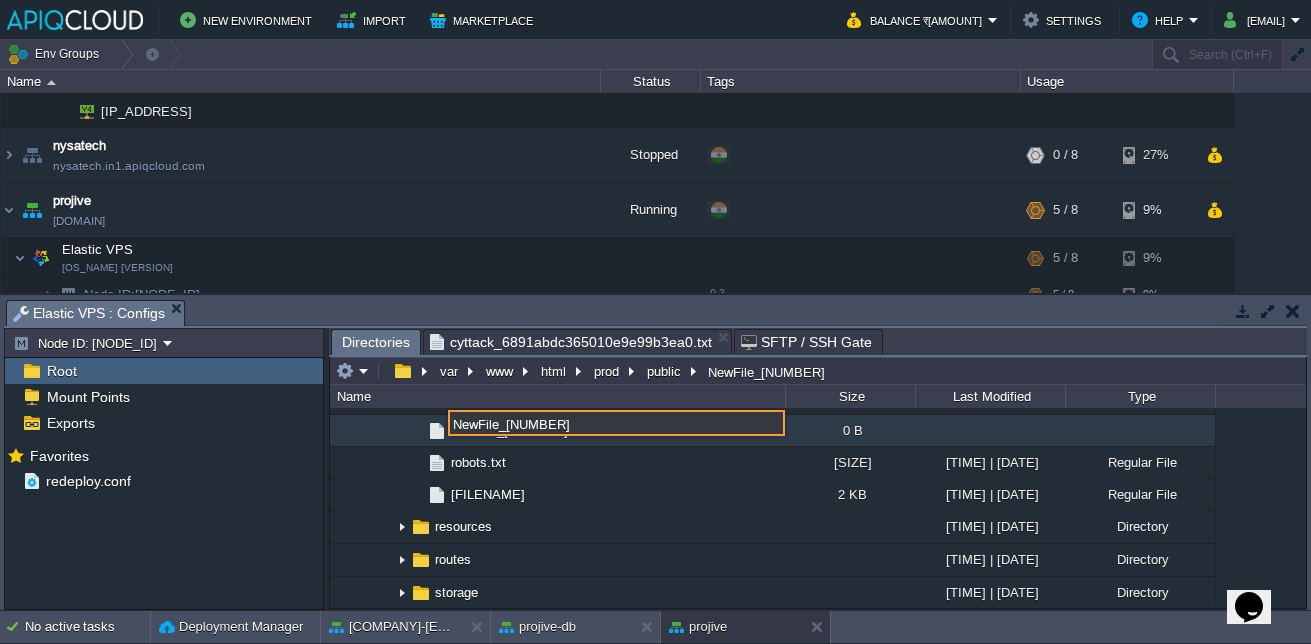 paste on "[FILENAME_PART]" 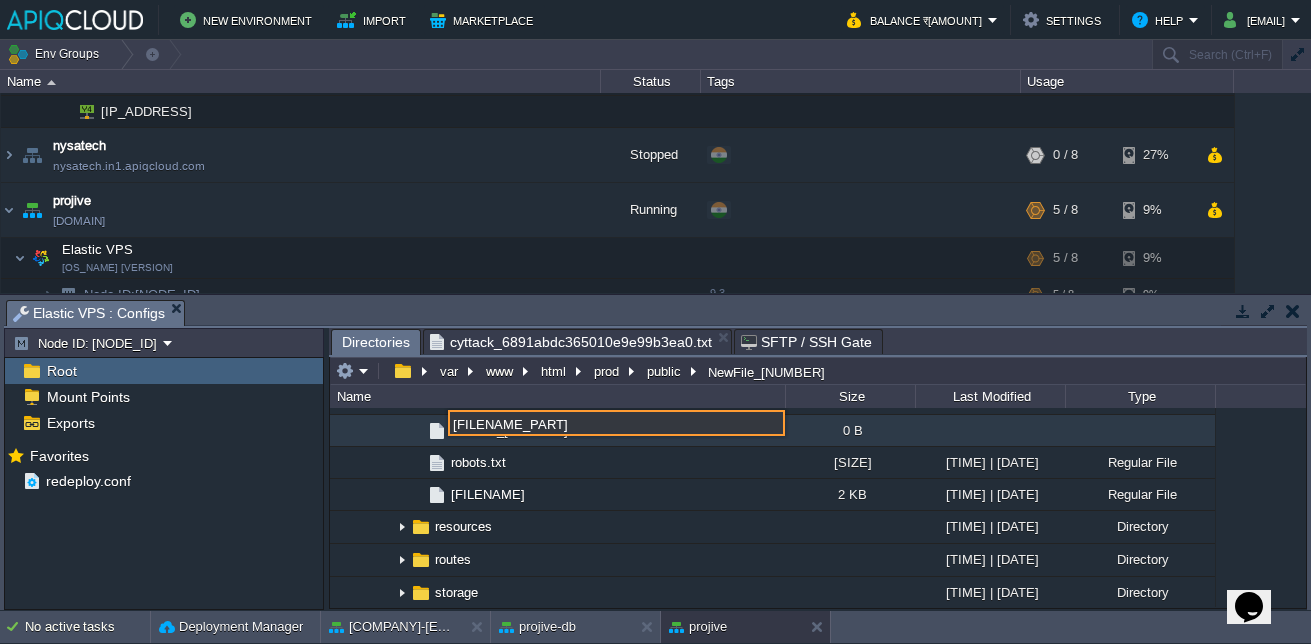 scroll, scrollTop: 1859, scrollLeft: 0, axis: vertical 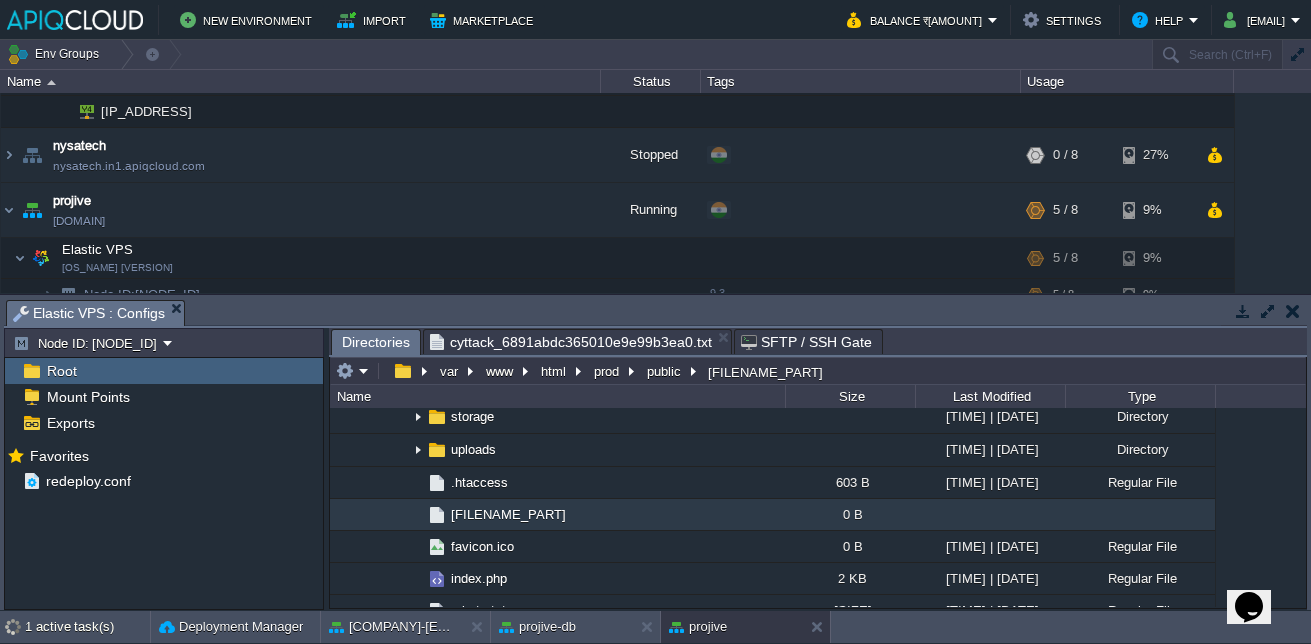 click on "[FILENAME_PART]" at bounding box center (508, 514) 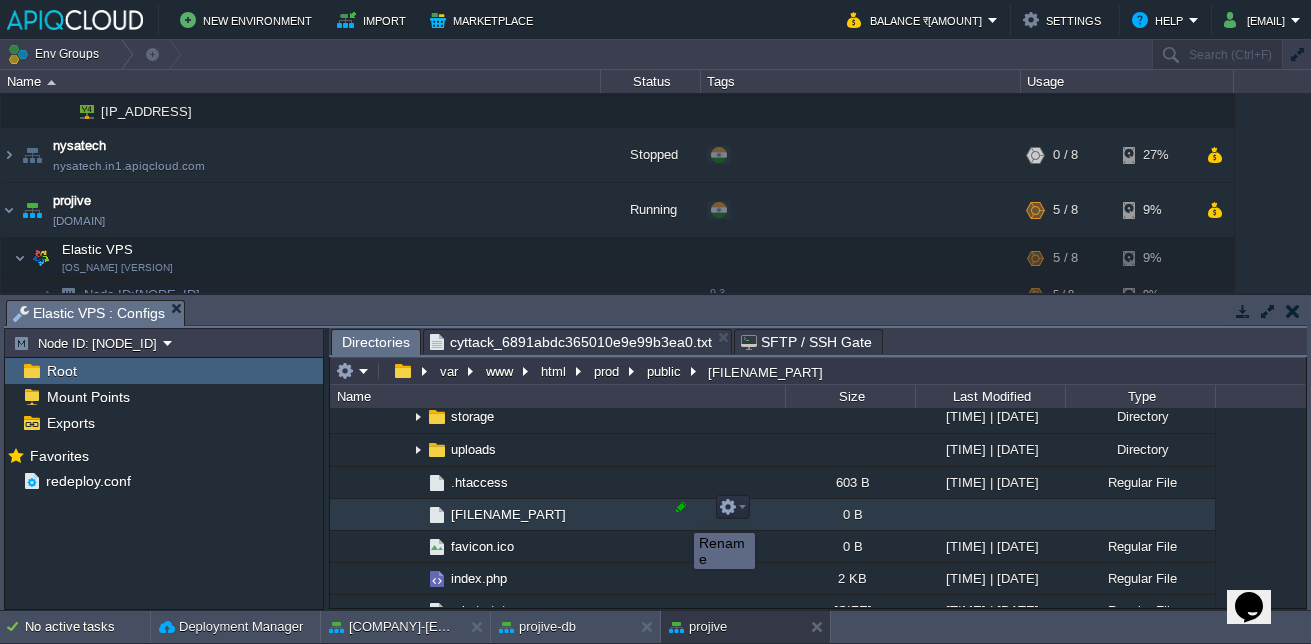 click at bounding box center [681, 507] 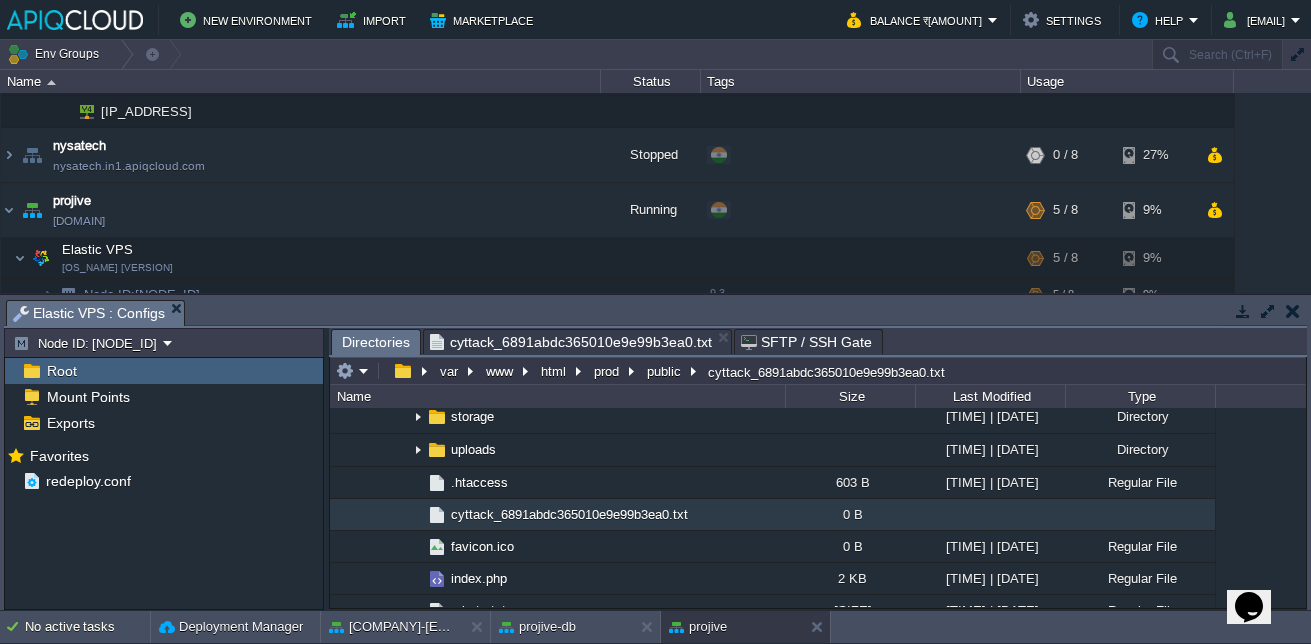 click on "cyttack_6891abdc365010e9e99b3ea0.txt" at bounding box center [569, 514] 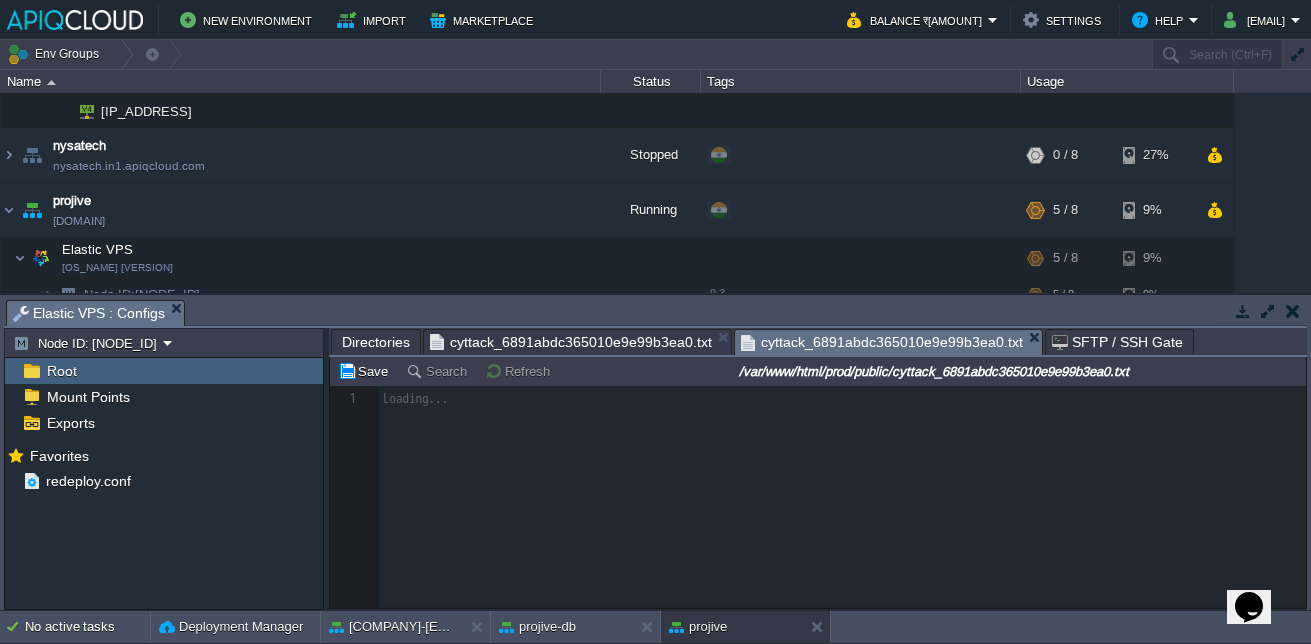 click at bounding box center (818, 497) 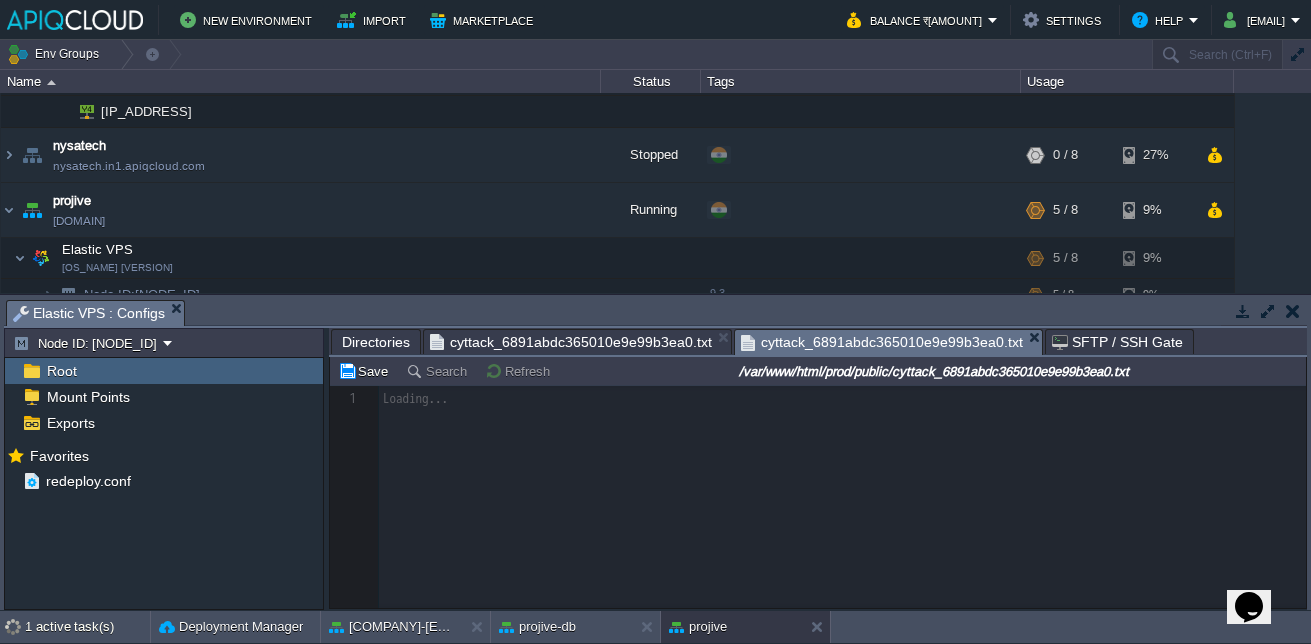 scroll, scrollTop: 7, scrollLeft: 0, axis: vertical 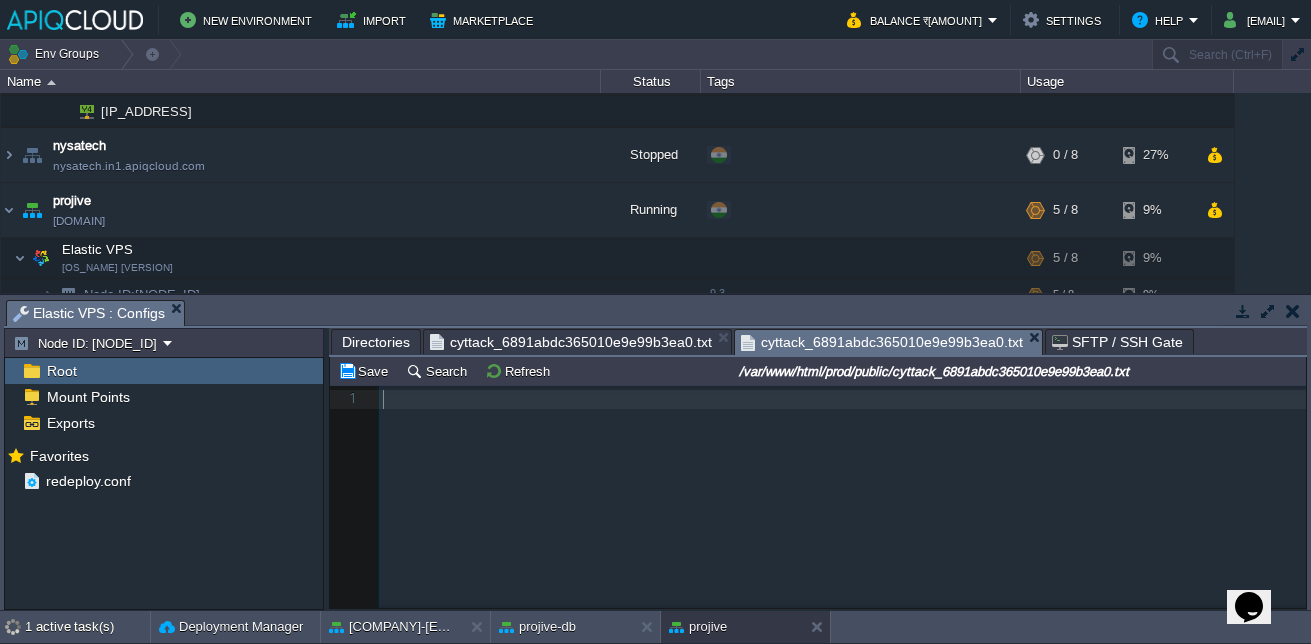 click on "1   1 ​" at bounding box center (833, 512) 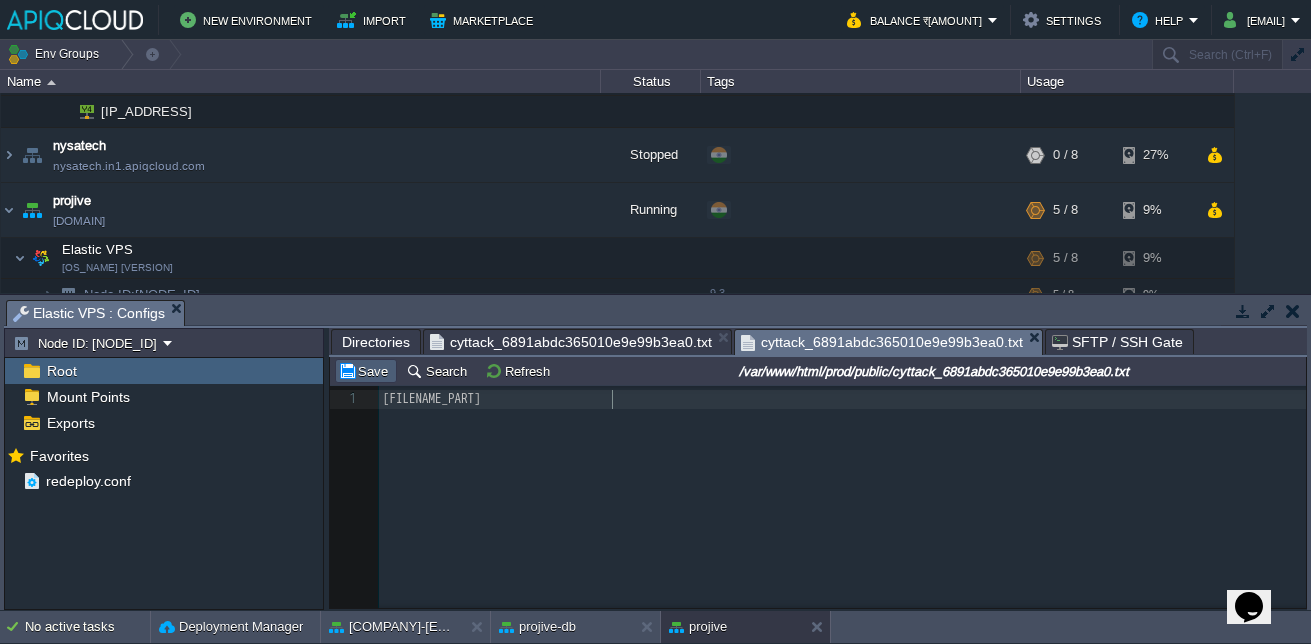 click on "Save" at bounding box center [366, 371] 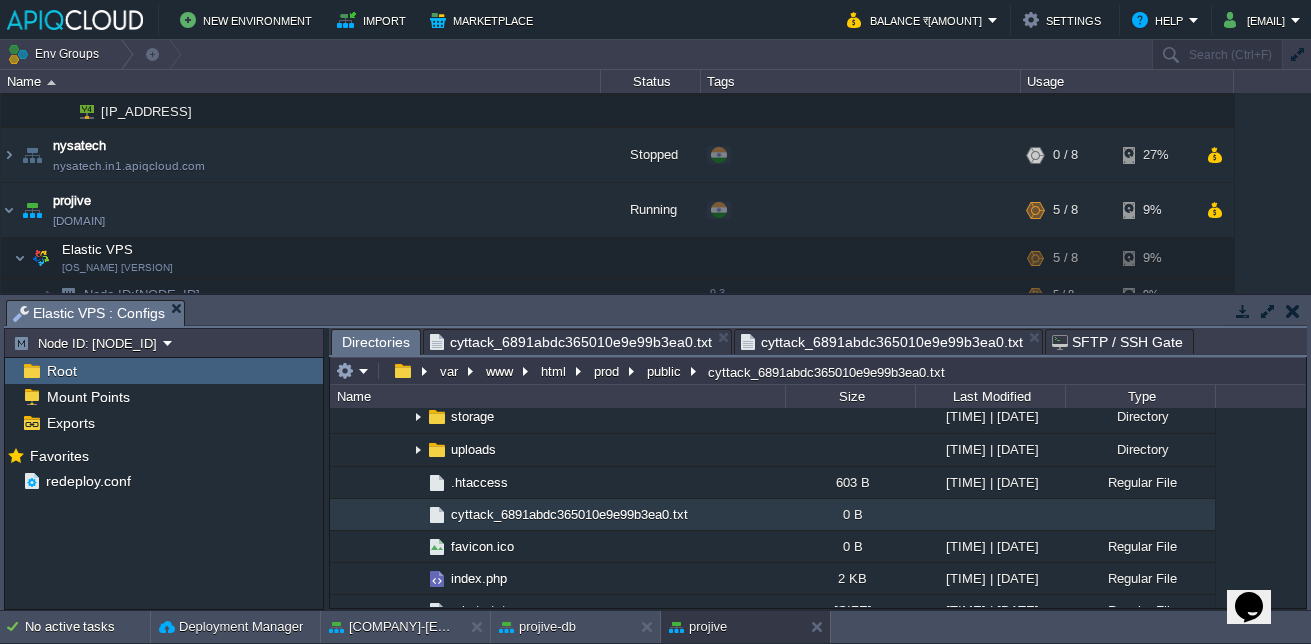 click on "Directories" at bounding box center (376, 342) 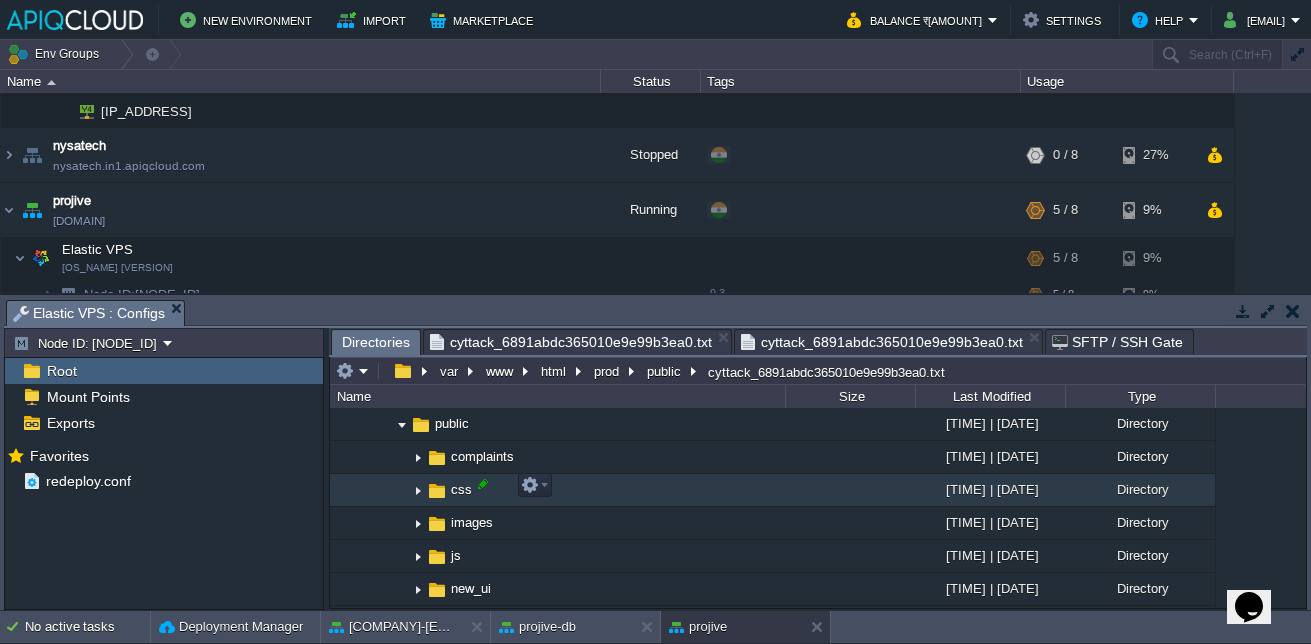 scroll, scrollTop: 1620, scrollLeft: 0, axis: vertical 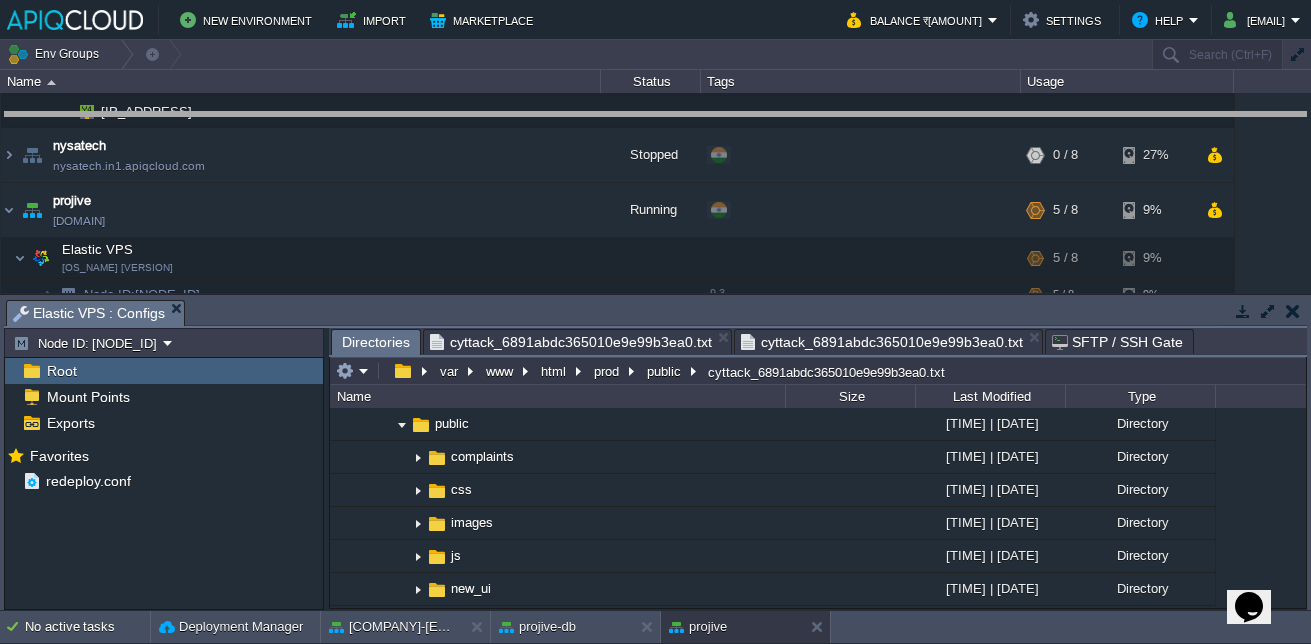 drag, startPoint x: 1127, startPoint y: 325, endPoint x: 1135, endPoint y: 137, distance: 188.17014 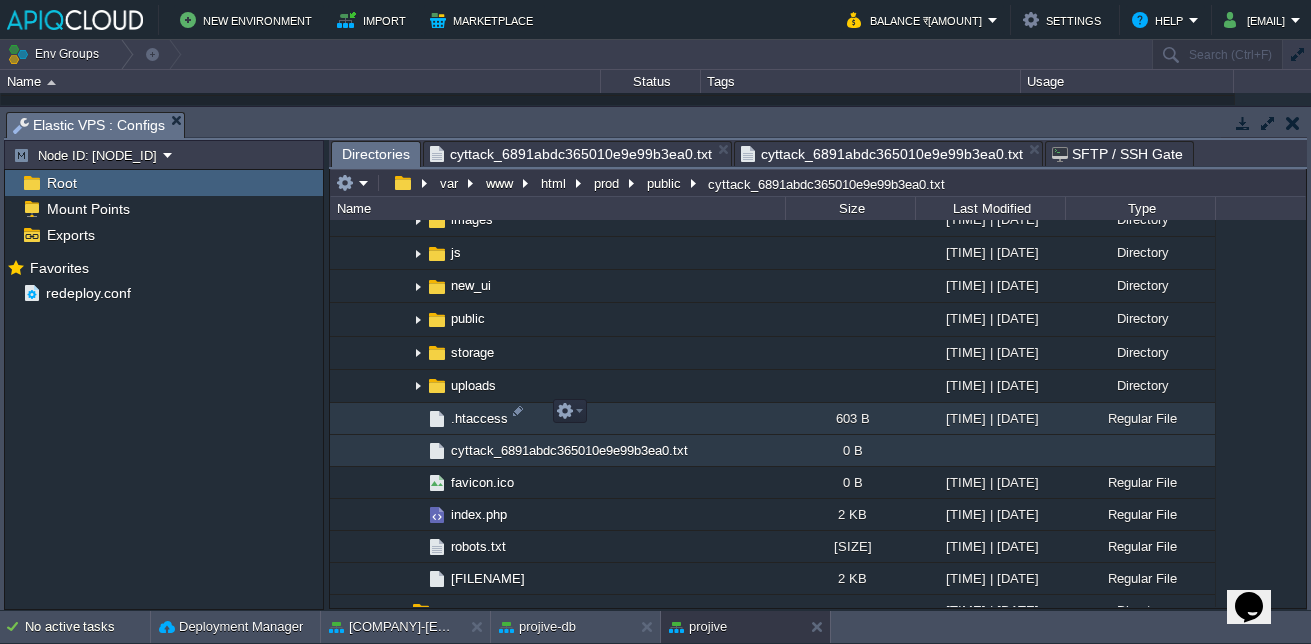 scroll, scrollTop: 1736, scrollLeft: 0, axis: vertical 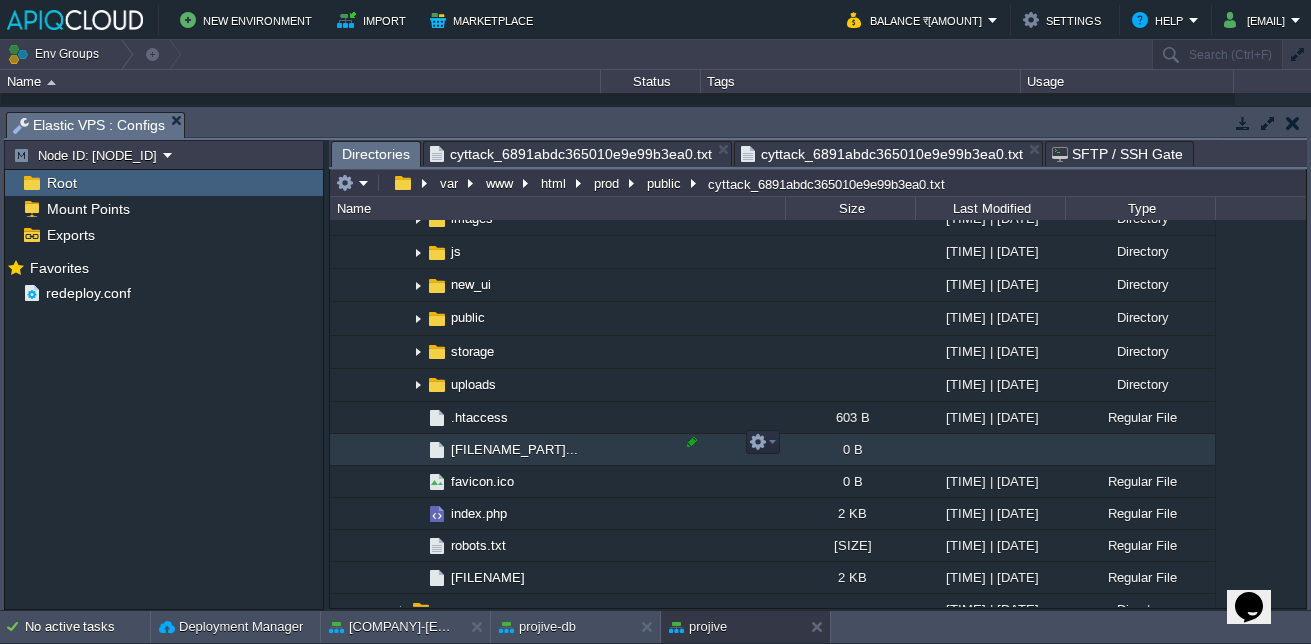 click at bounding box center (692, 442) 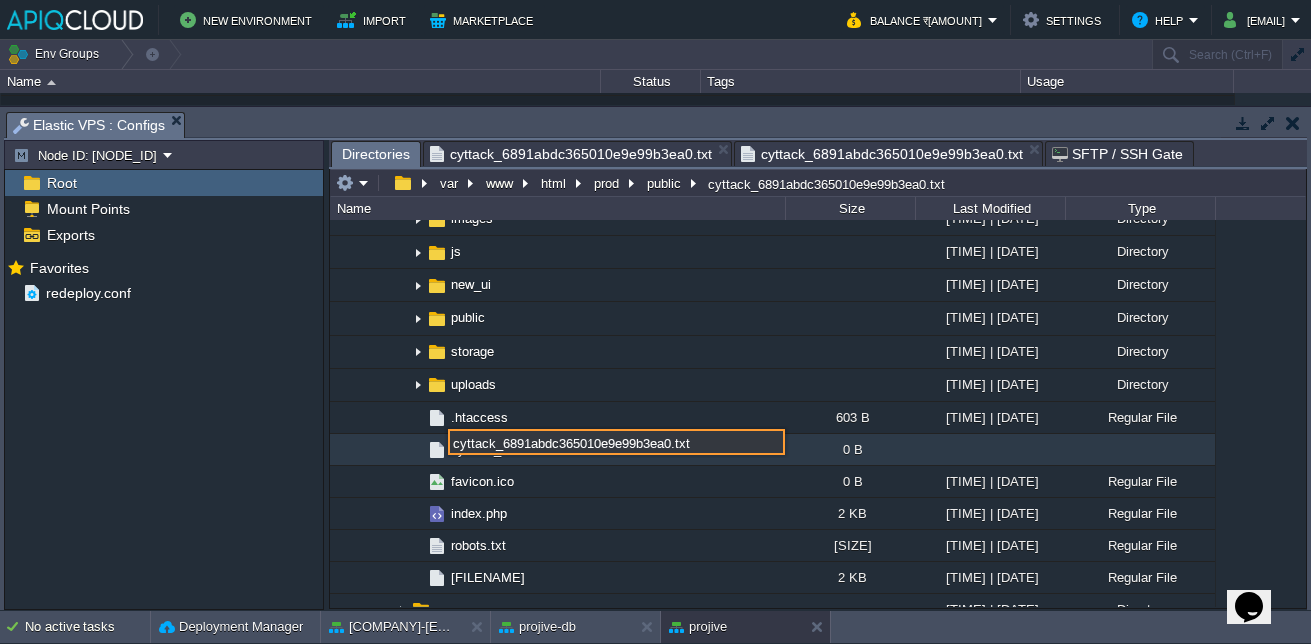 drag, startPoint x: 662, startPoint y: 450, endPoint x: 443, endPoint y: 448, distance: 219.00912 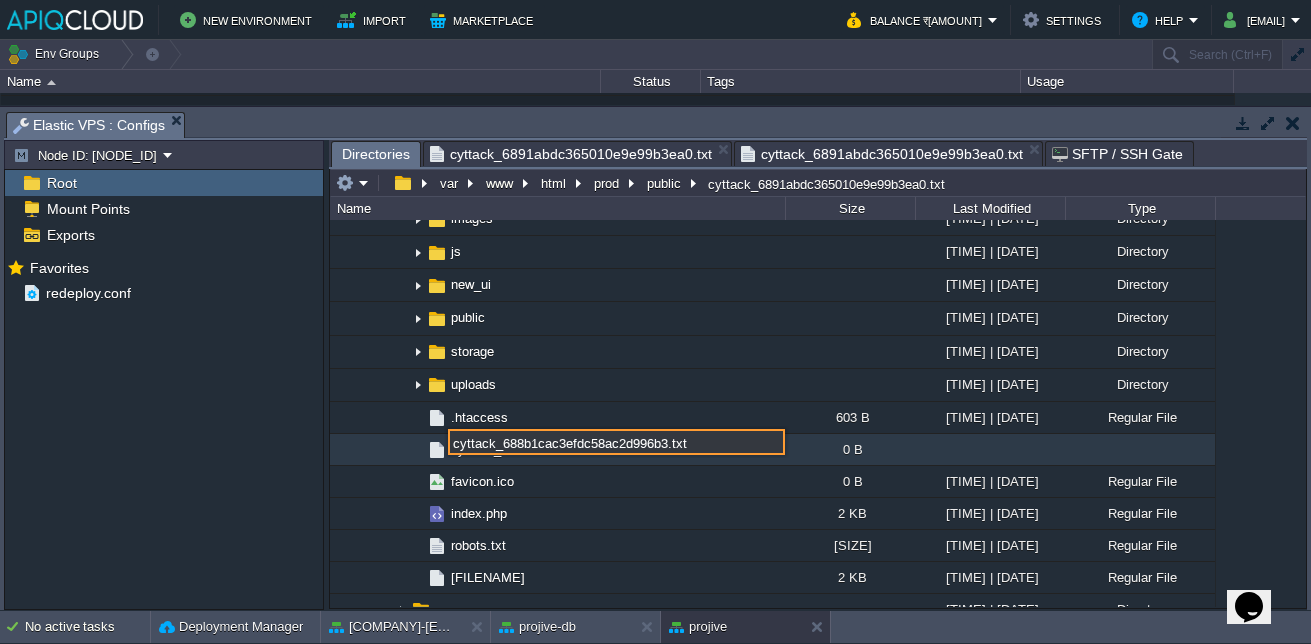 type on "cyttack_688b1cac3efdc58ac2d996b3.txt" 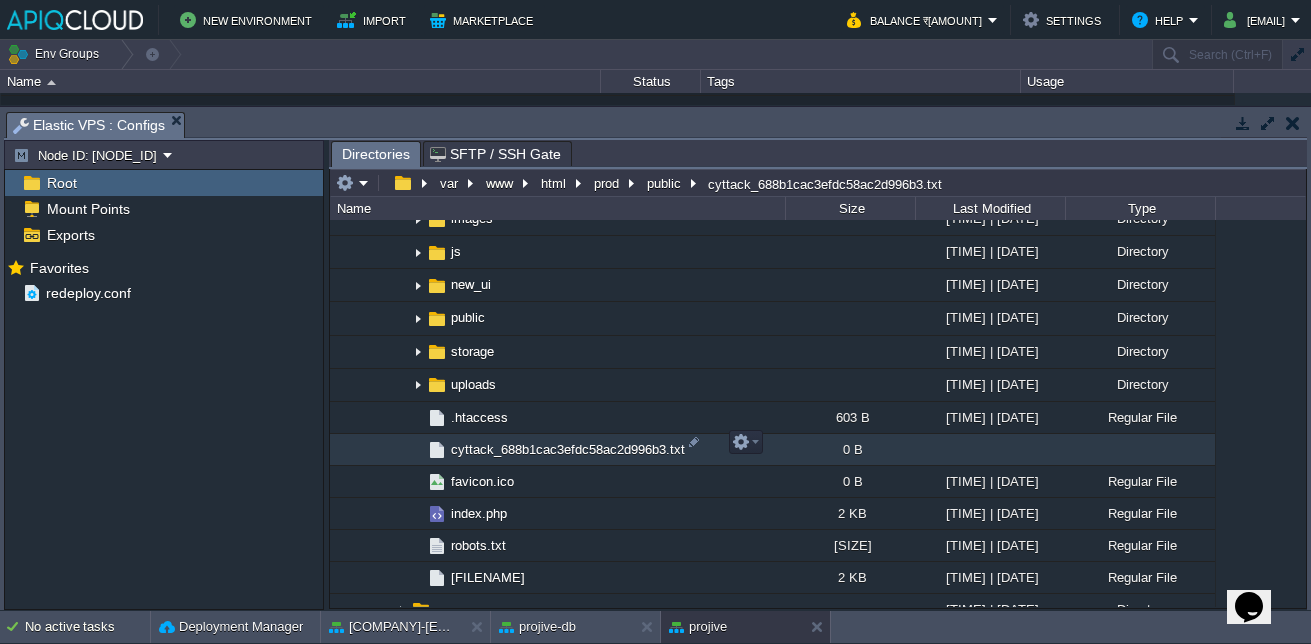 click on "cyttack_688b1cac3efdc58ac2d996b3.txt" at bounding box center [568, 449] 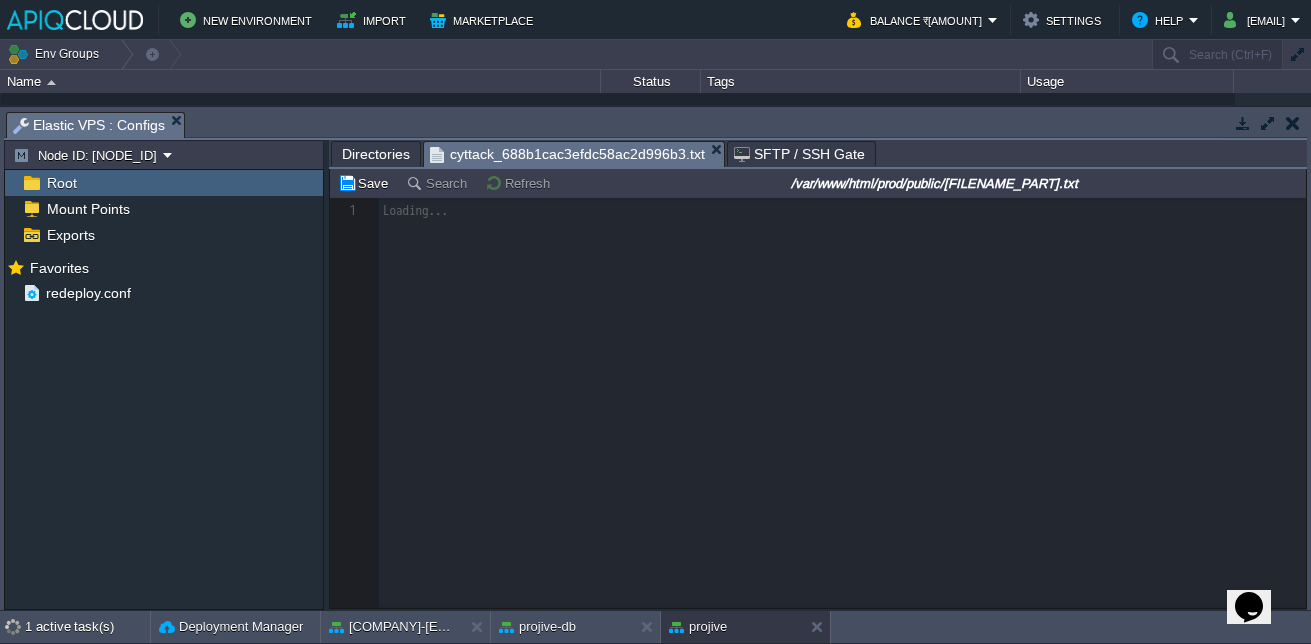 click at bounding box center (818, 403) 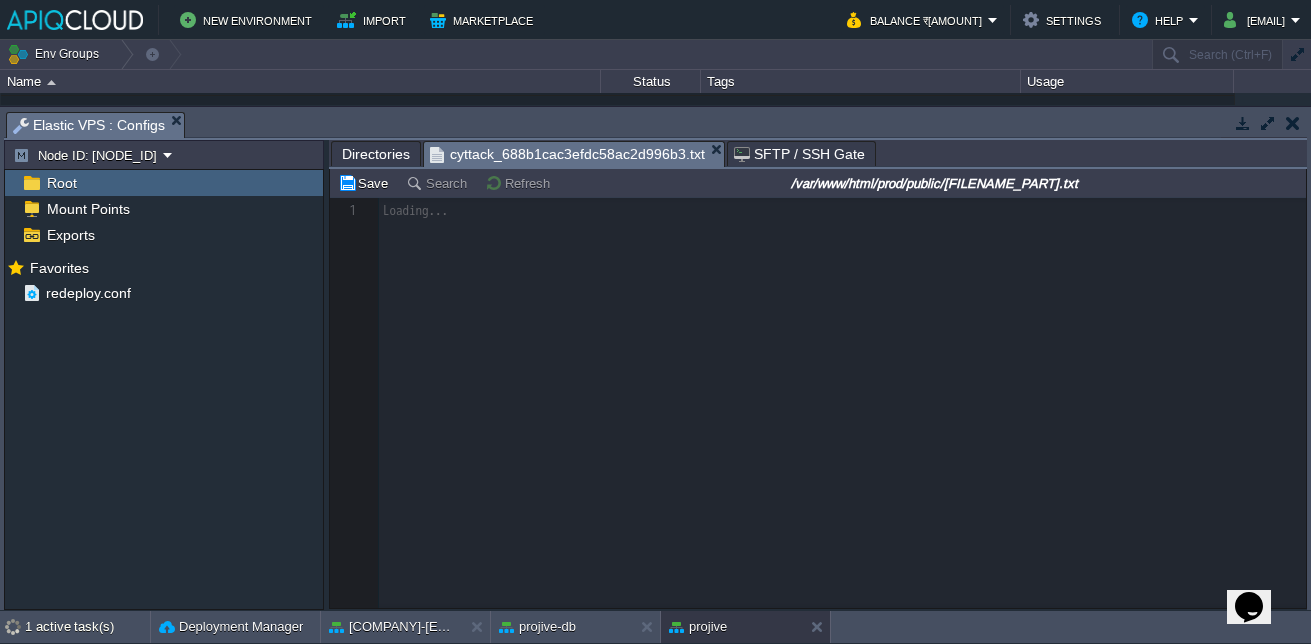 scroll, scrollTop: 7, scrollLeft: 0, axis: vertical 